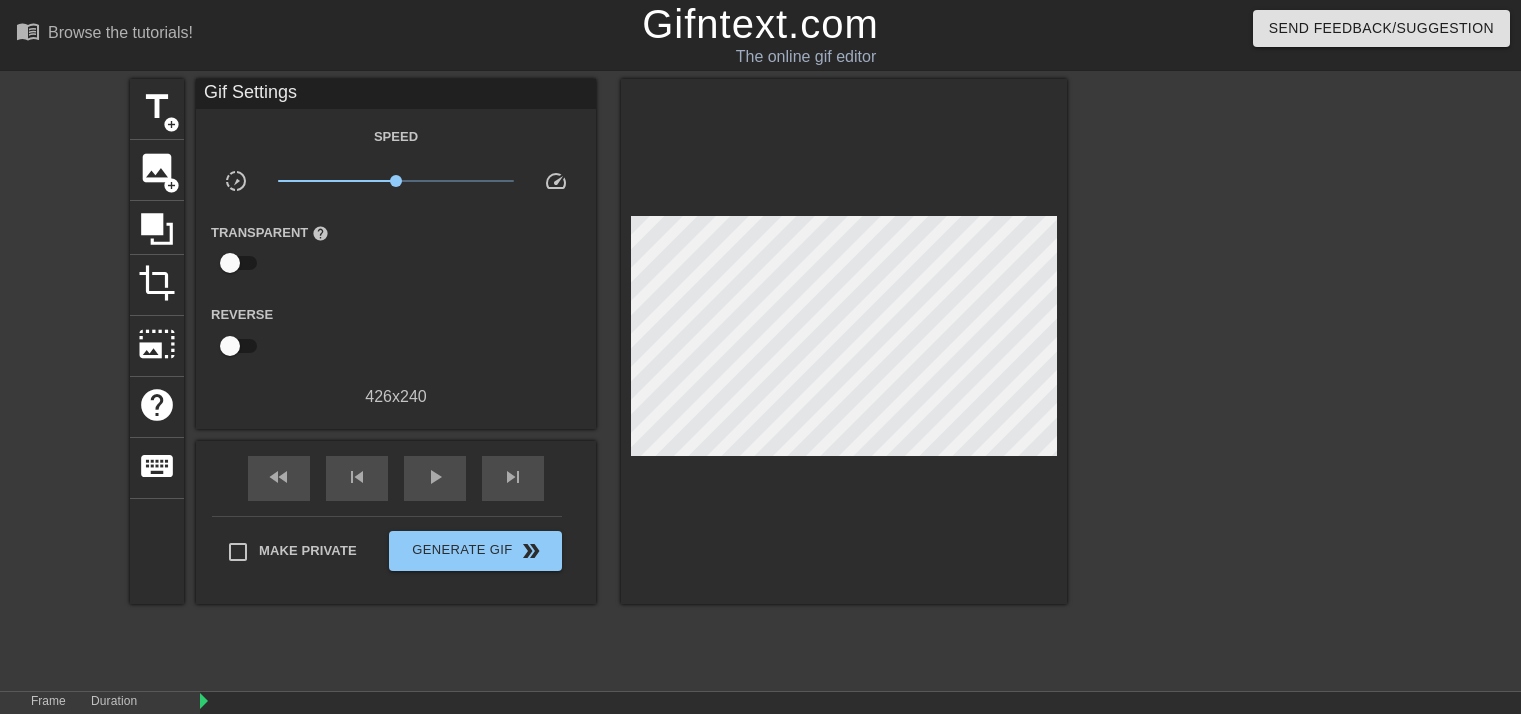 scroll, scrollTop: 127, scrollLeft: 0, axis: vertical 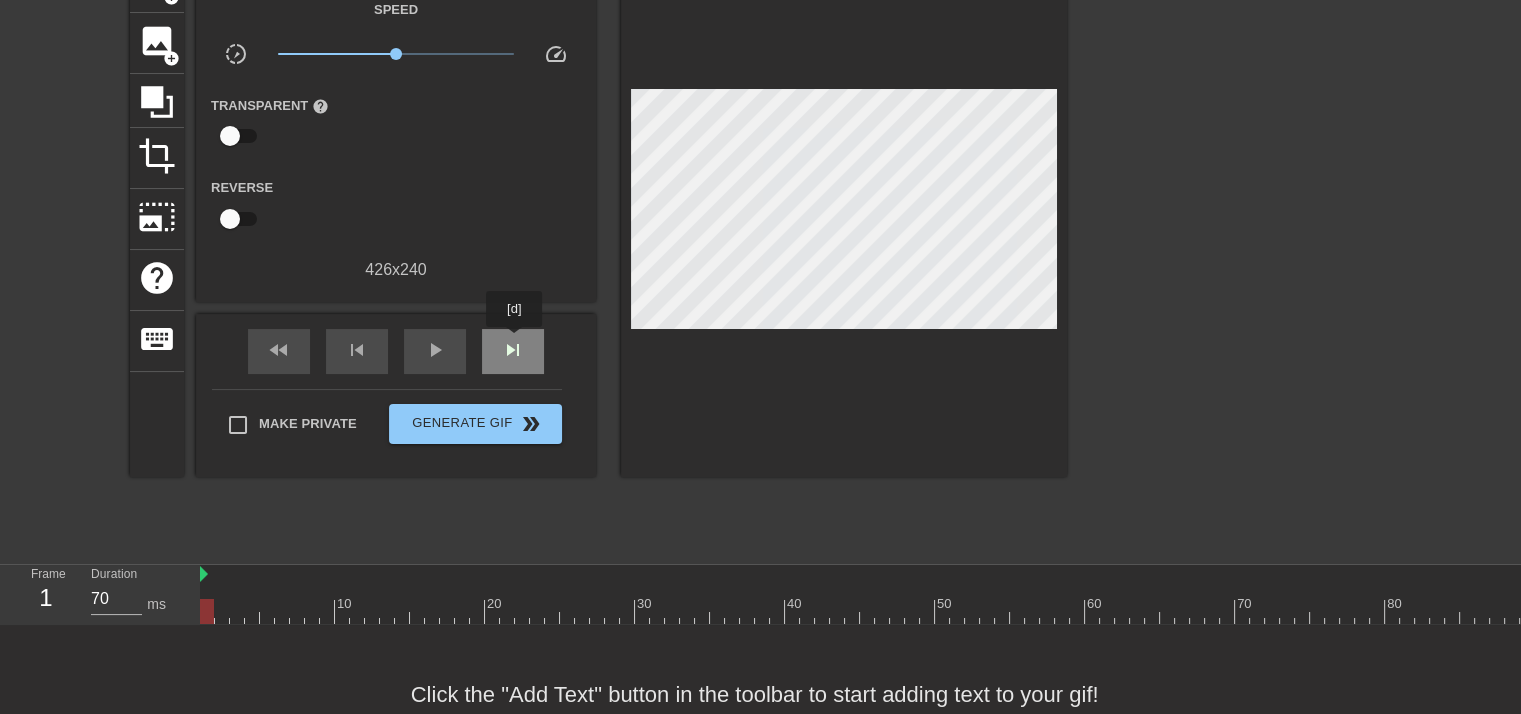 click on "skip_next" at bounding box center [513, 350] 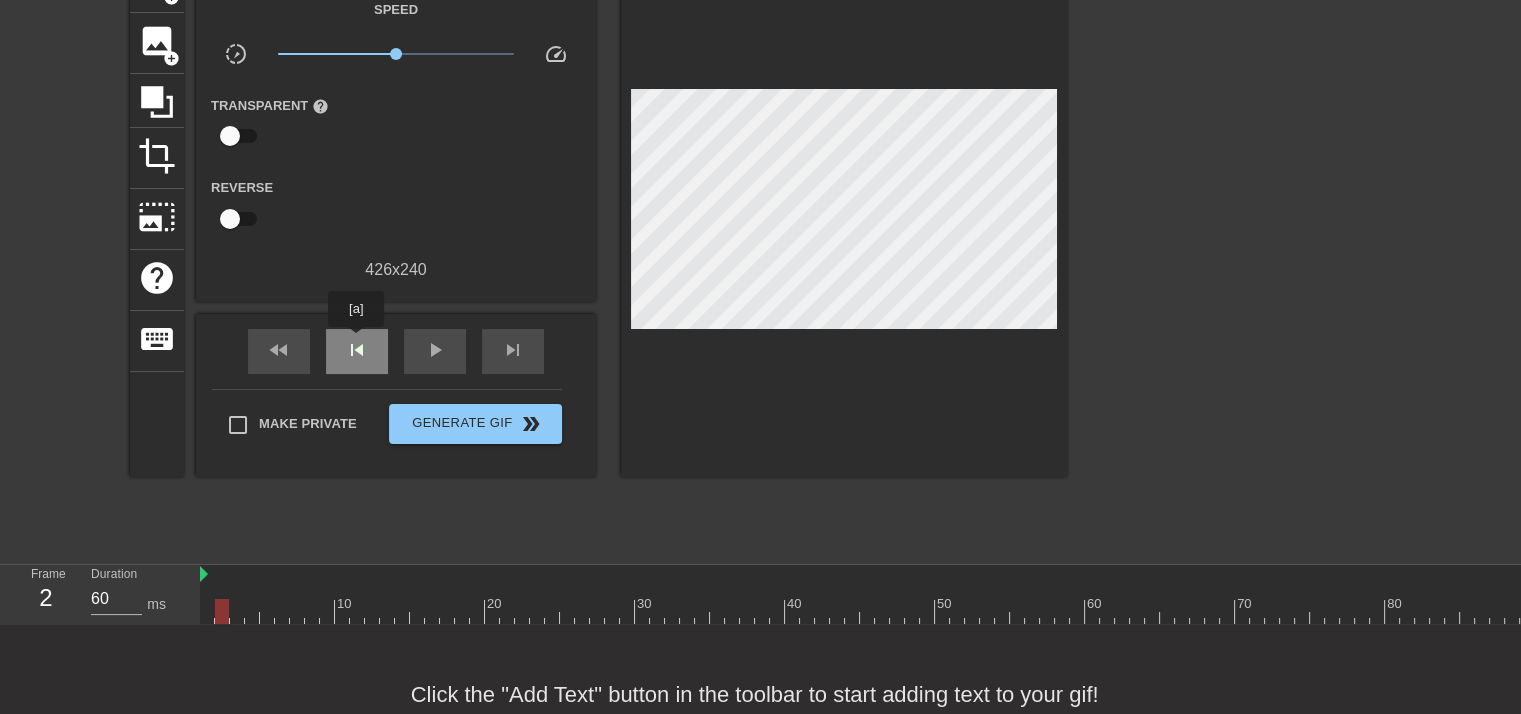 click on "skip_previous" at bounding box center [357, 350] 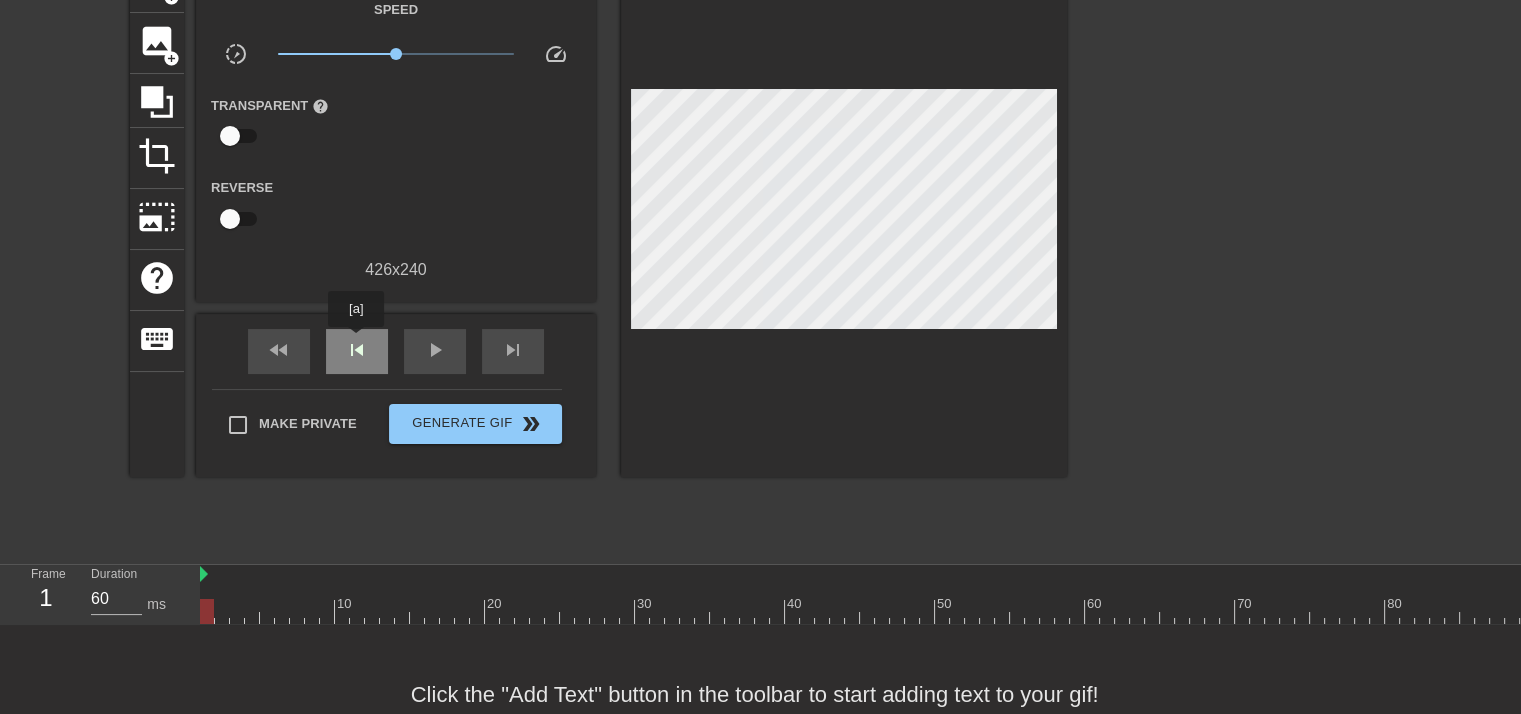 type on "70" 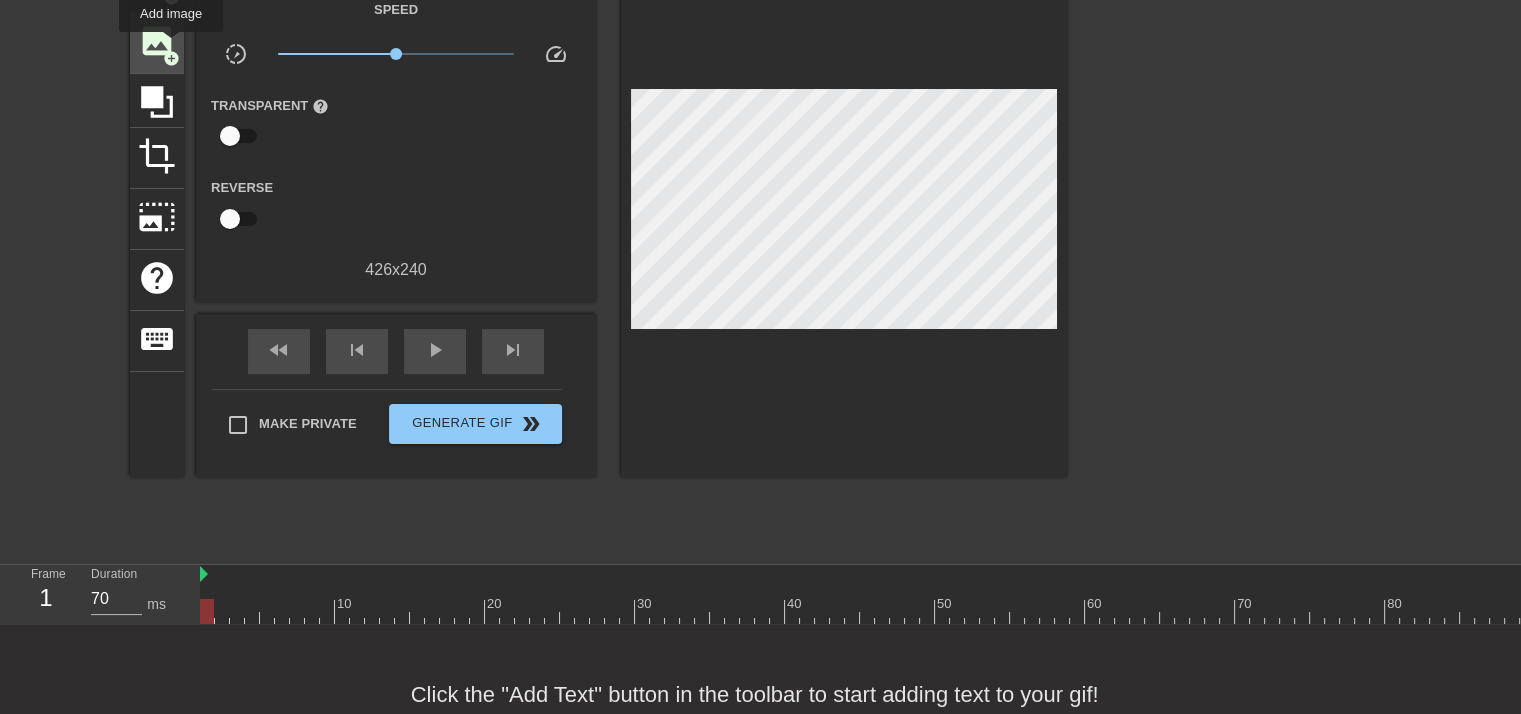 click on "add_circle" at bounding box center (171, 58) 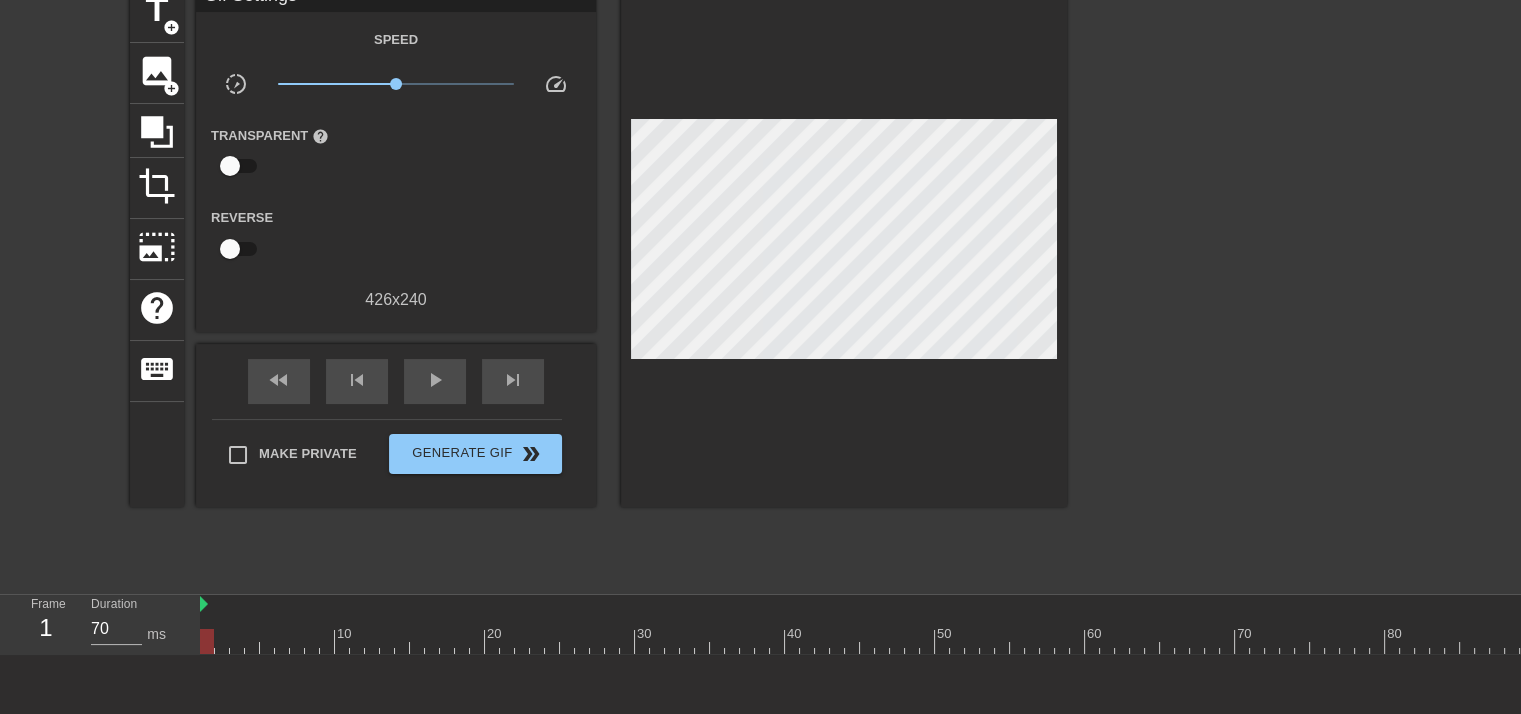 scroll, scrollTop: 127, scrollLeft: 0, axis: vertical 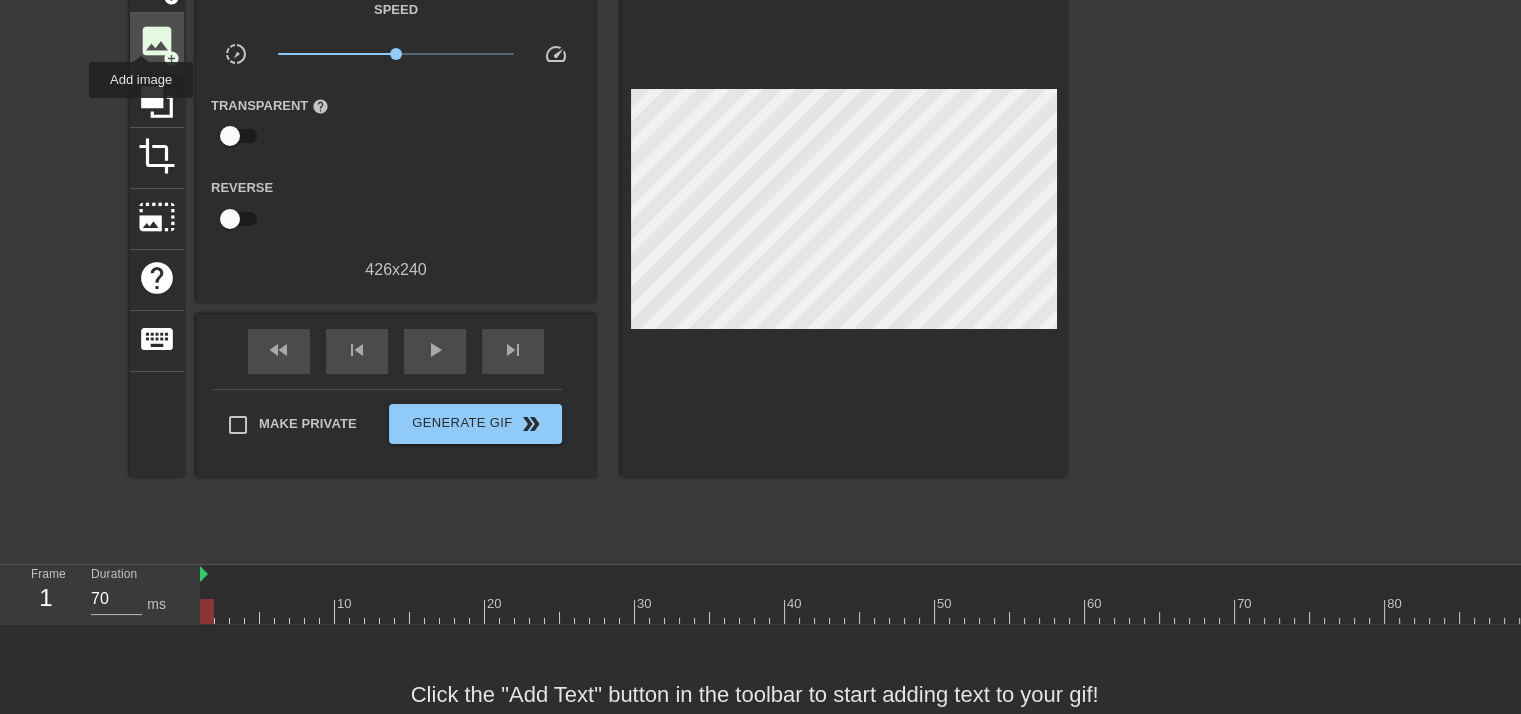 click on "image" at bounding box center (157, 41) 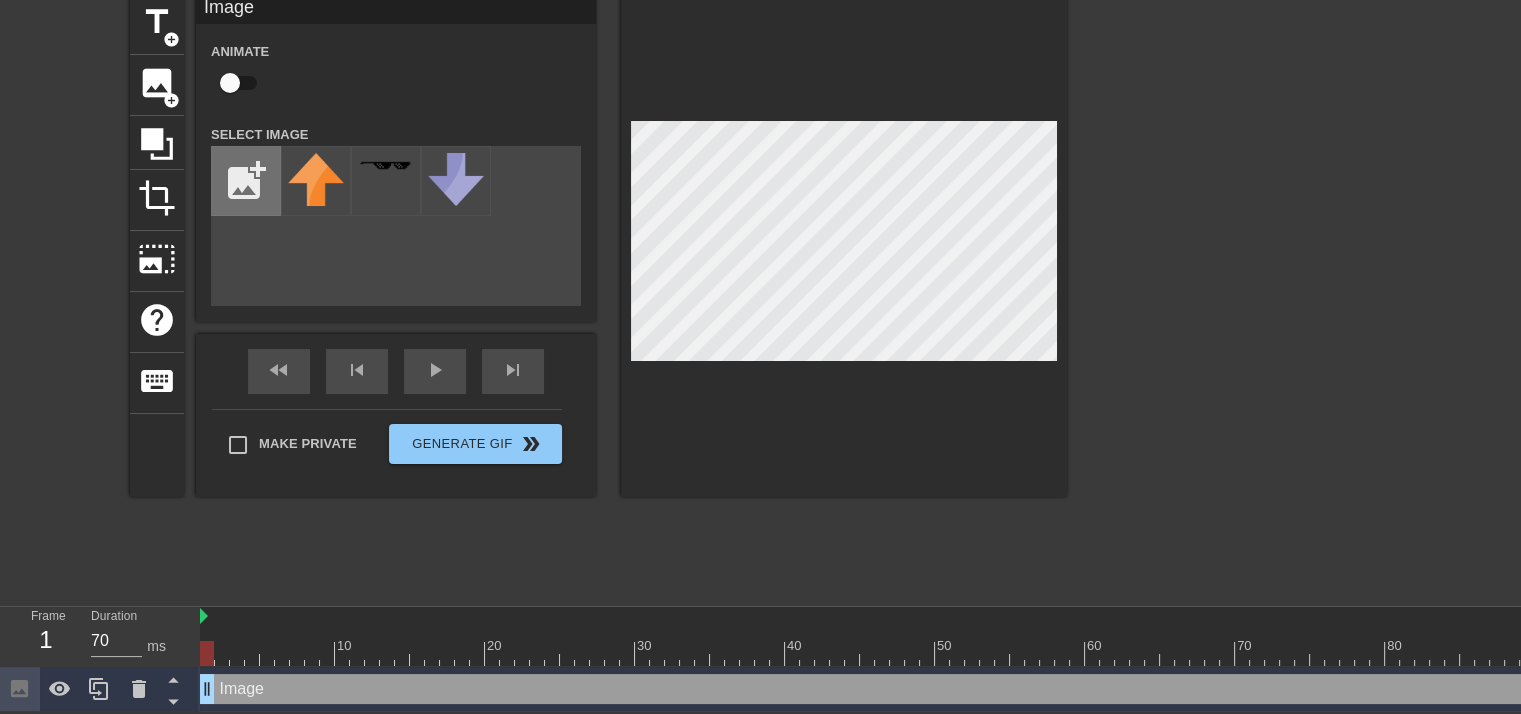 click at bounding box center [246, 181] 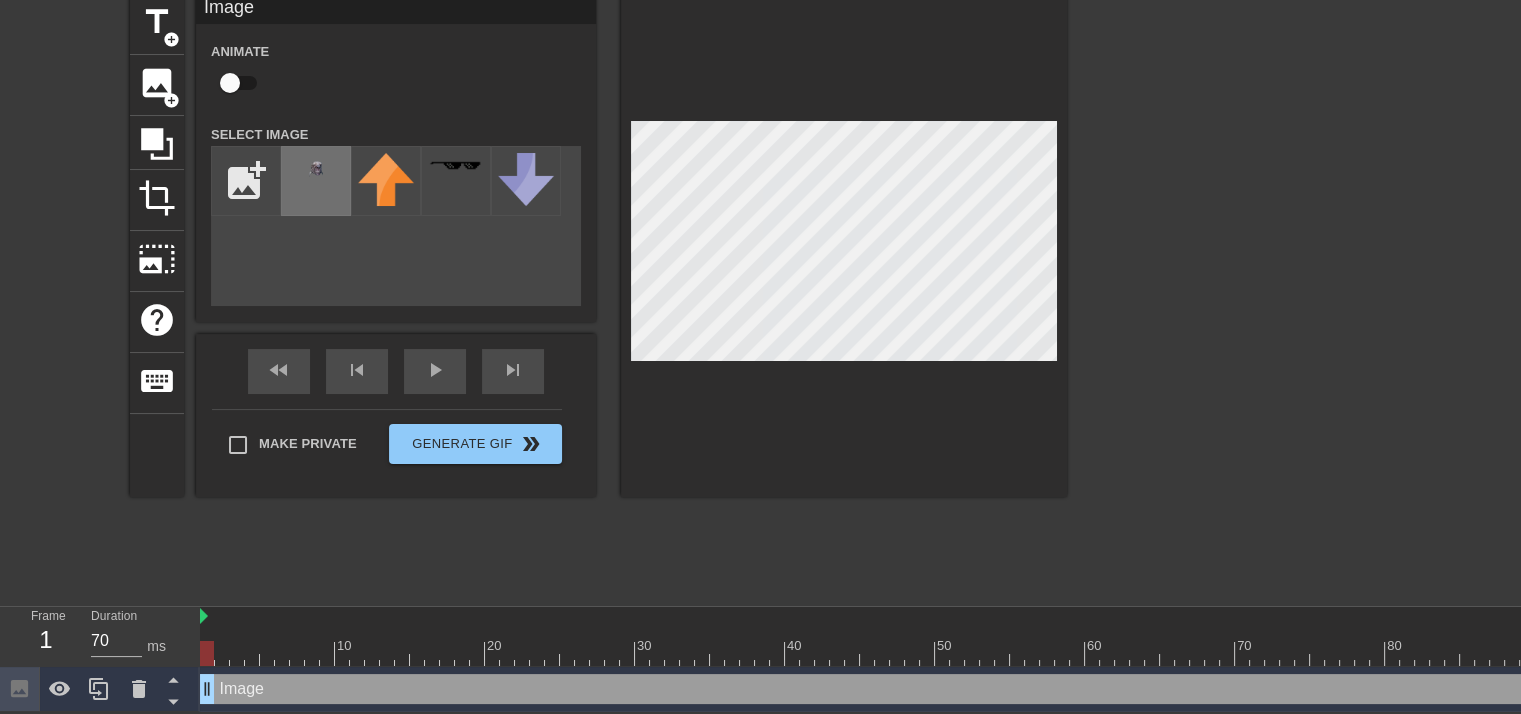 click at bounding box center (316, 171) 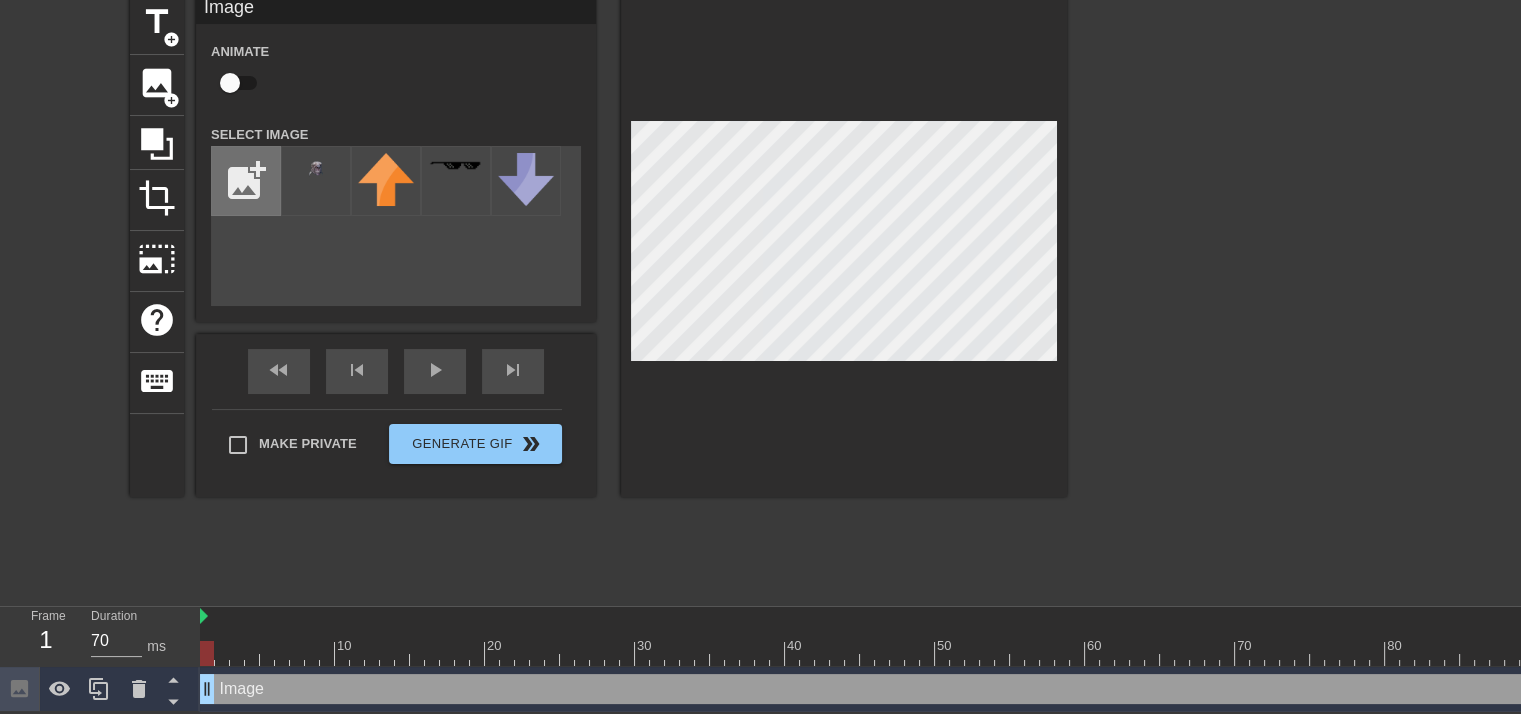 click at bounding box center (246, 181) 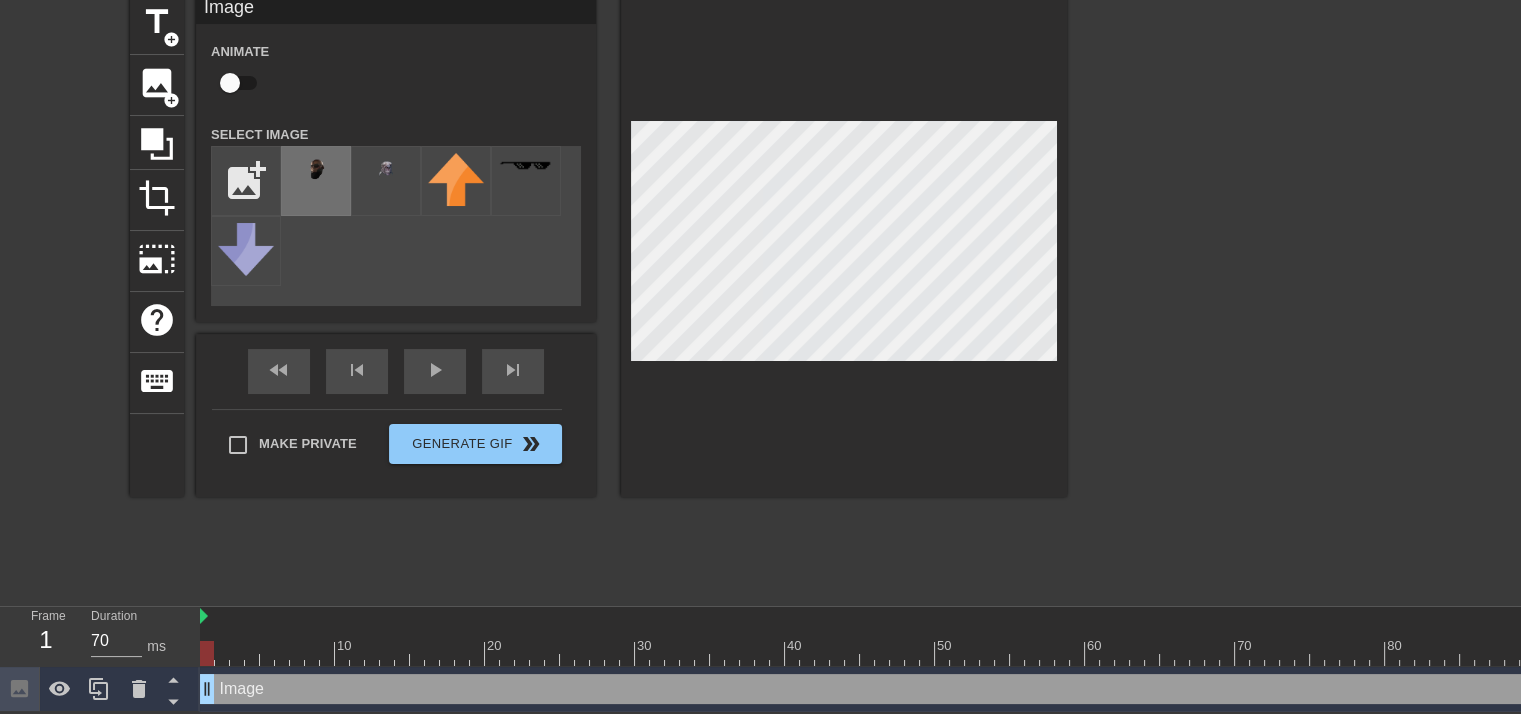 click at bounding box center (316, 171) 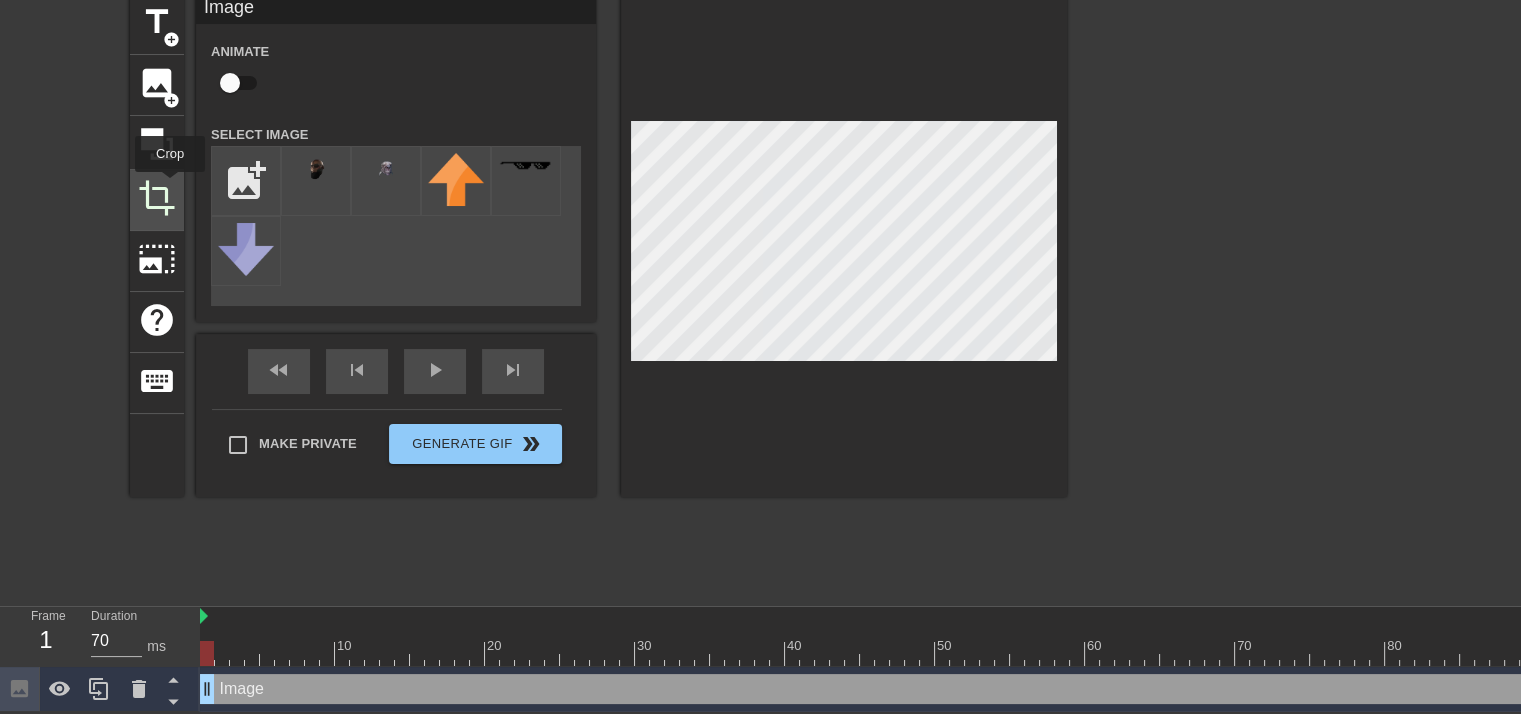 click on "crop" at bounding box center [157, 198] 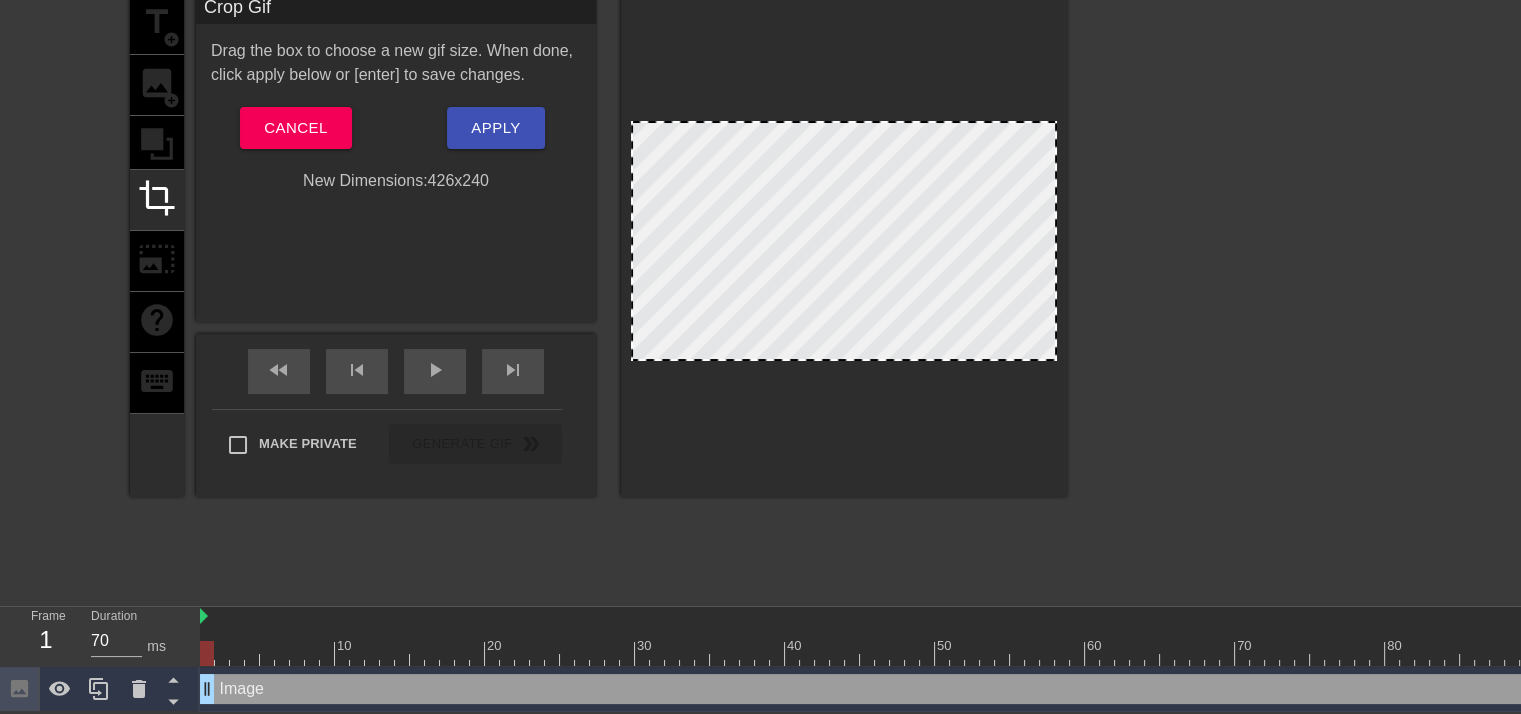 click on "title add_circle image add_circle crop photo_size_select_large help keyboard" at bounding box center (157, 245) 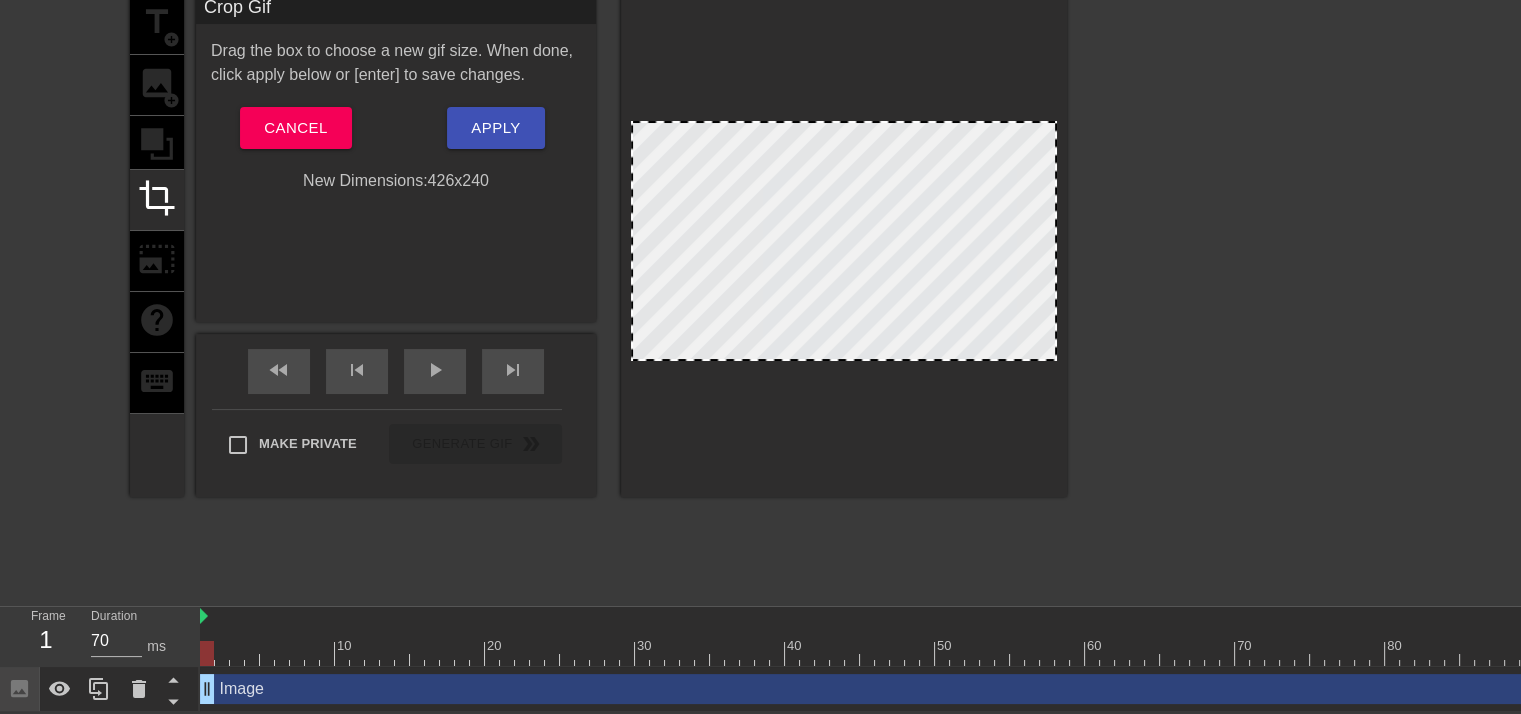 click at bounding box center (844, 241) 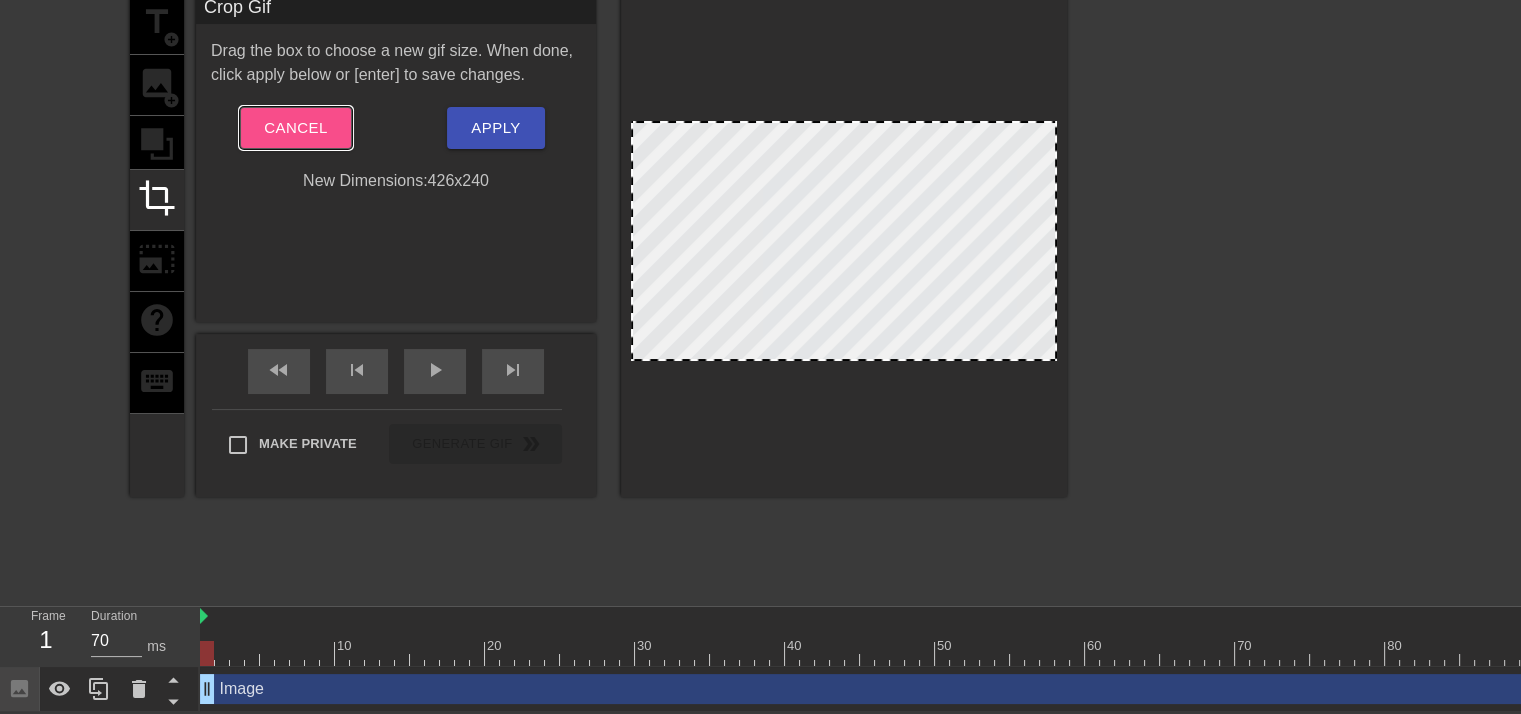 click on "Cancel" at bounding box center [295, 128] 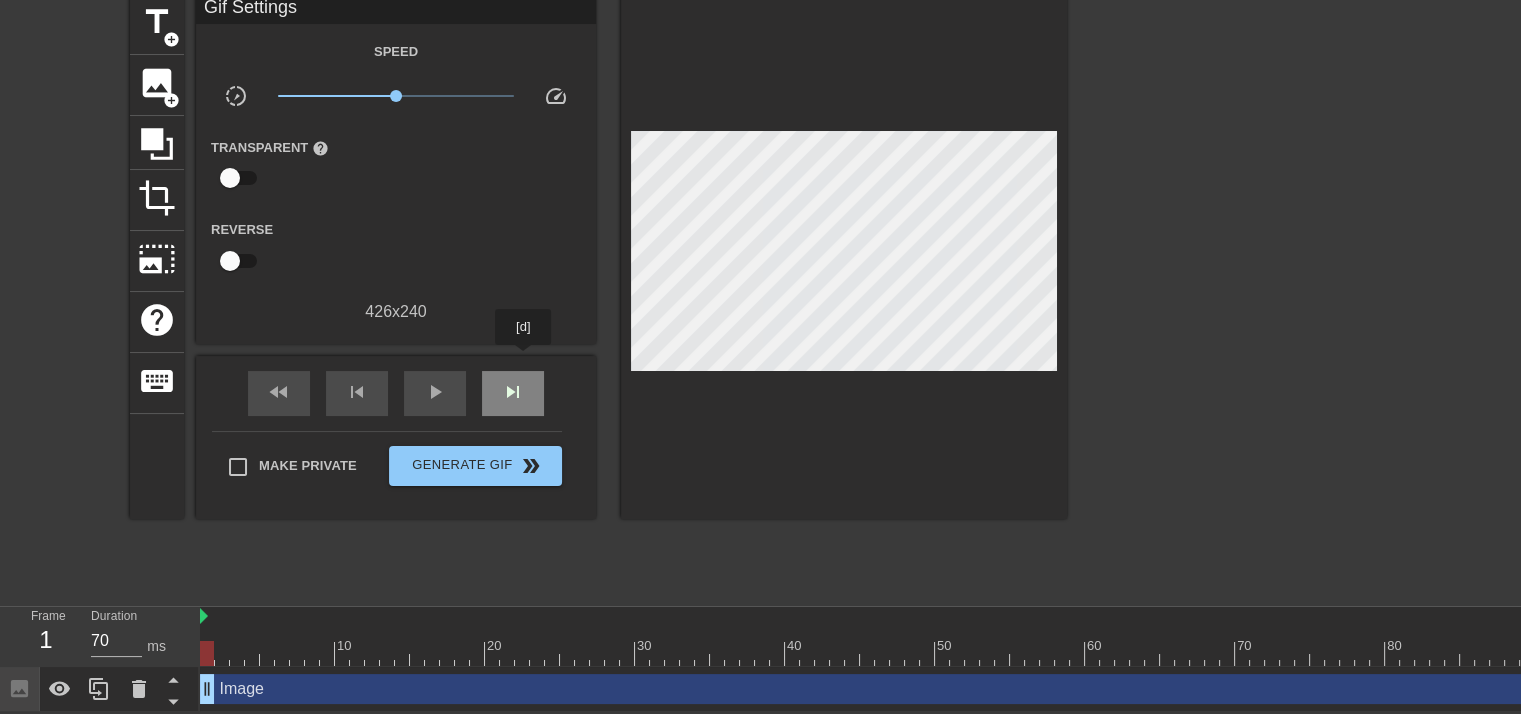 click on "skip_next" at bounding box center (513, 393) 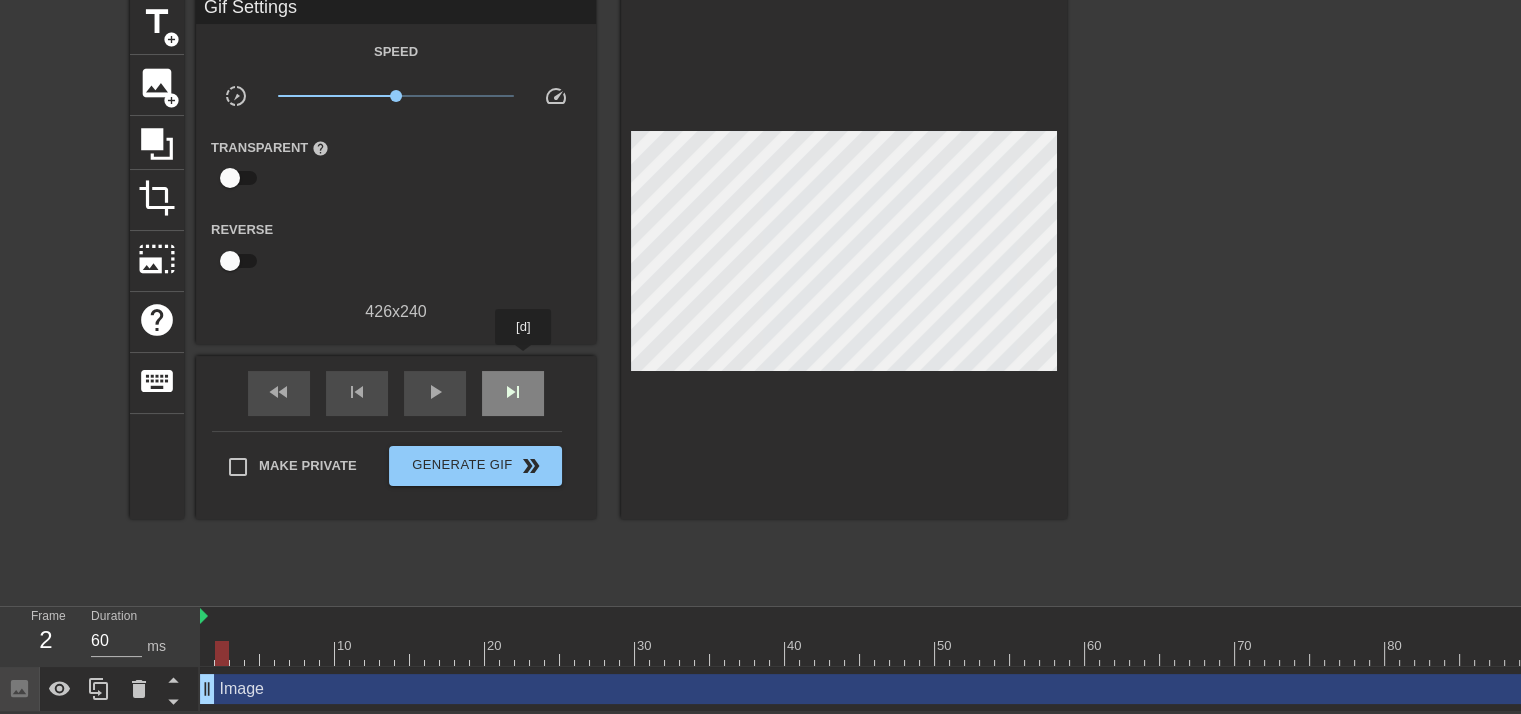 click on "skip_next" at bounding box center [513, 393] 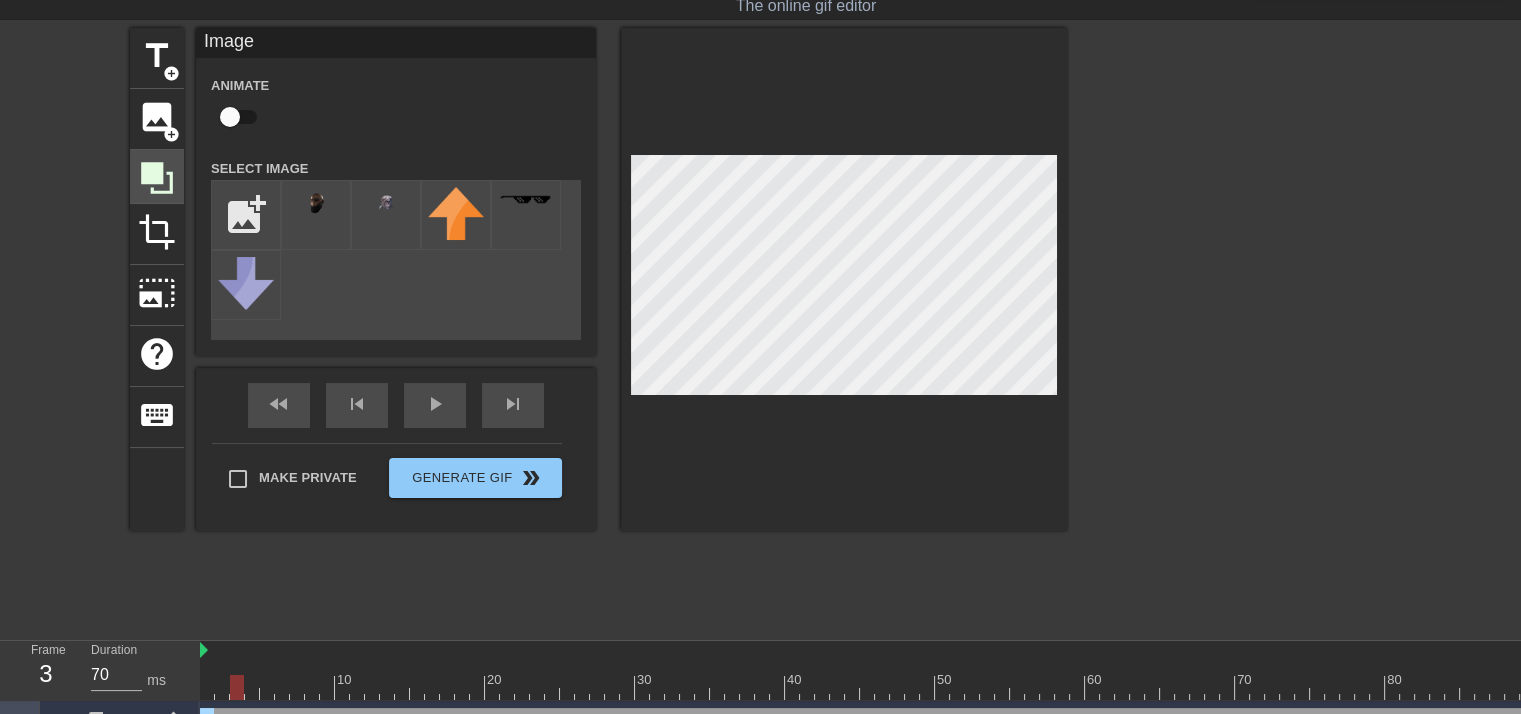 scroll, scrollTop: 66, scrollLeft: 0, axis: vertical 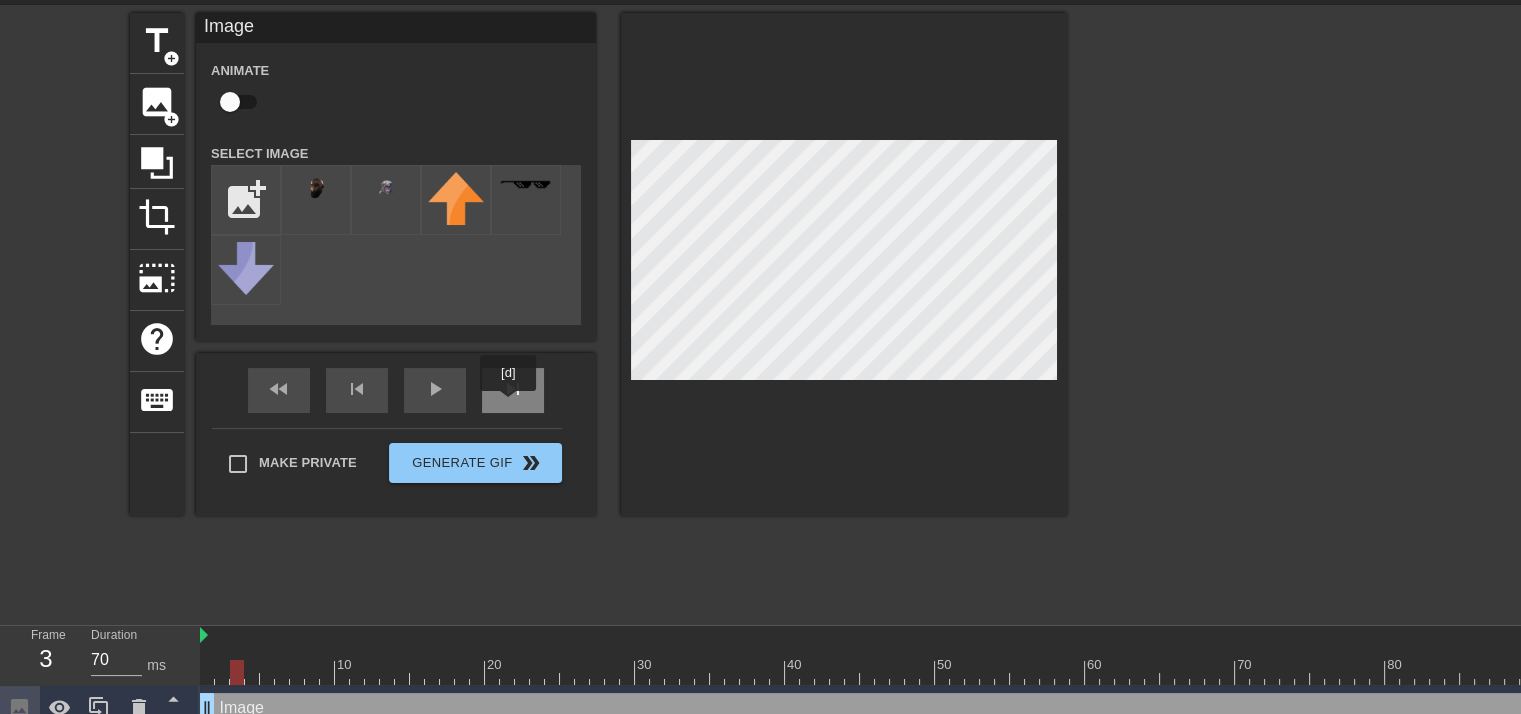click on "skip_next" at bounding box center [513, 390] 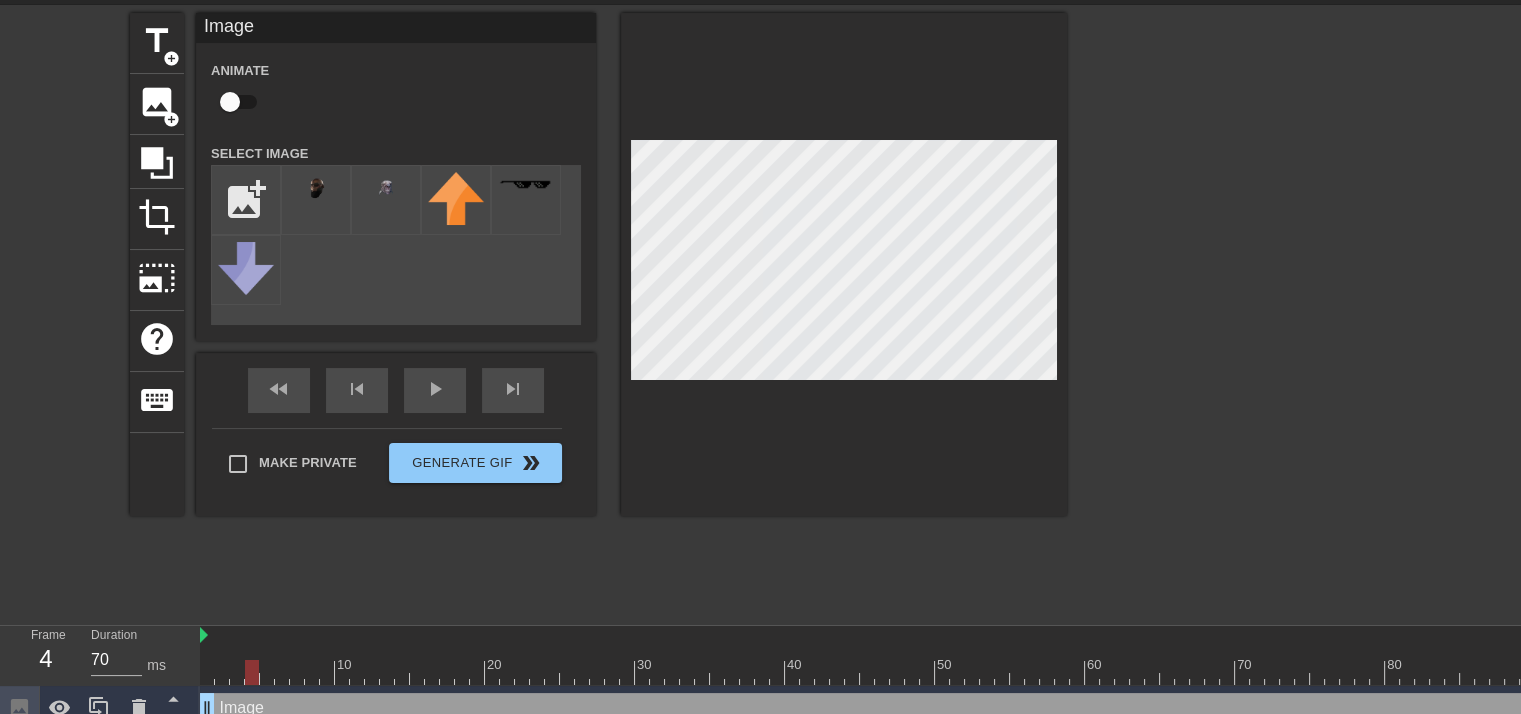 scroll, scrollTop: 6, scrollLeft: 0, axis: vertical 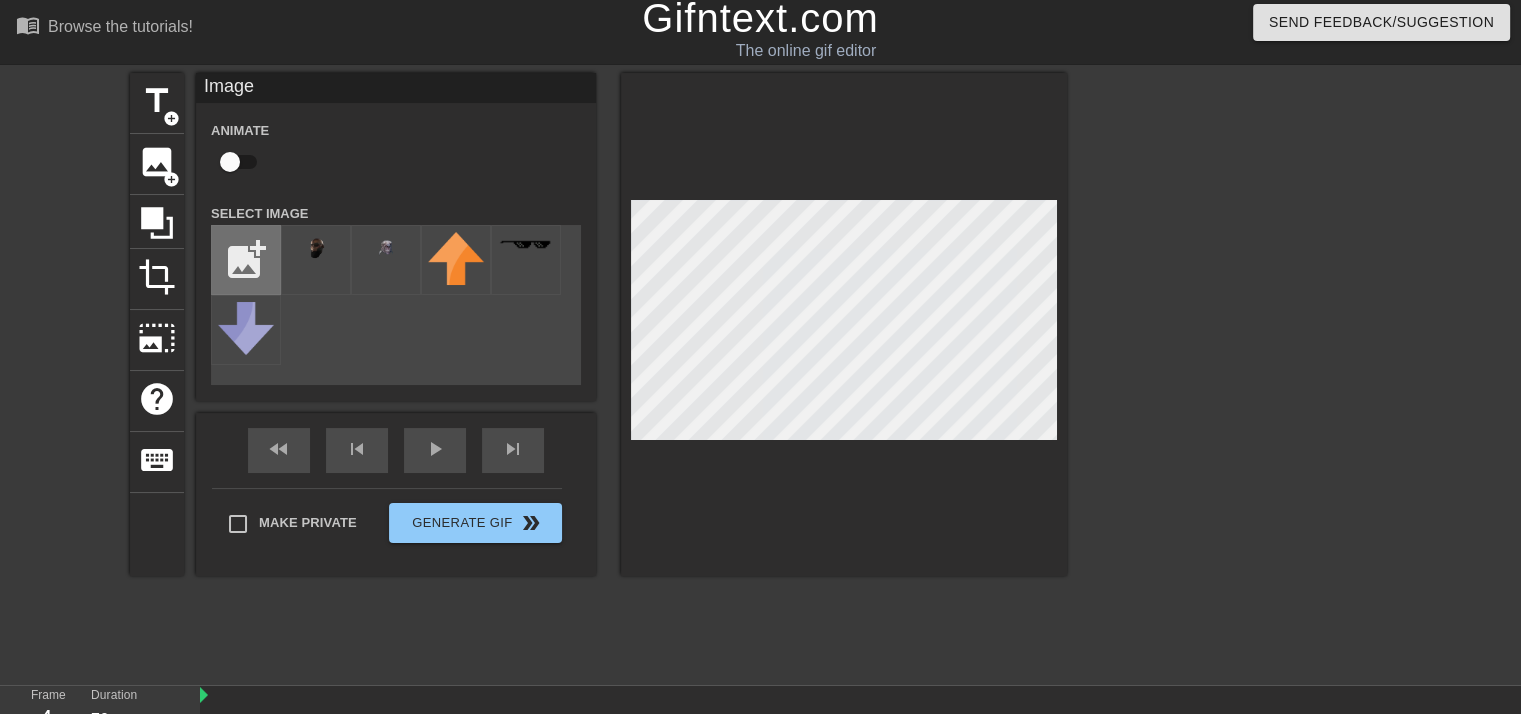 click at bounding box center [246, 260] 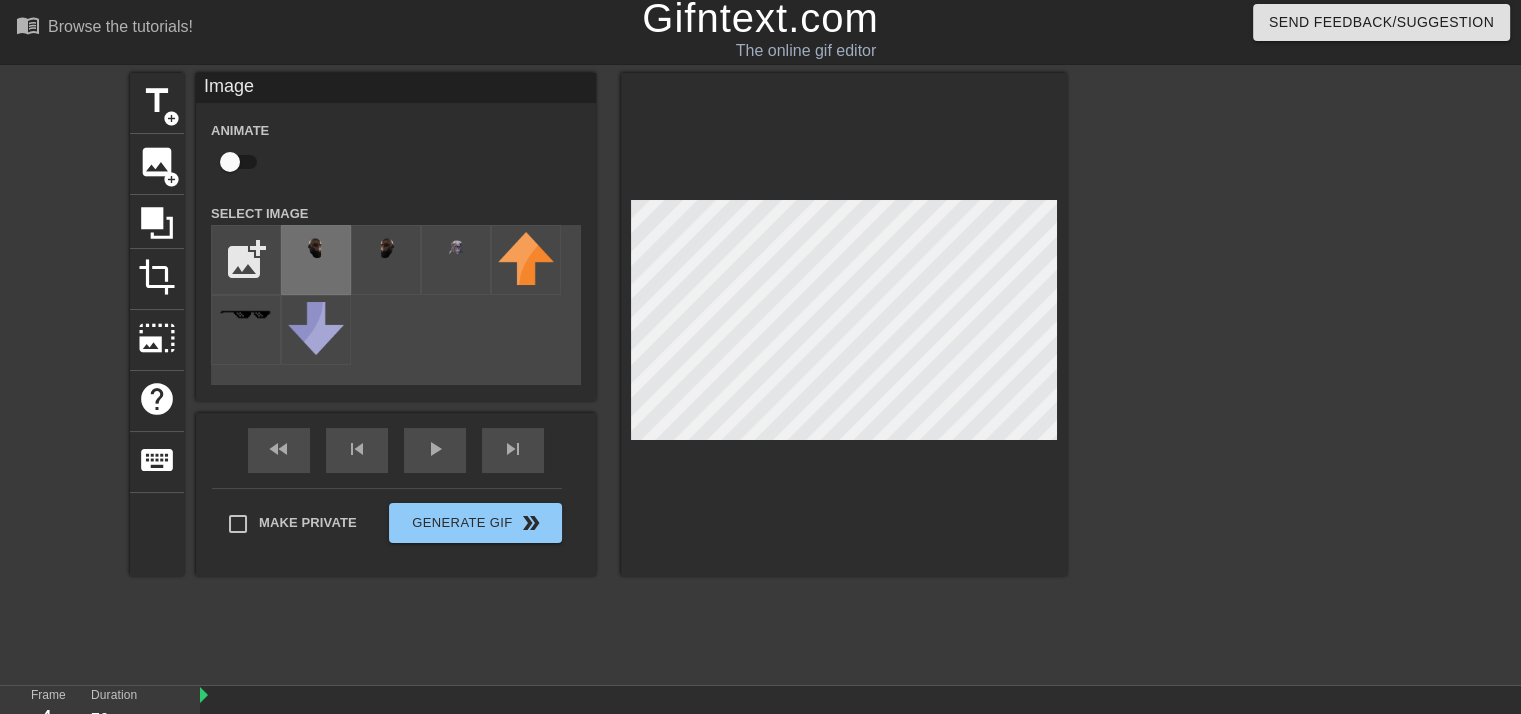 click at bounding box center [316, 250] 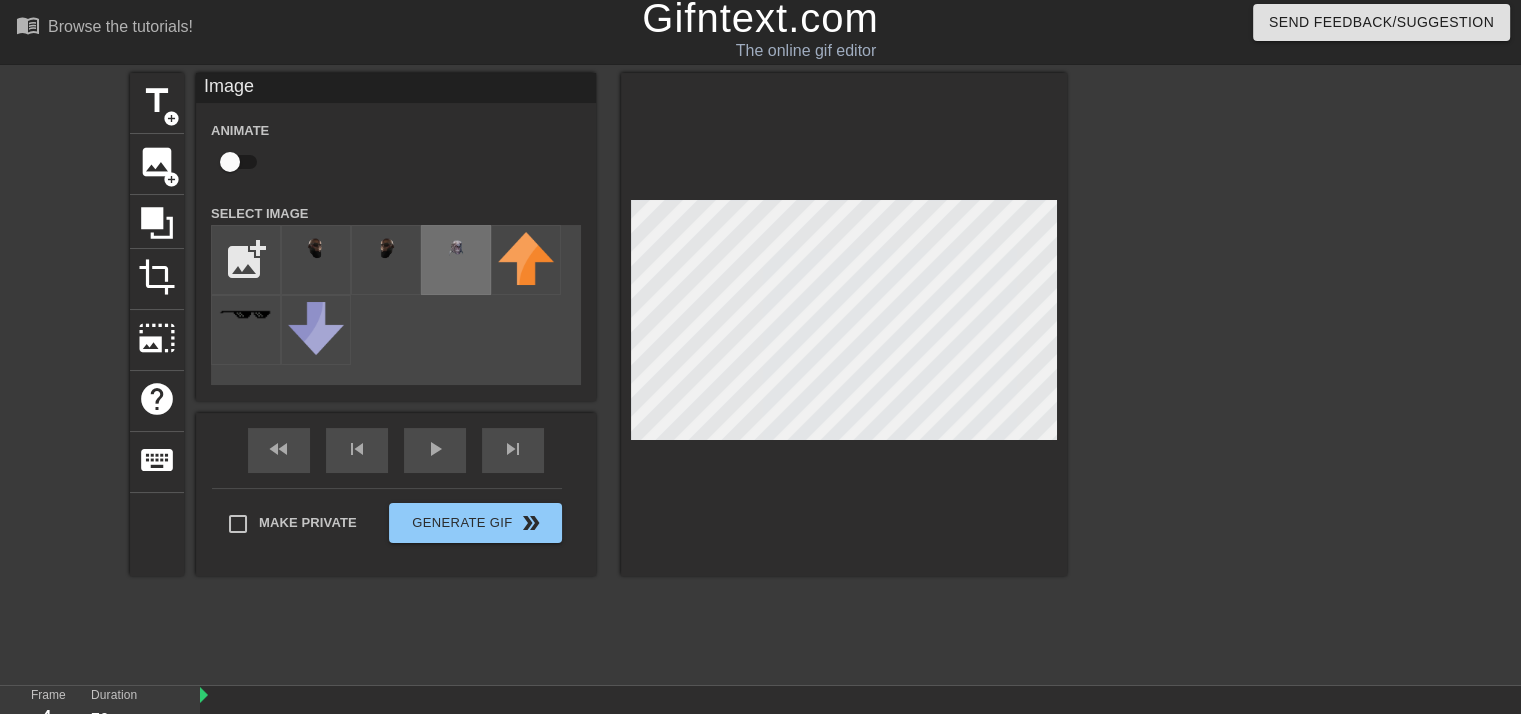 scroll, scrollTop: 97, scrollLeft: 0, axis: vertical 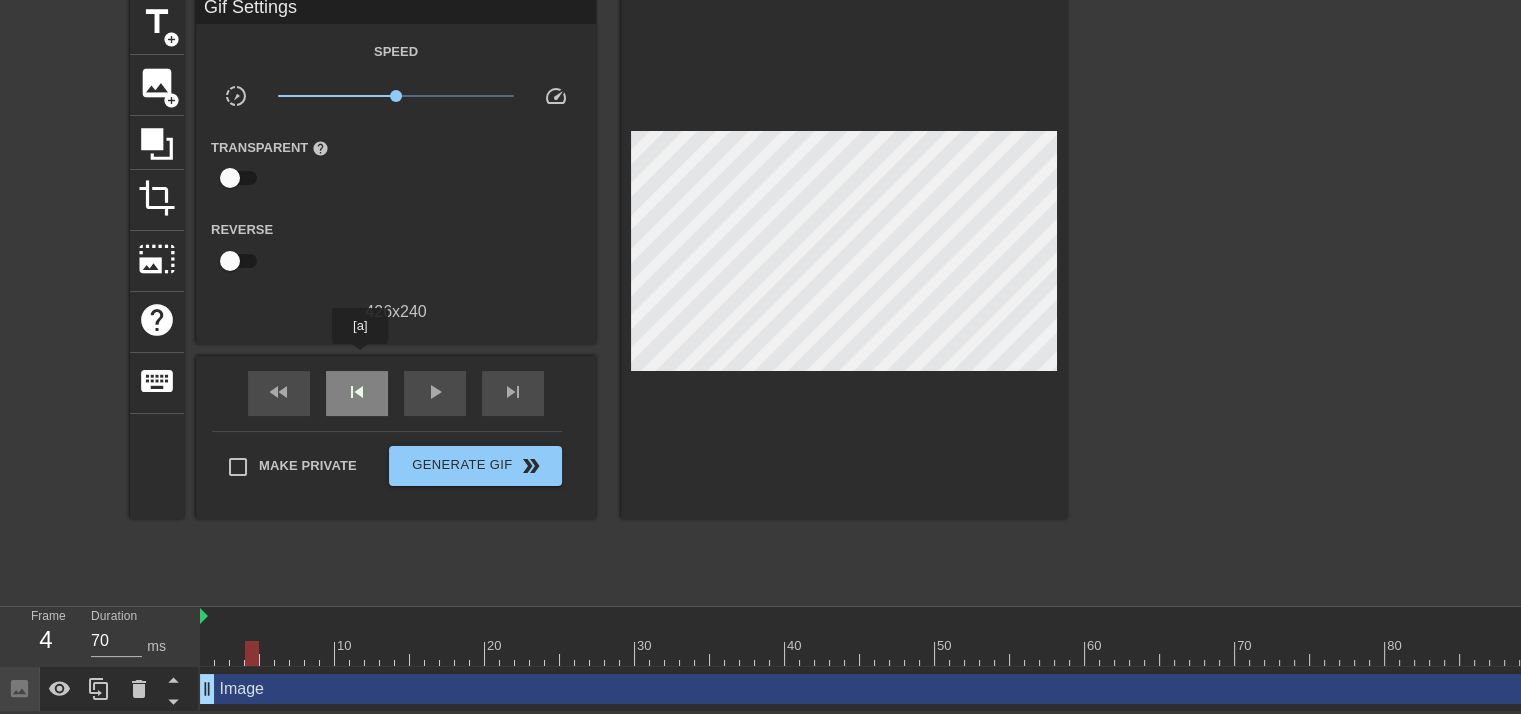 click on "skip_previous" at bounding box center (357, 393) 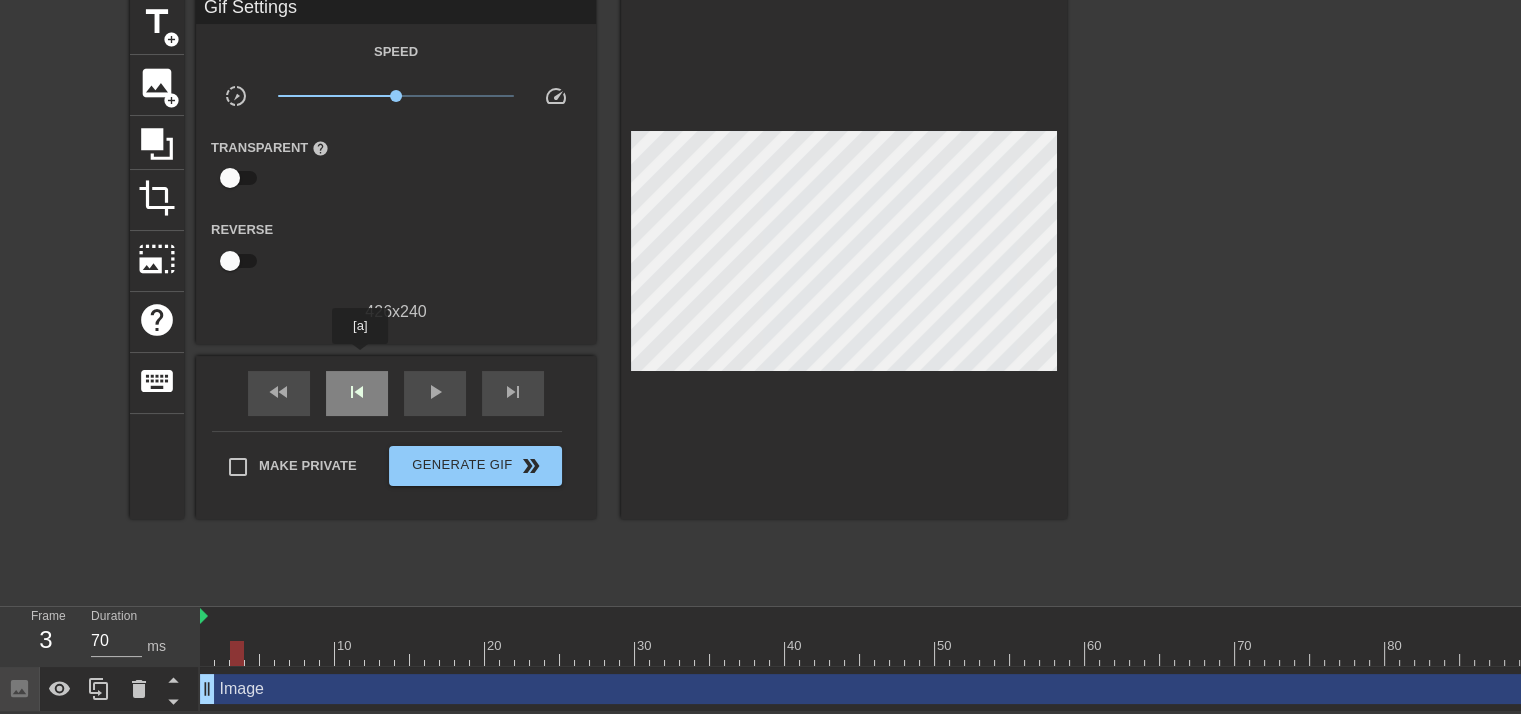 click on "skip_previous" at bounding box center [357, 393] 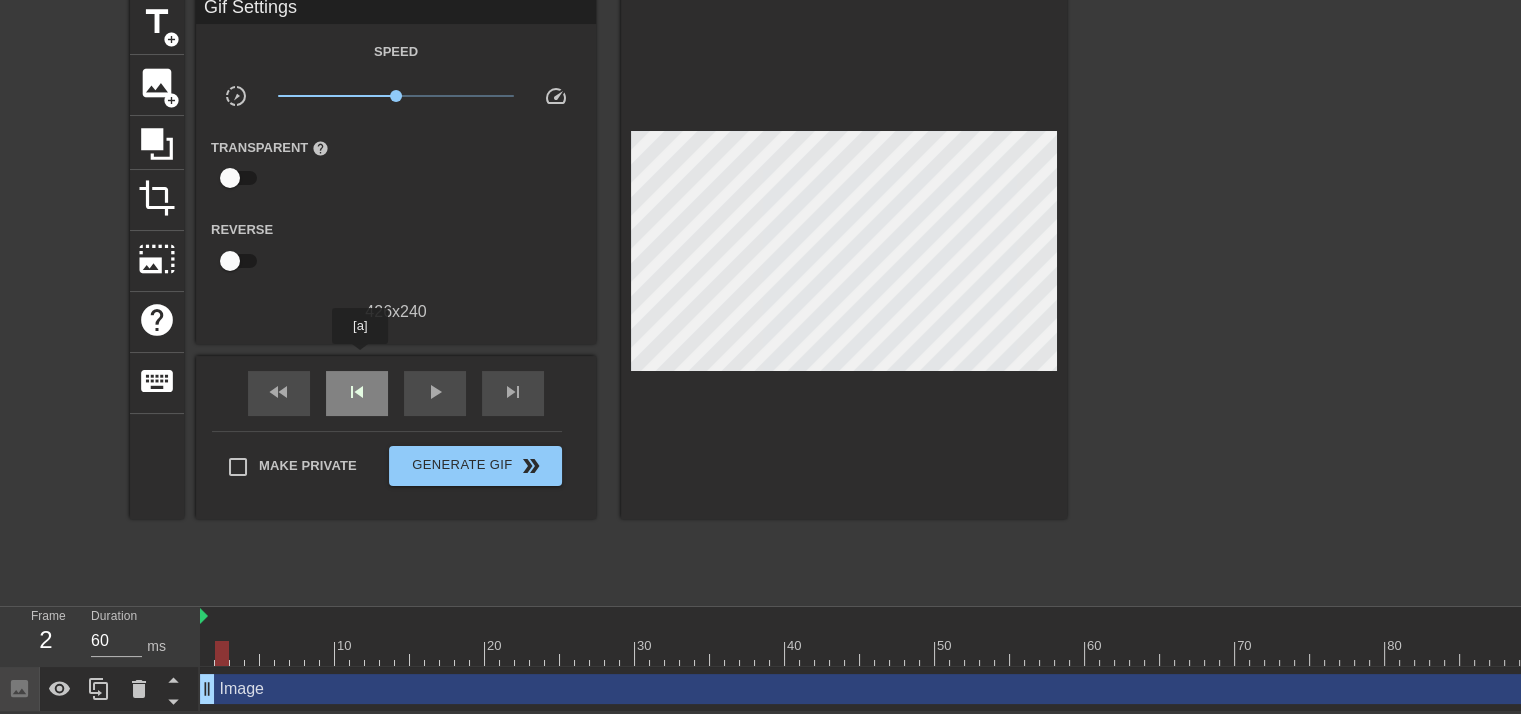 click on "skip_previous" at bounding box center (357, 393) 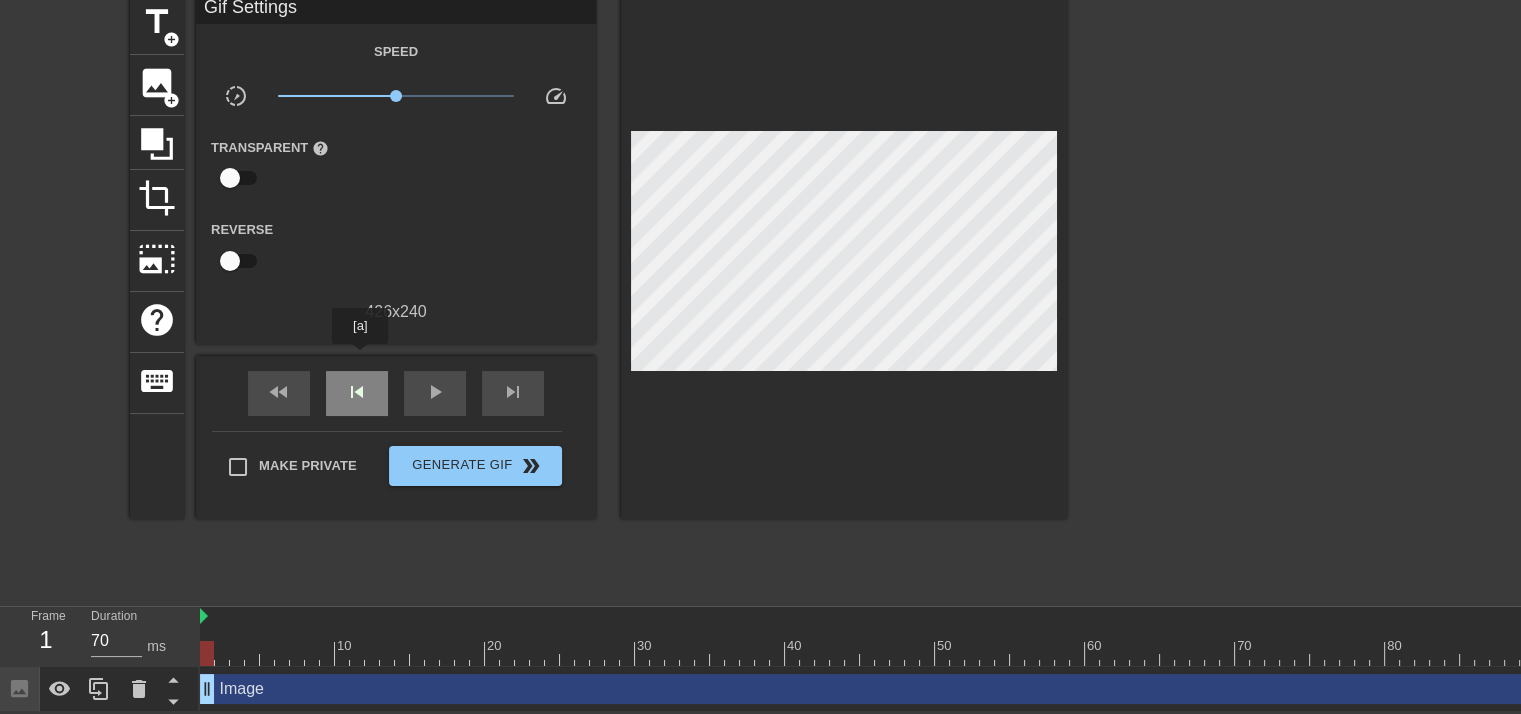 click on "skip_previous" at bounding box center [357, 393] 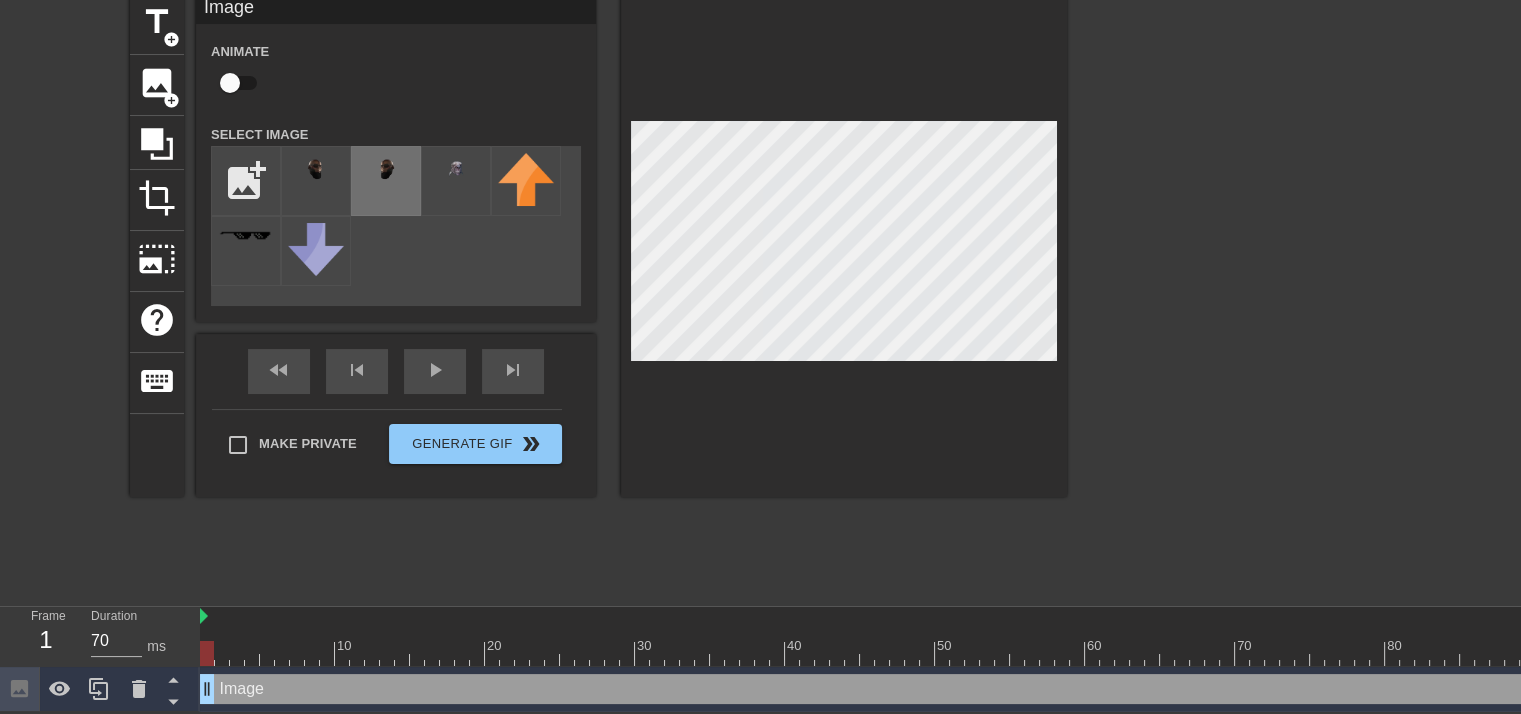 click at bounding box center (386, 171) 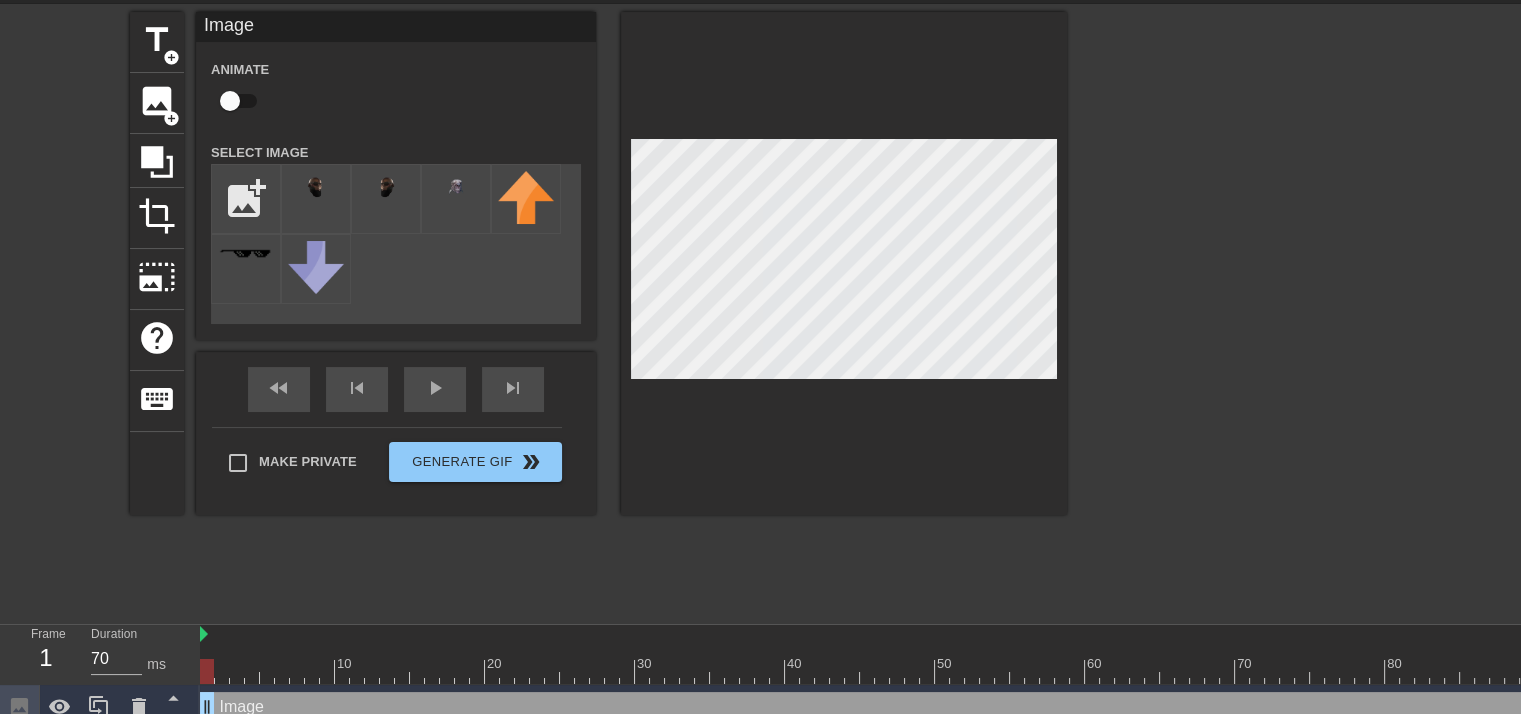 scroll, scrollTop: 97, scrollLeft: 0, axis: vertical 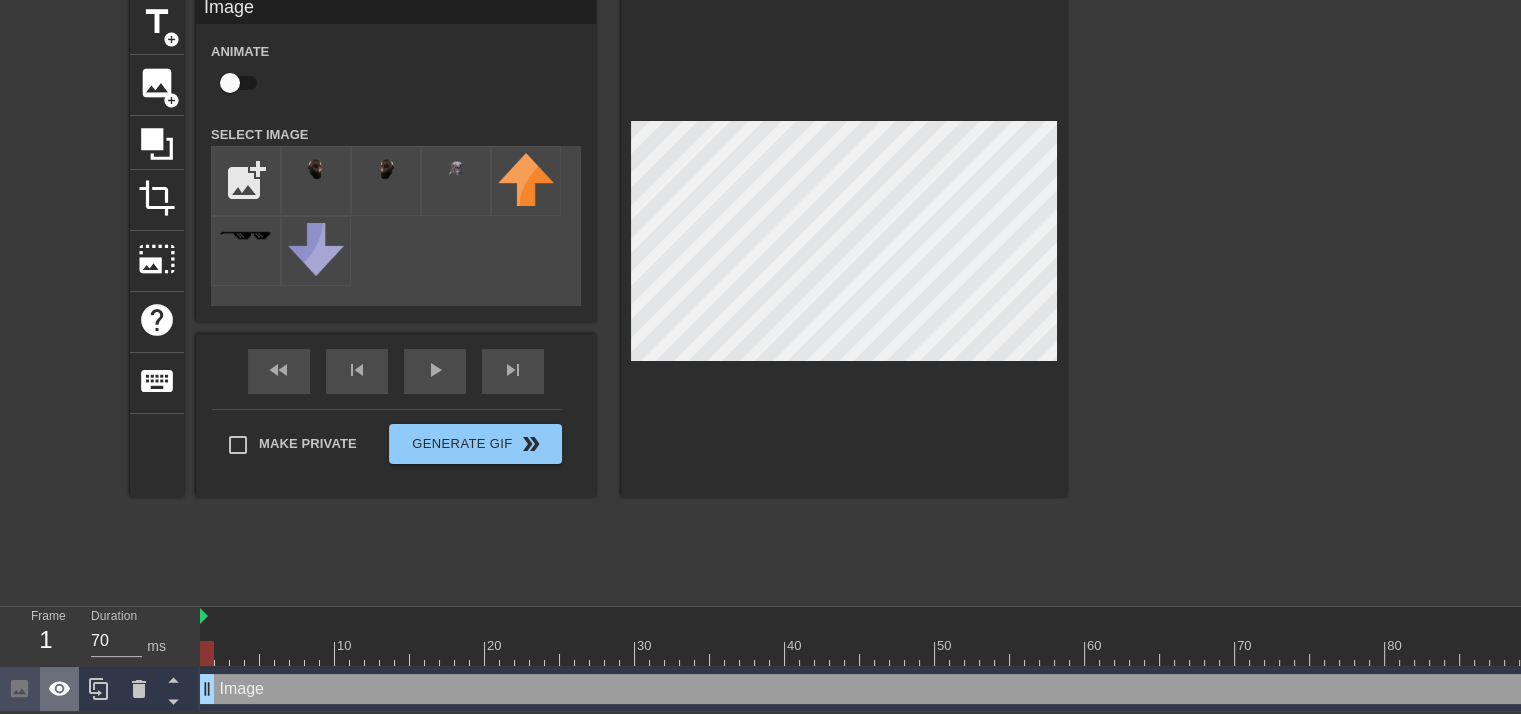 click at bounding box center (60, 689) 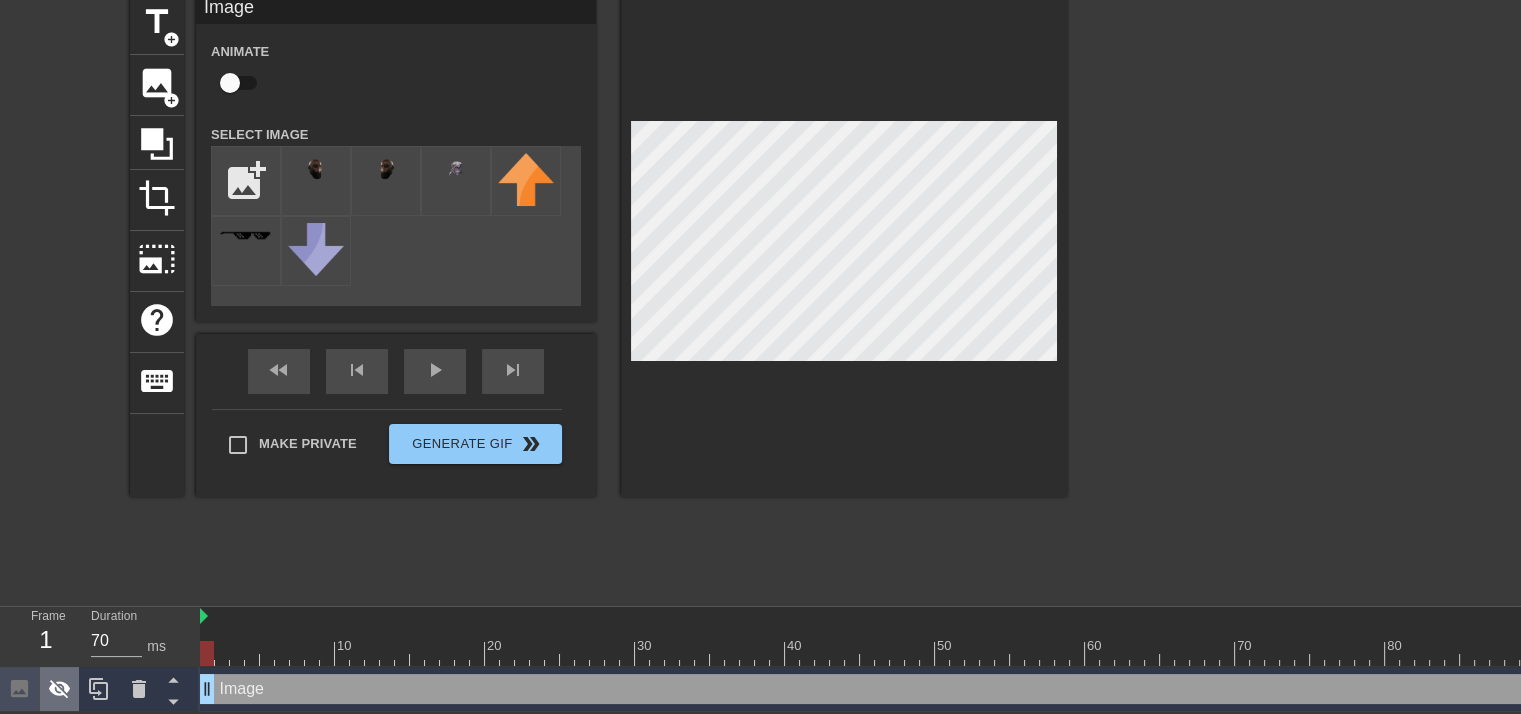 click at bounding box center (60, 689) 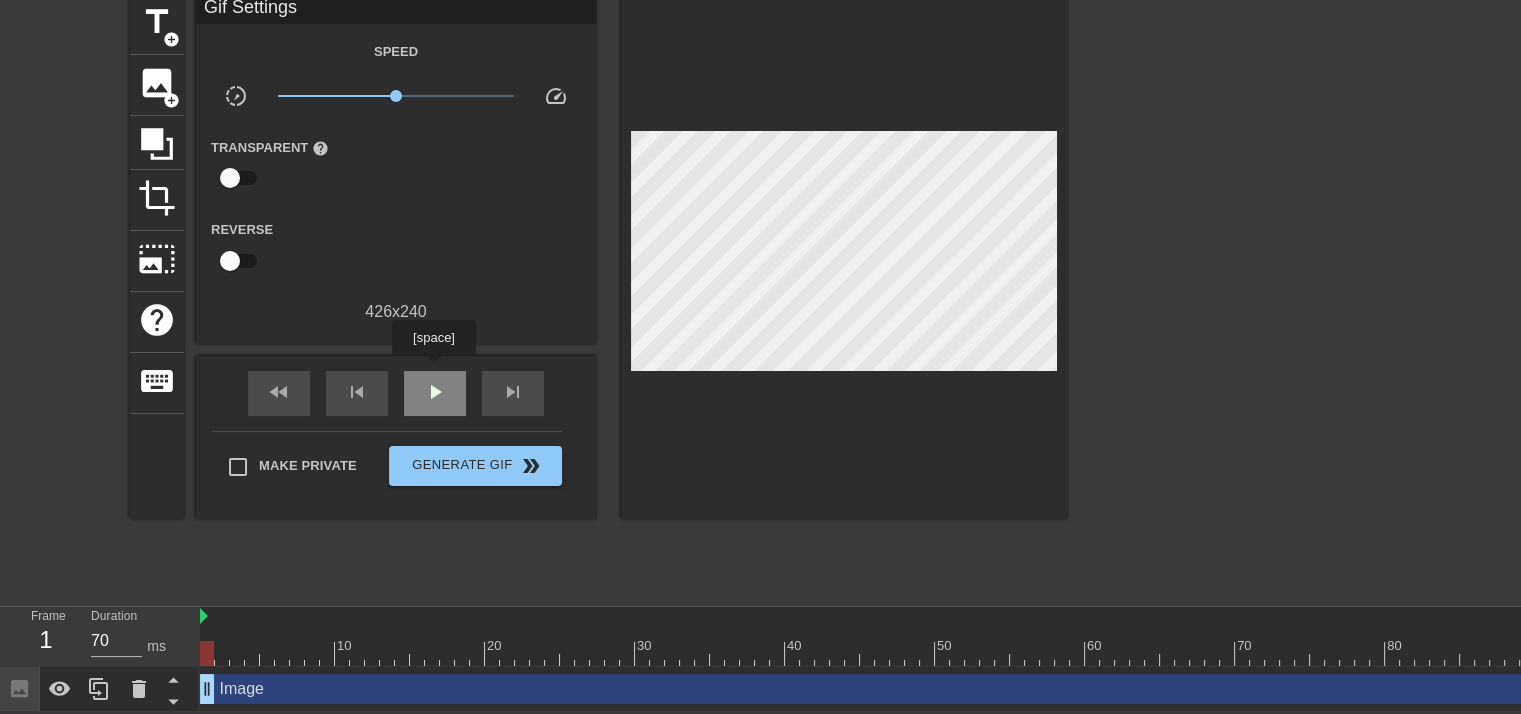 click on "play_arrow" at bounding box center (435, 393) 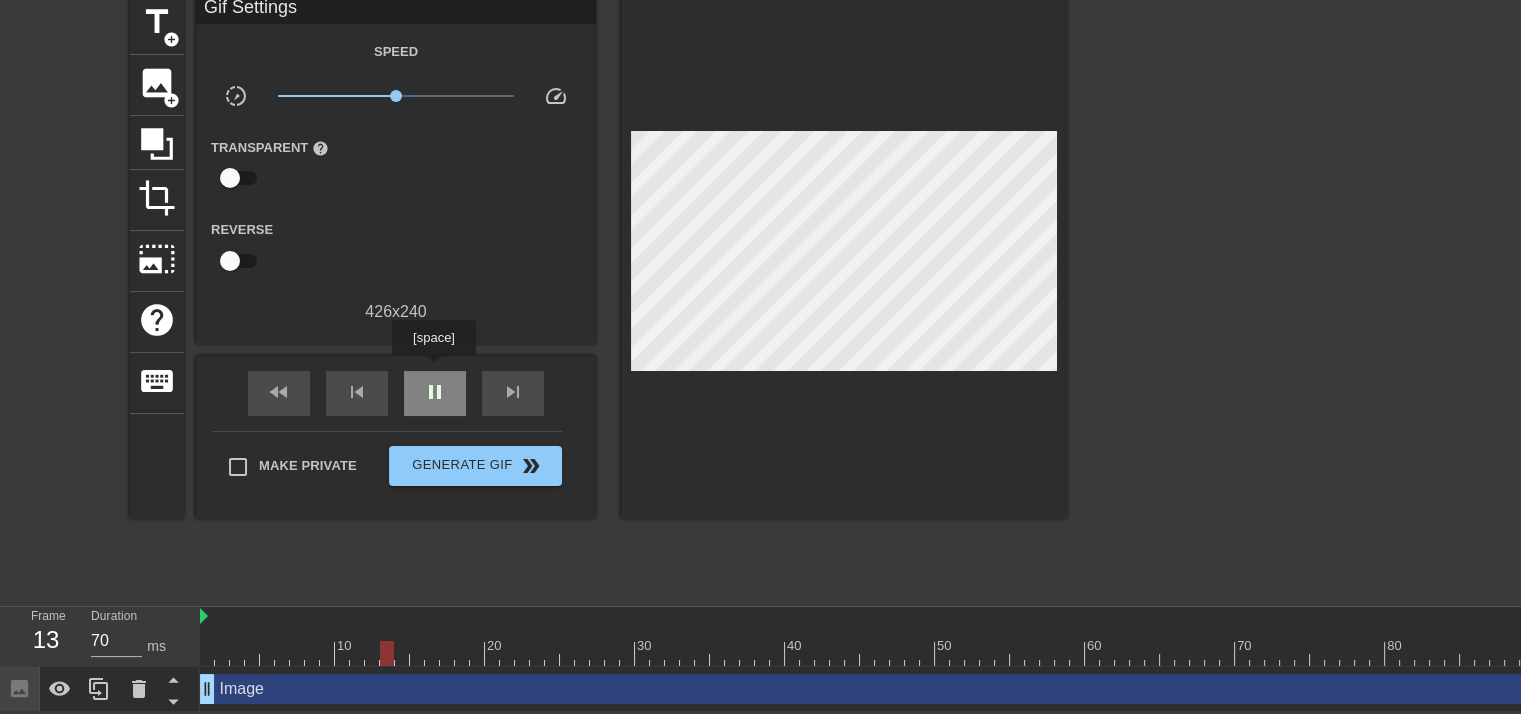 click on "pause" at bounding box center [435, 392] 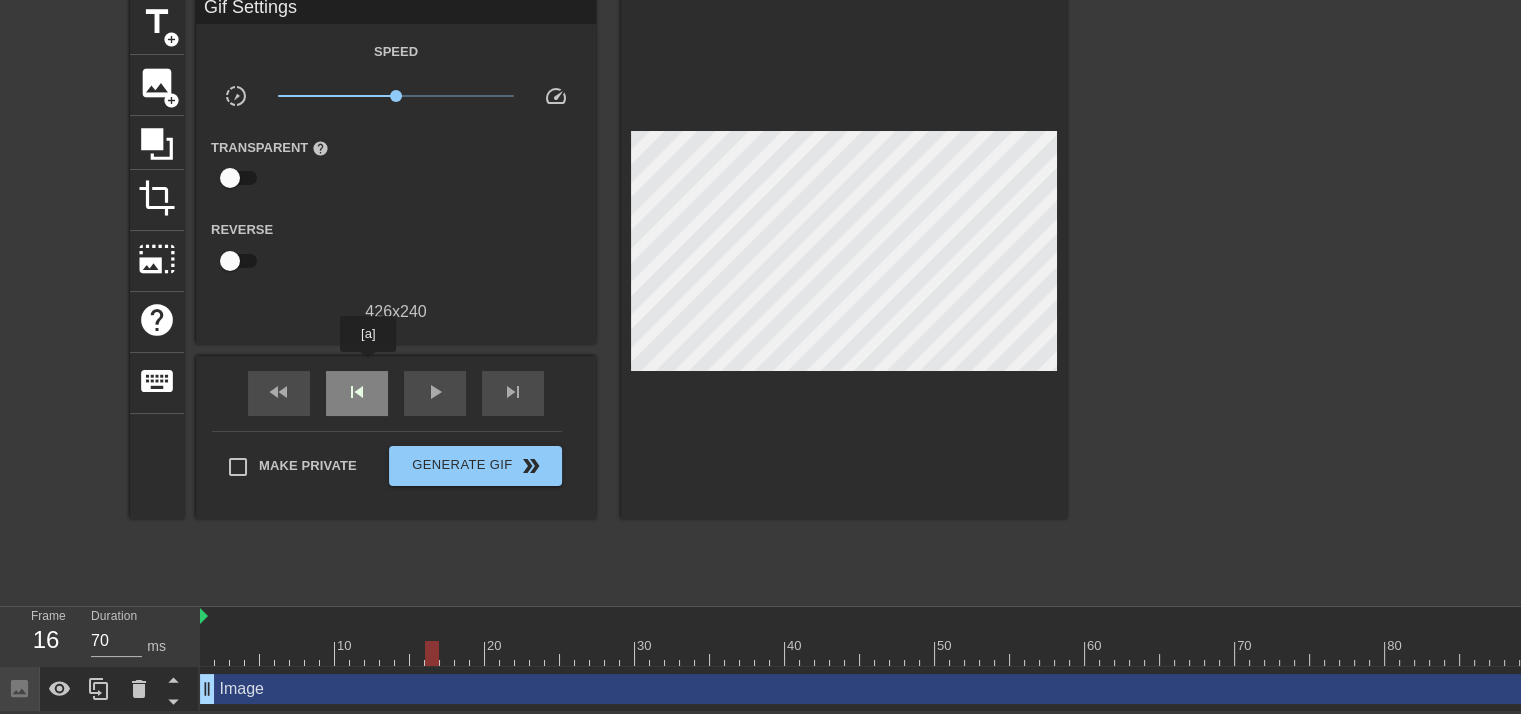 click on "skip_previous" at bounding box center [357, 392] 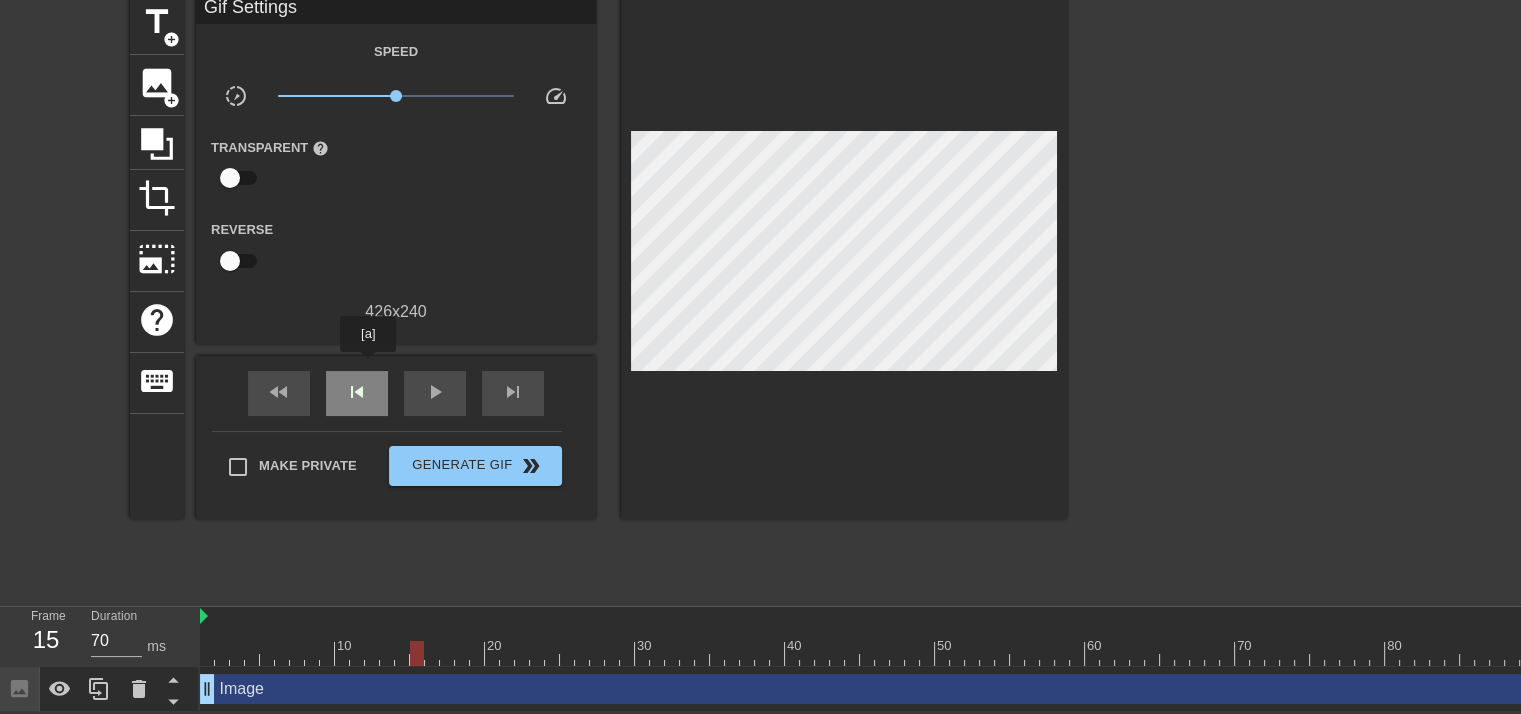 click on "skip_previous" at bounding box center (357, 392) 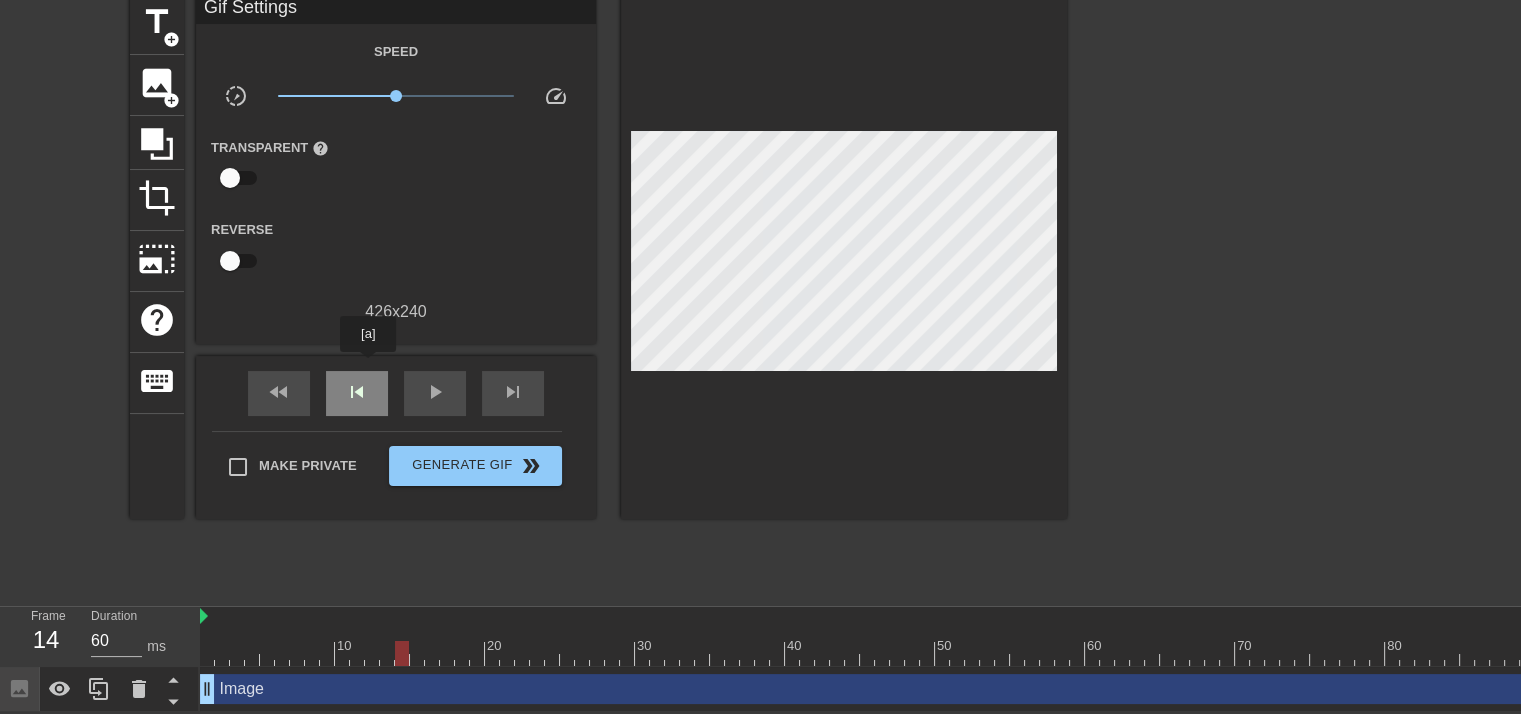 click on "skip_previous" at bounding box center [357, 392] 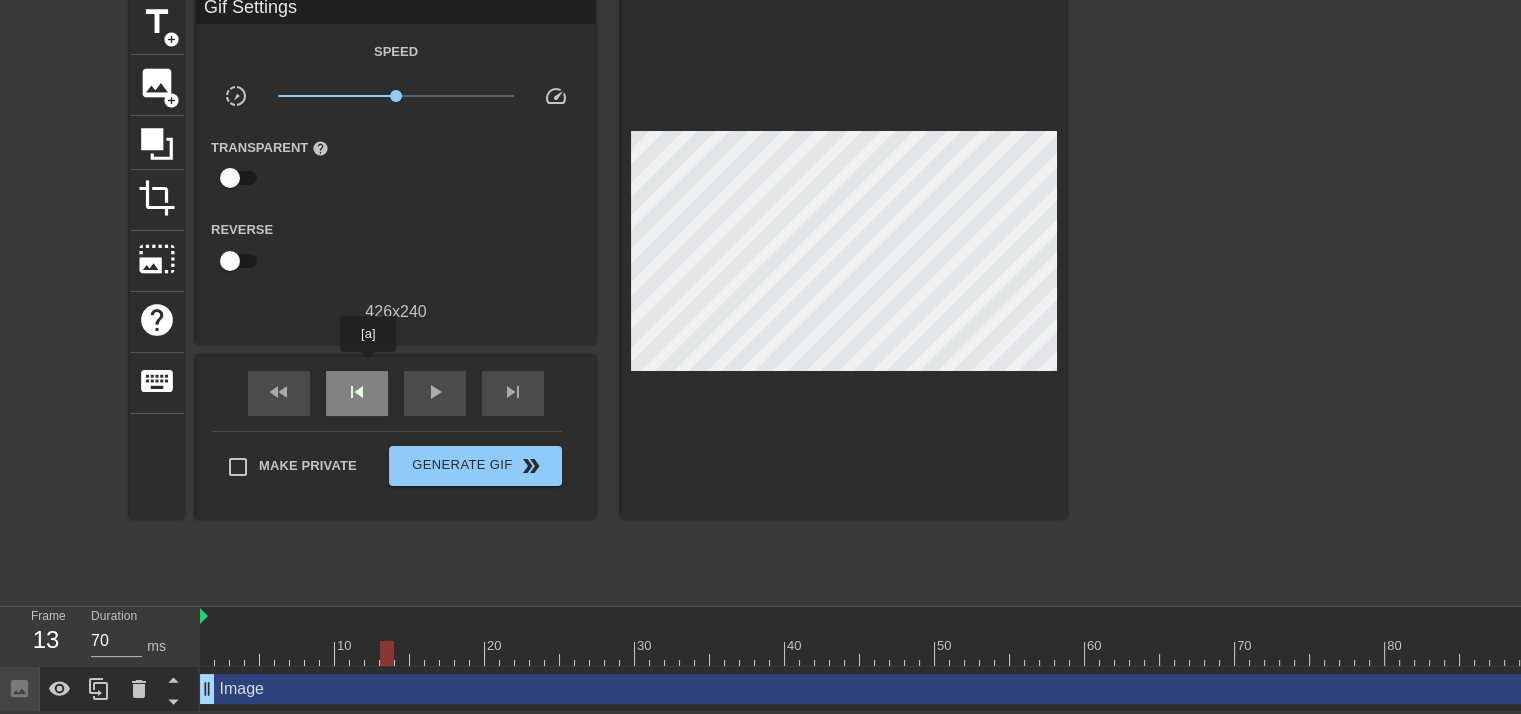 click on "skip_previous" at bounding box center [357, 392] 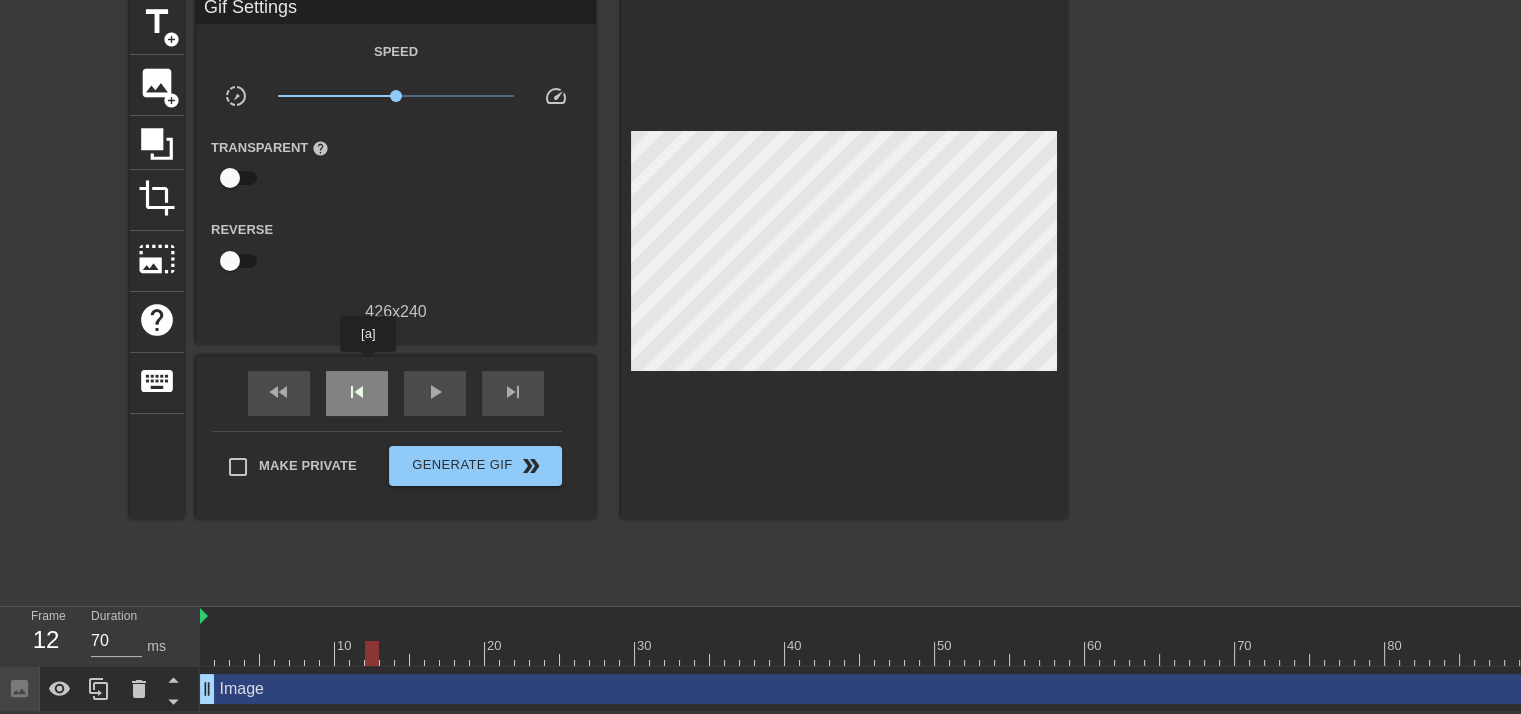 click on "skip_previous" at bounding box center [357, 392] 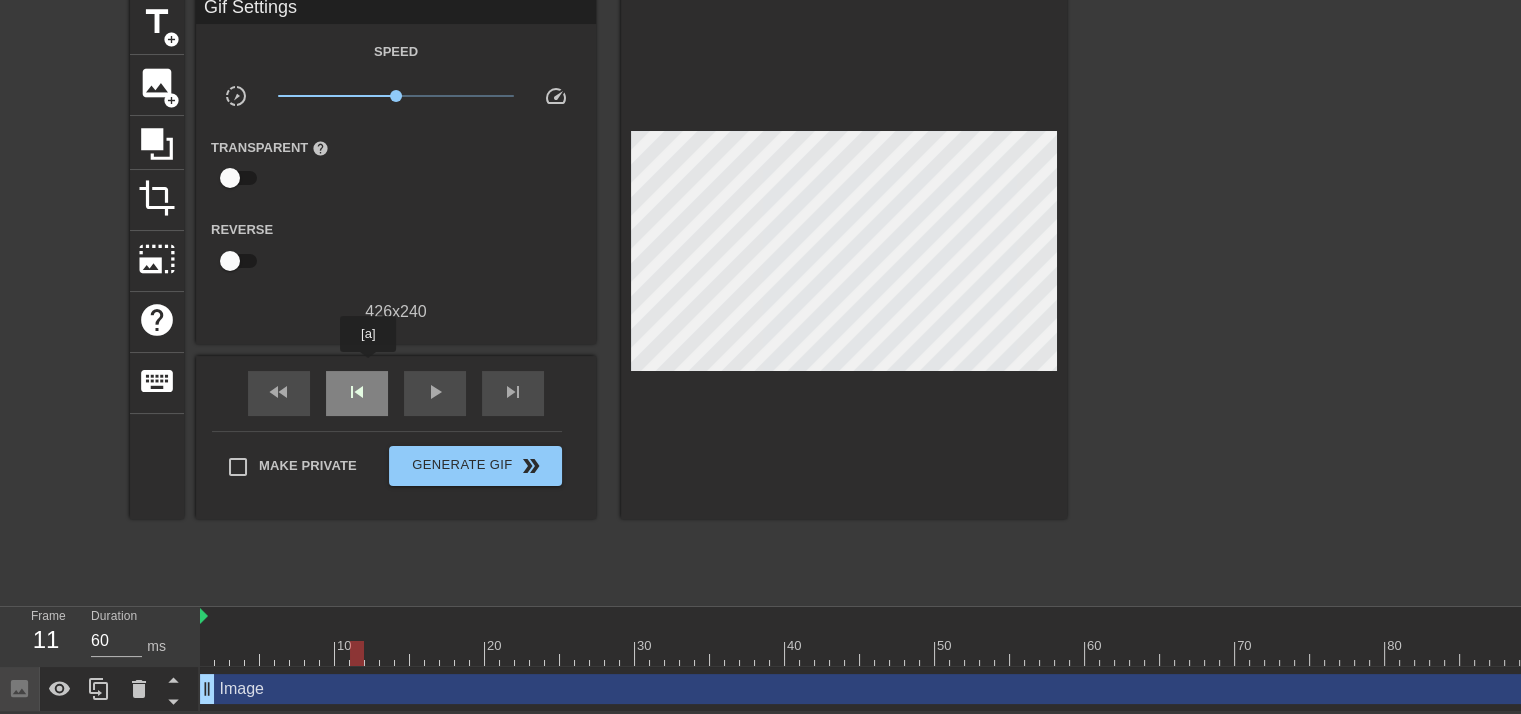 click on "skip_previous" at bounding box center [357, 392] 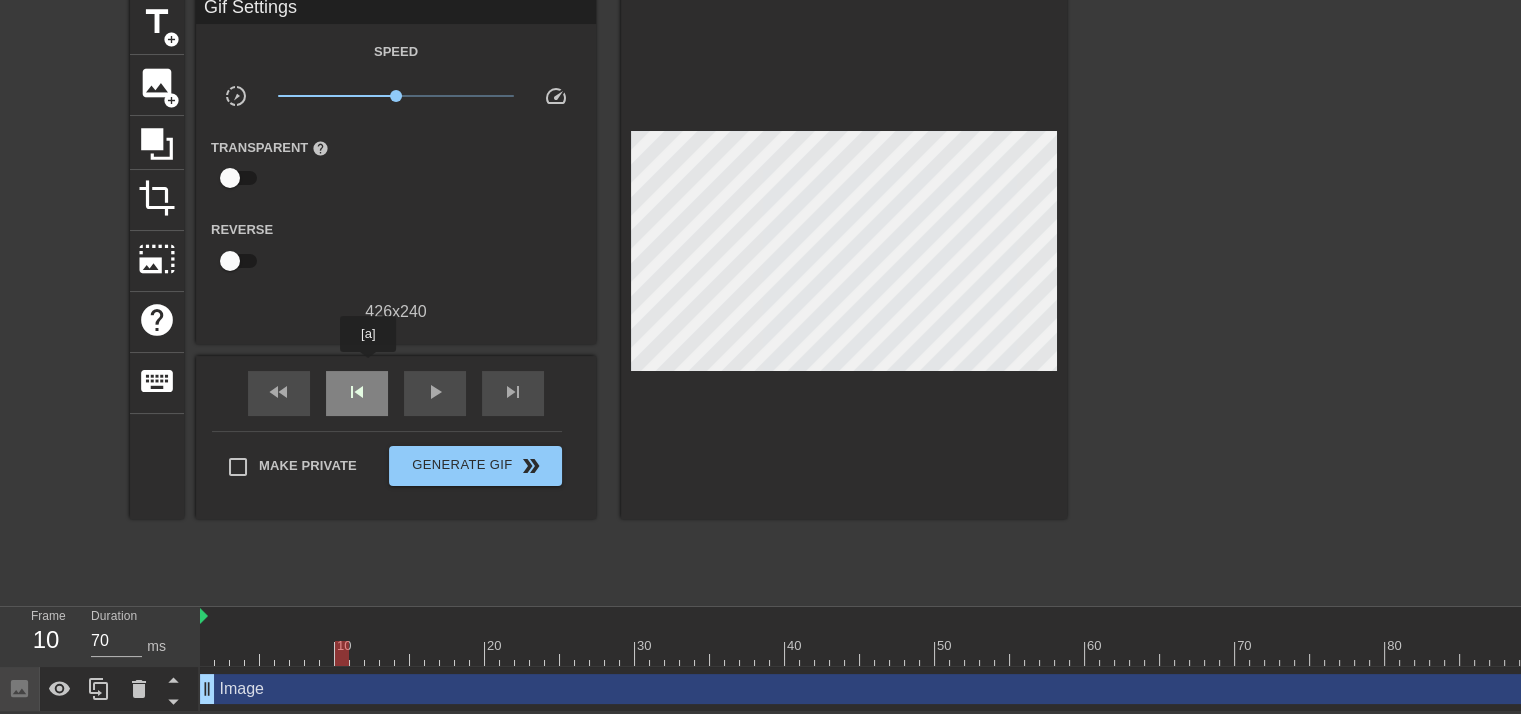 click on "skip_previous" at bounding box center [357, 392] 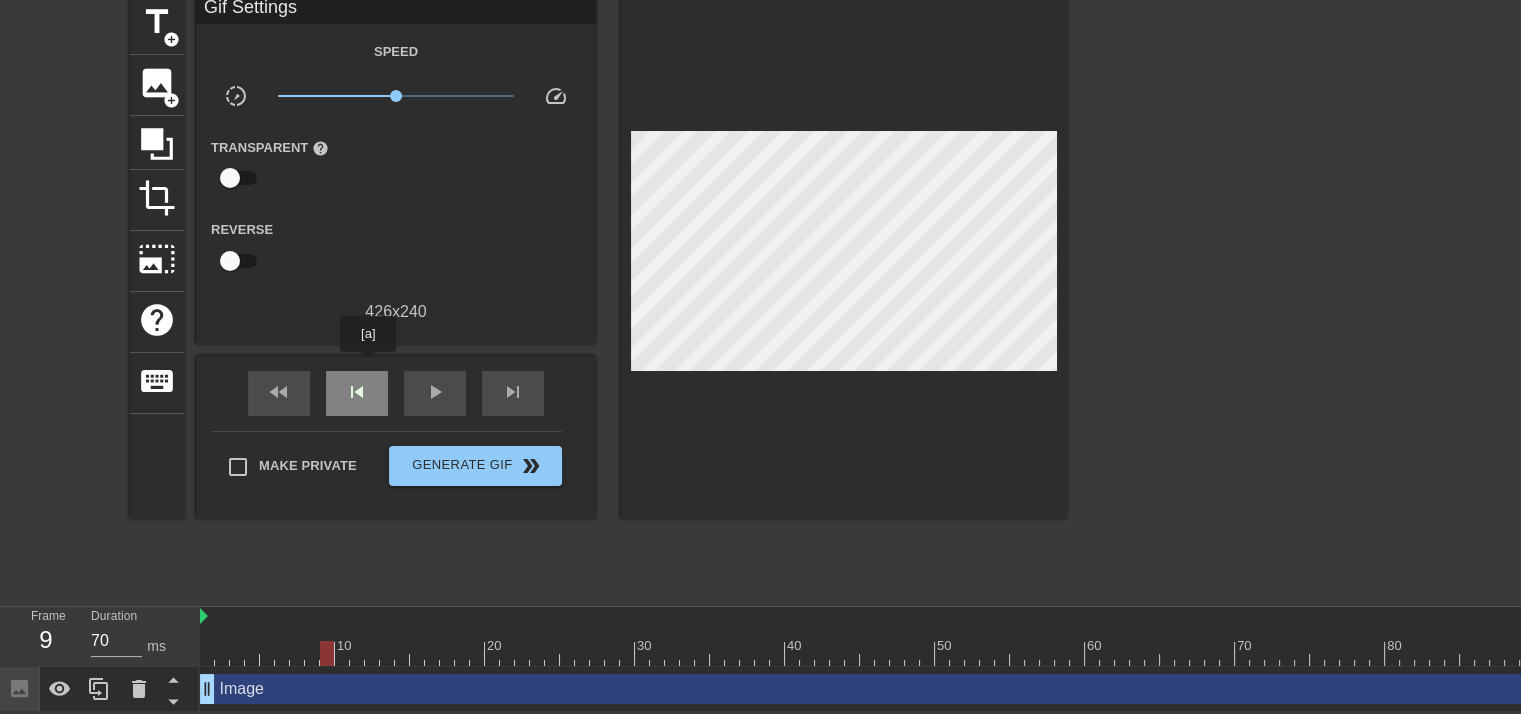 click on "skip_previous" at bounding box center [357, 392] 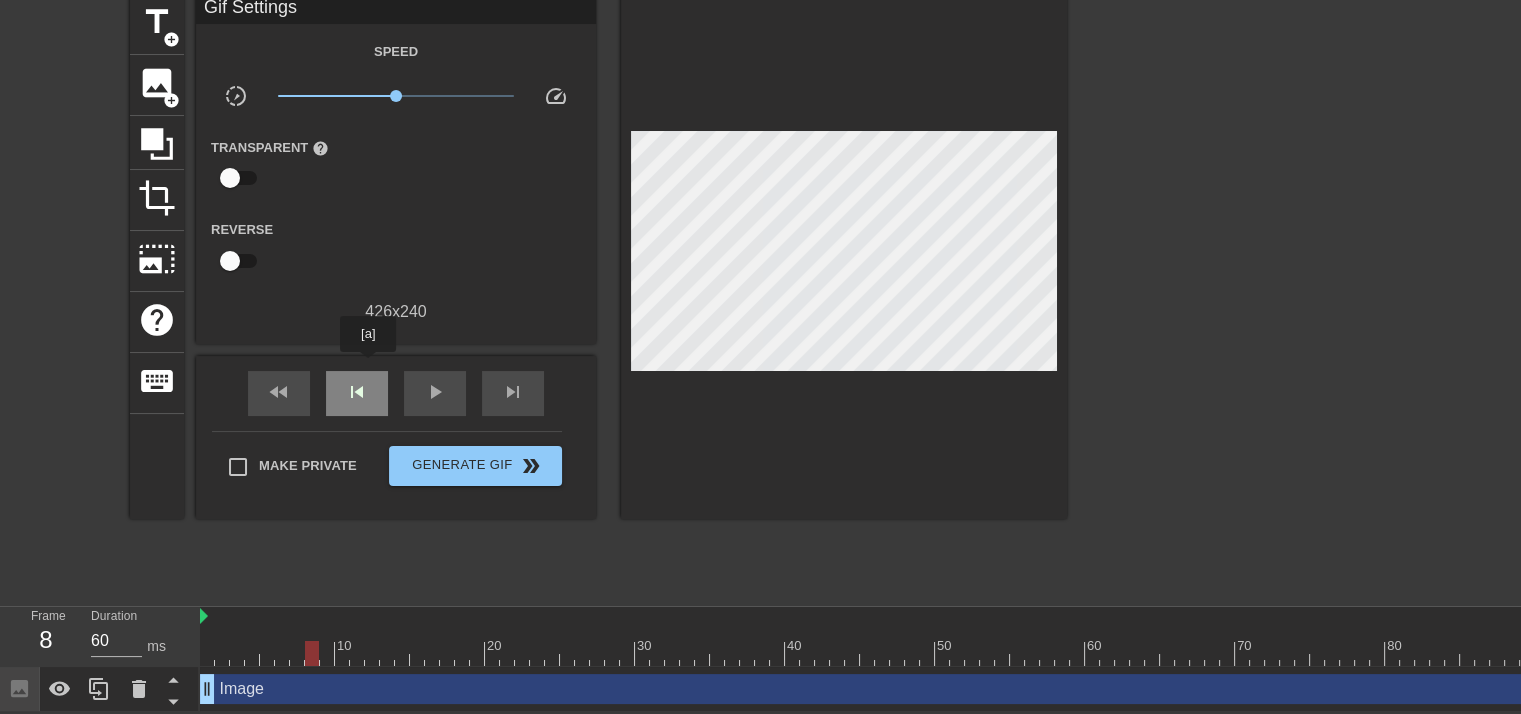 click on "skip_previous" at bounding box center [357, 392] 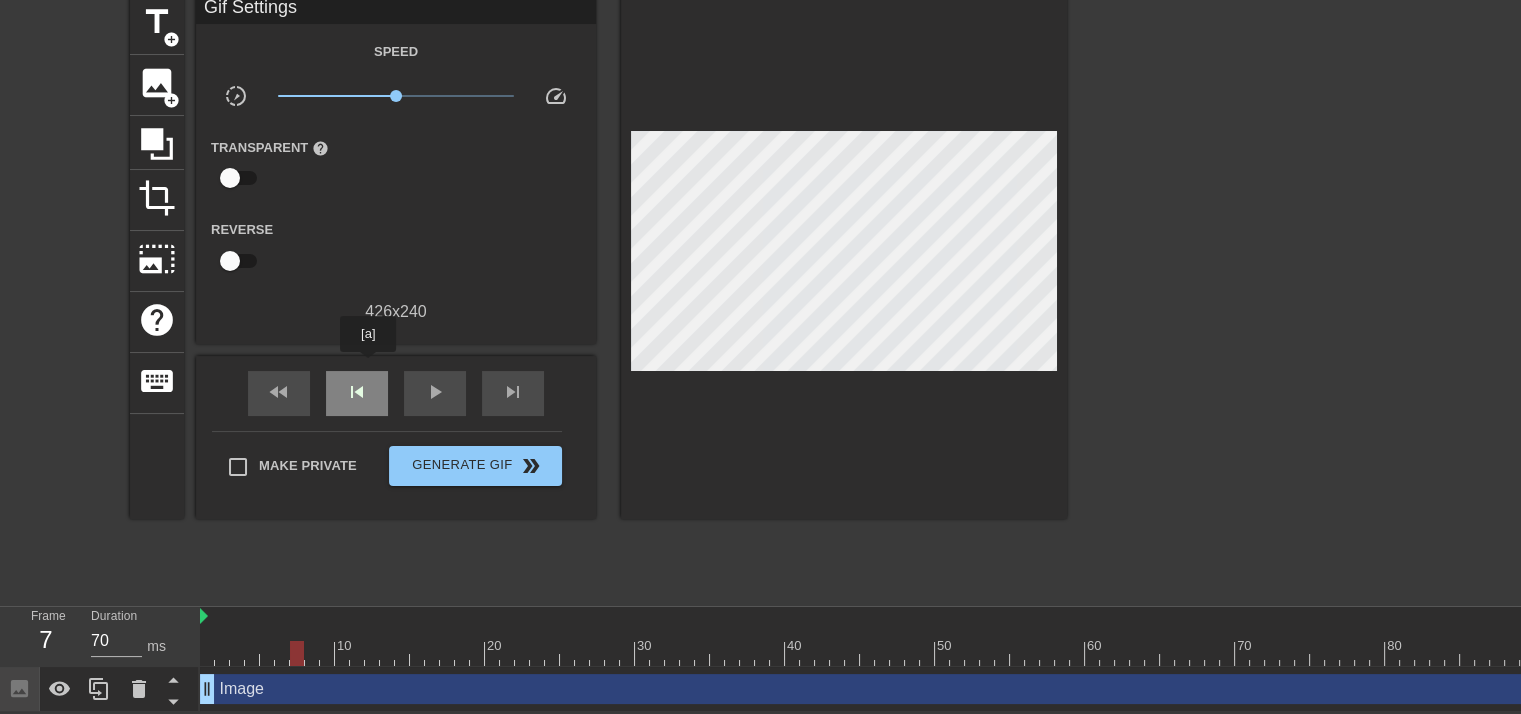 click on "skip_previous" at bounding box center [357, 392] 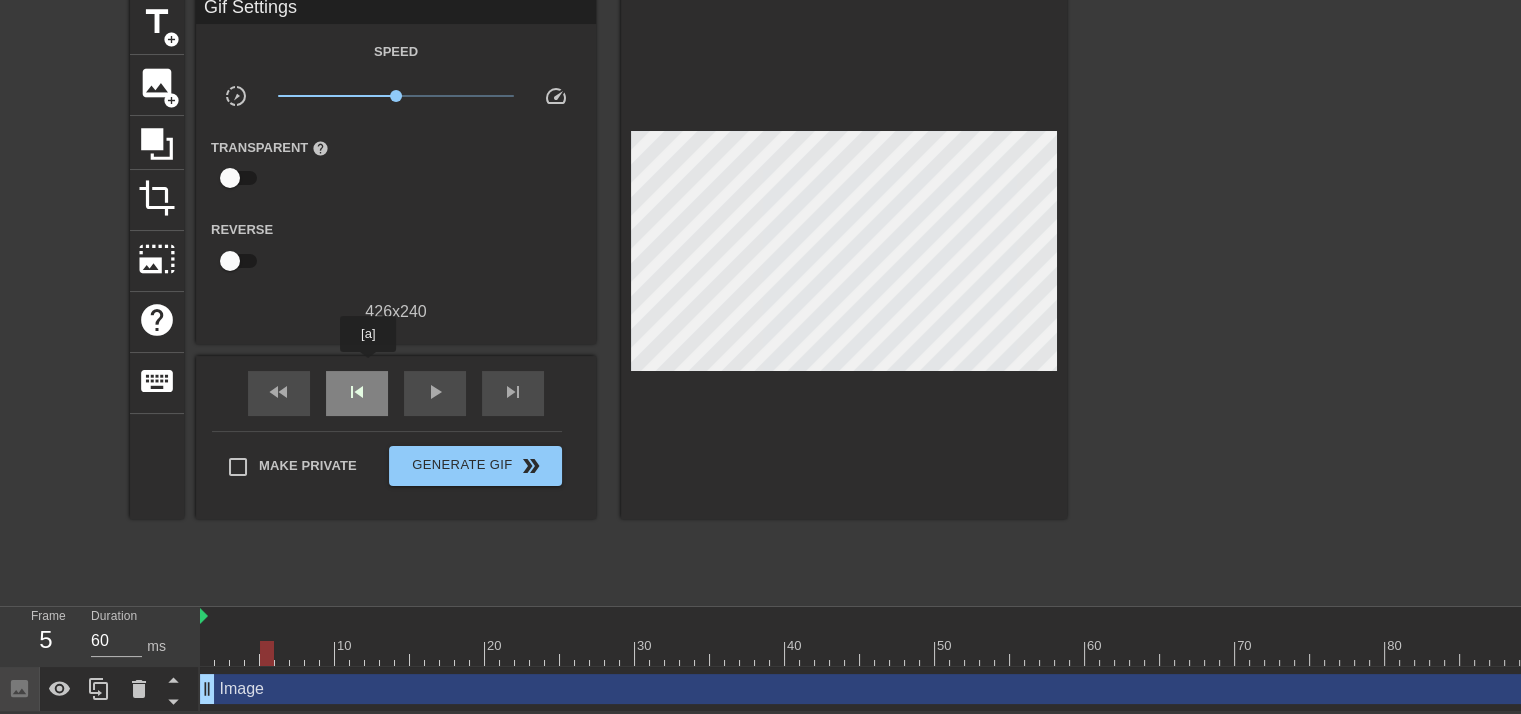 click on "skip_previous" at bounding box center (357, 392) 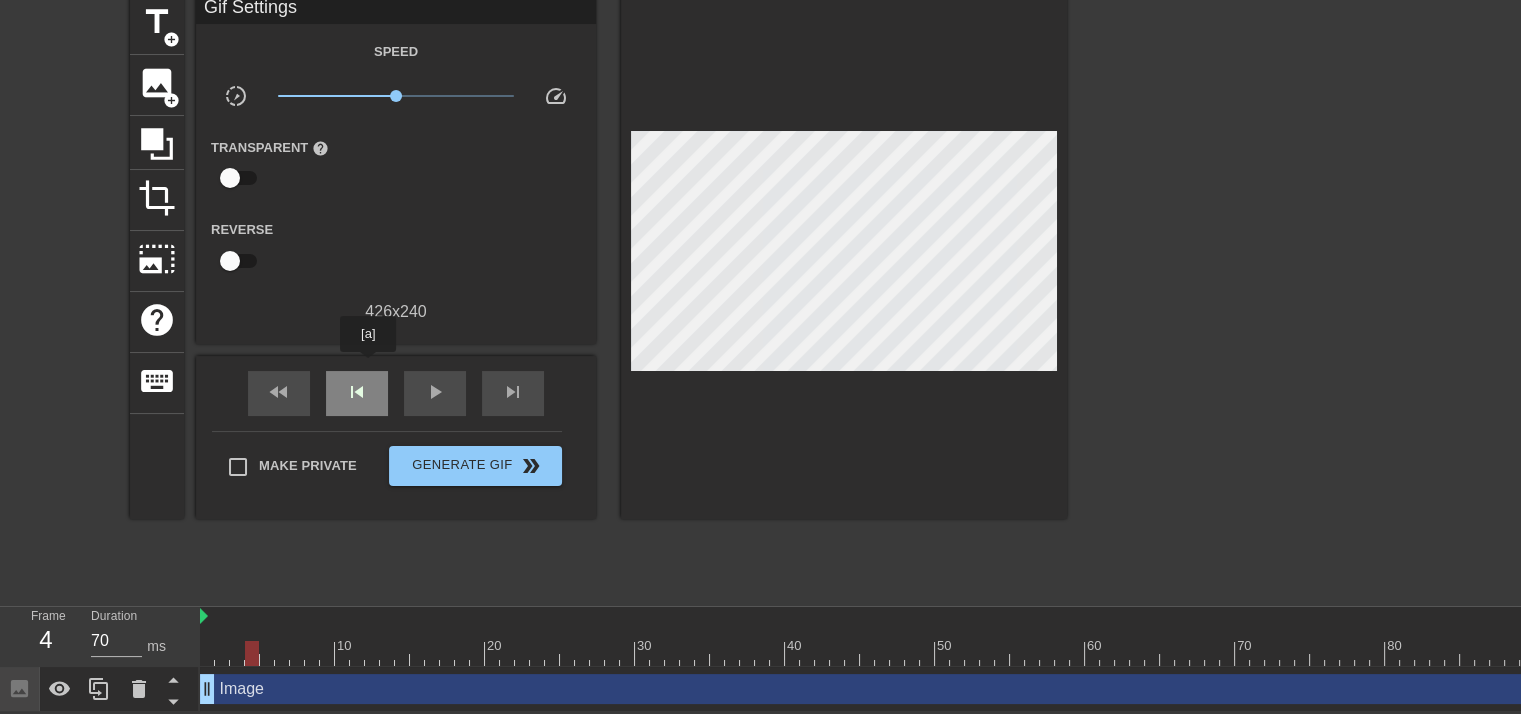 click on "skip_previous" at bounding box center (357, 392) 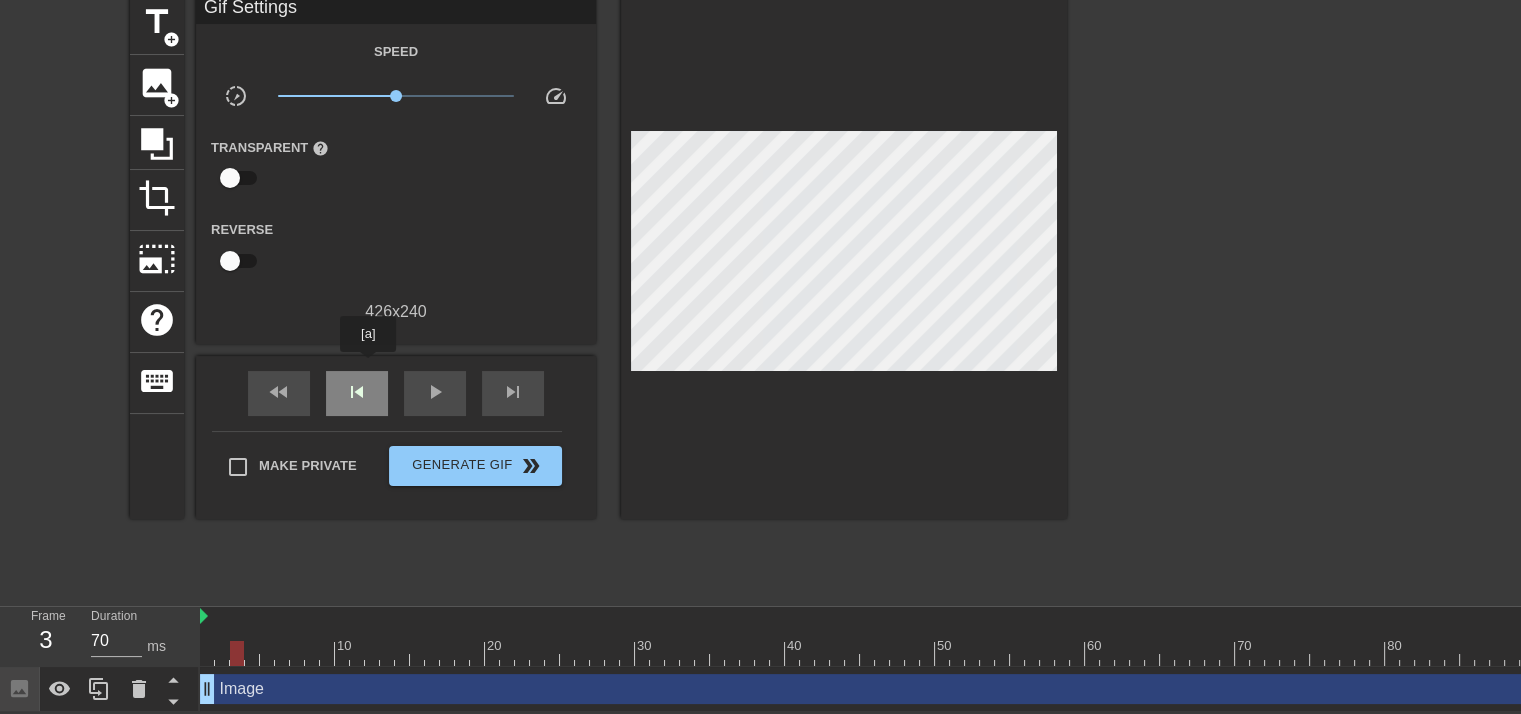click on "skip_previous" at bounding box center [357, 392] 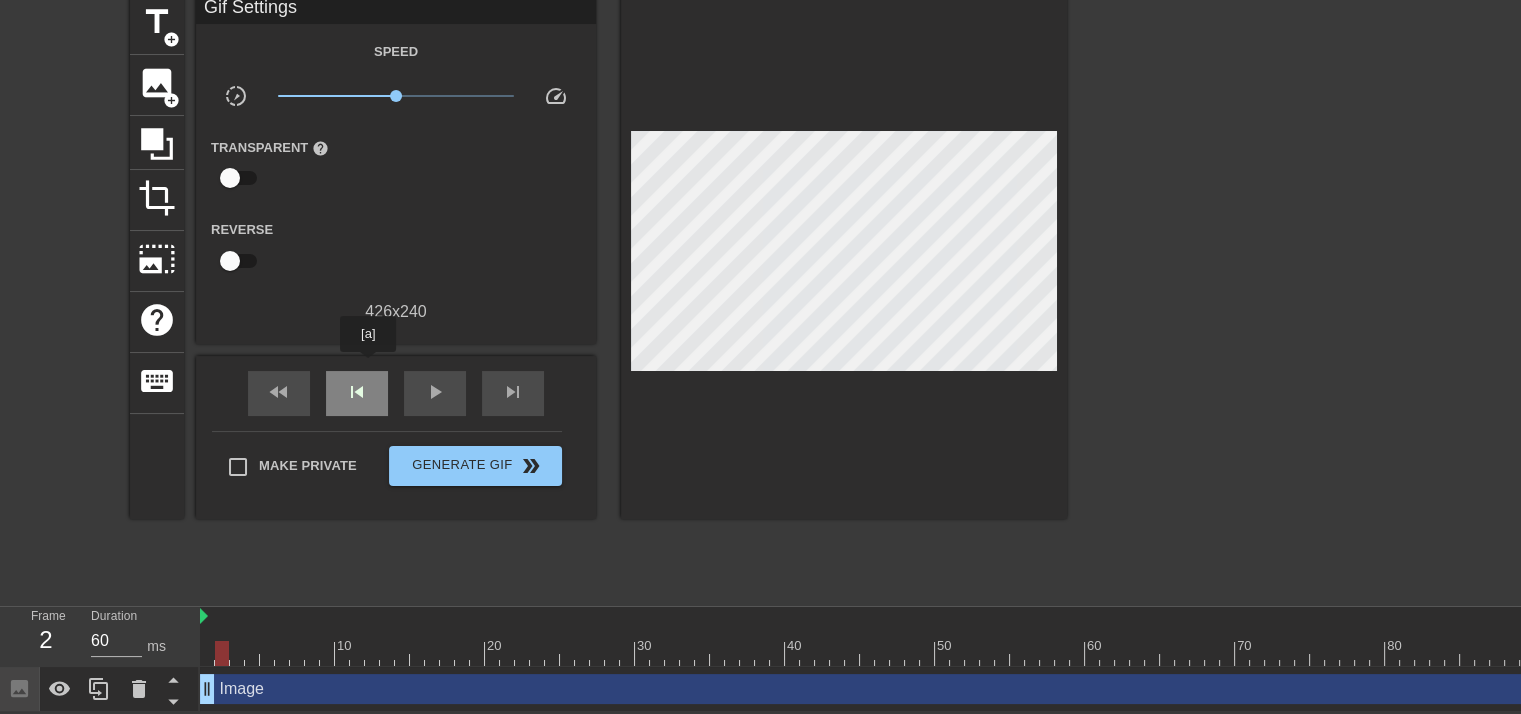 click on "skip_previous" at bounding box center (357, 392) 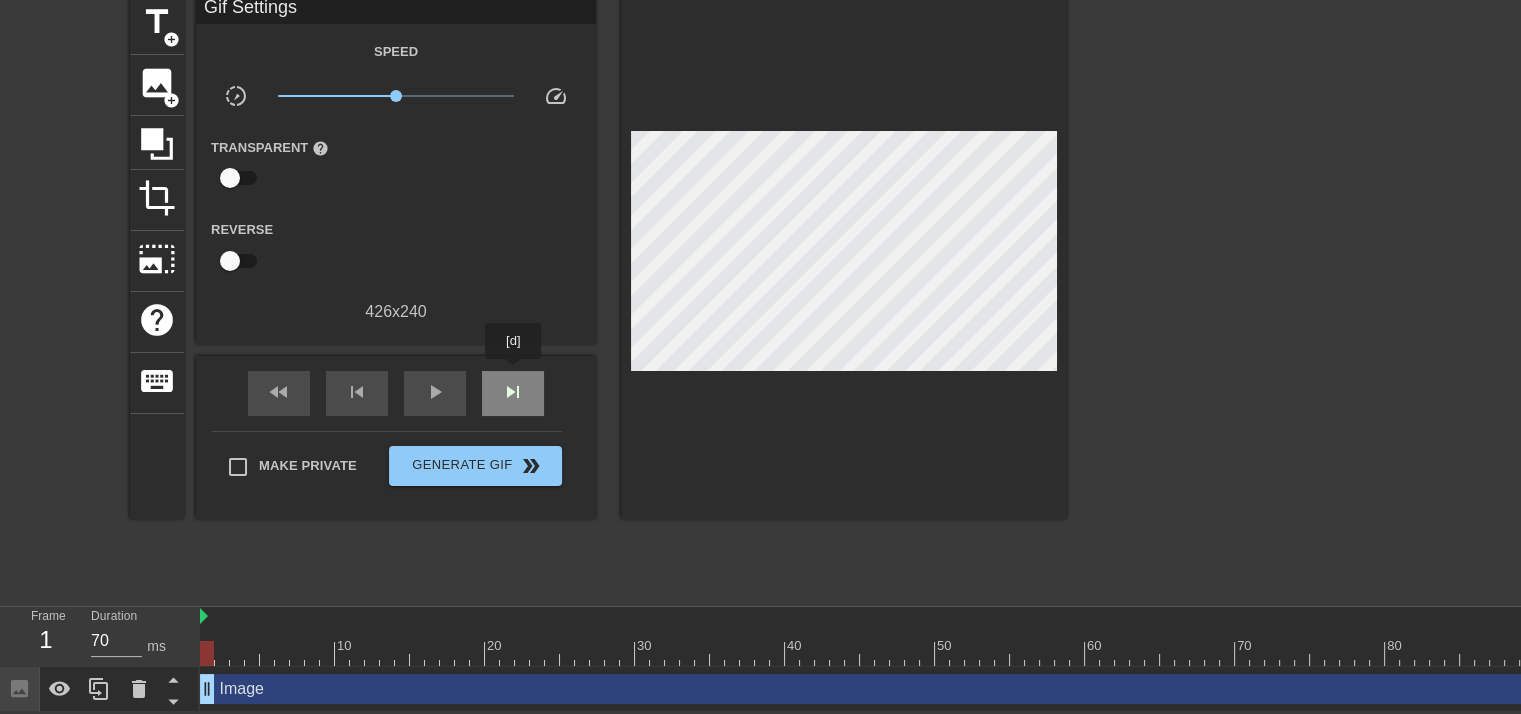 click on "skip_next" at bounding box center (513, 392) 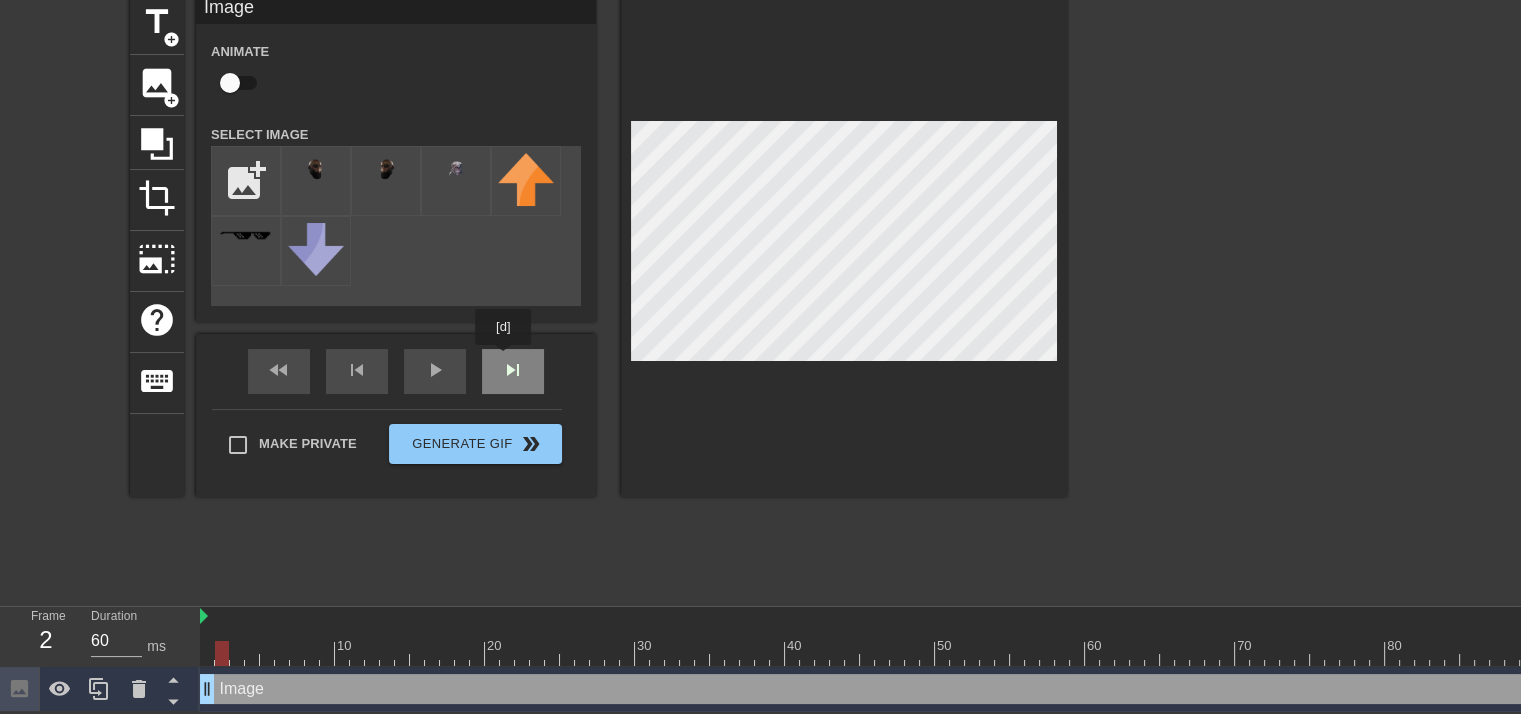 click on "skip_next" at bounding box center [513, 371] 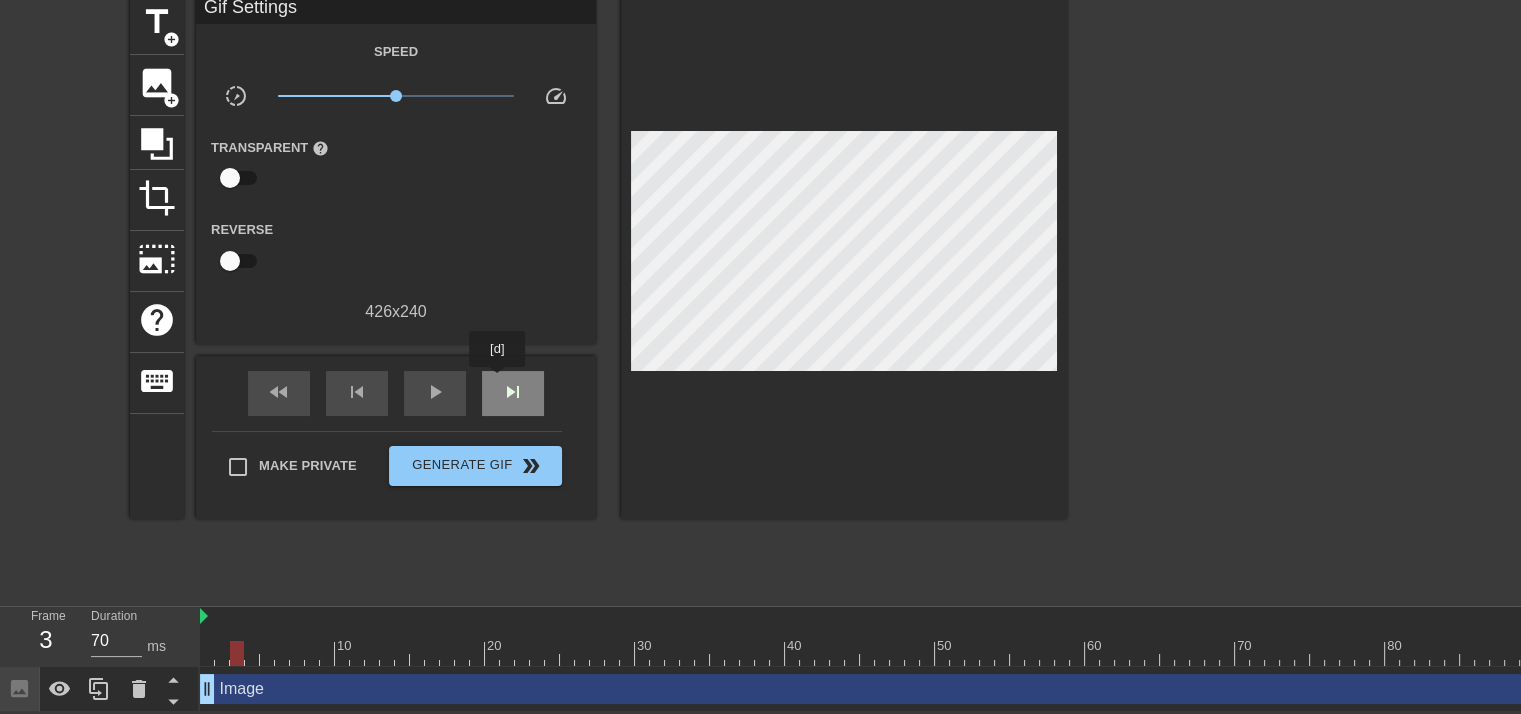 click on "skip_next" at bounding box center [513, 393] 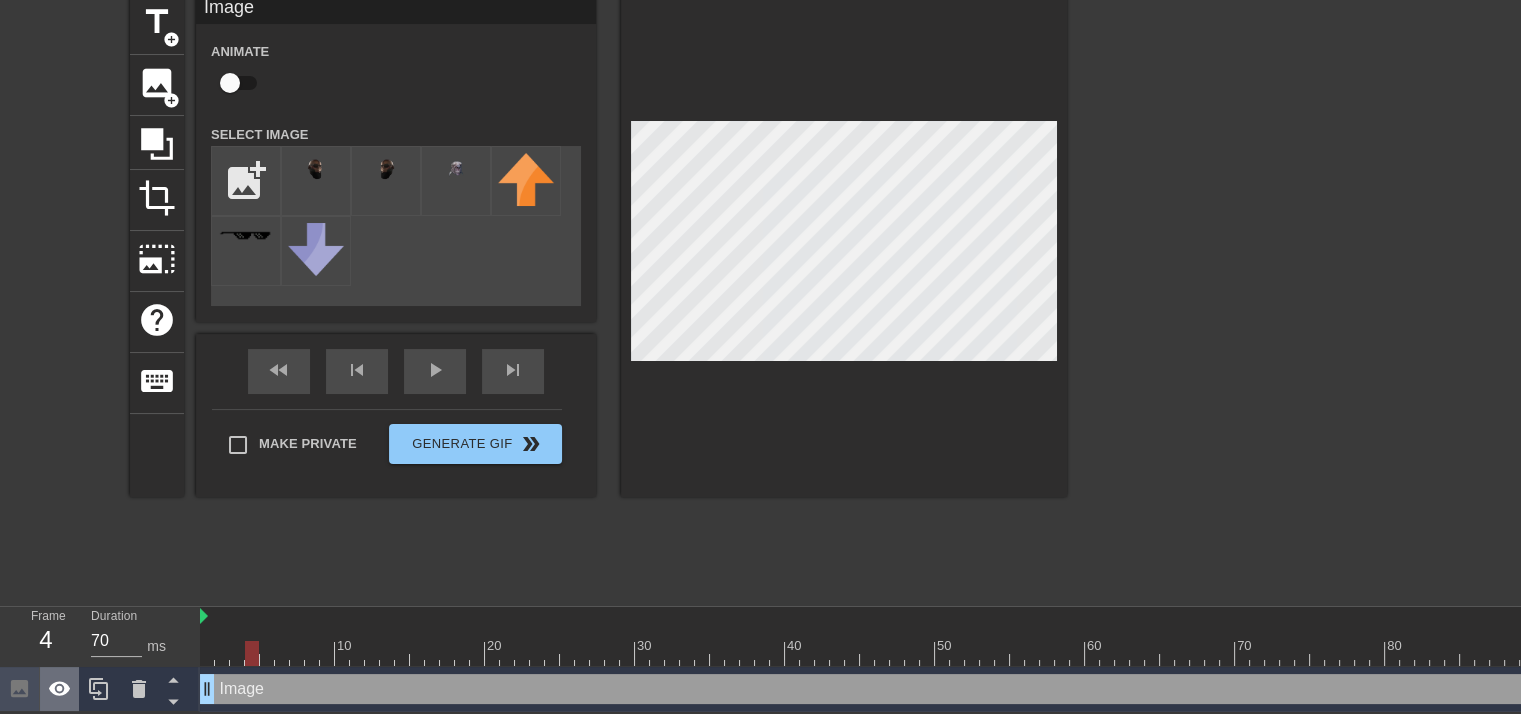click 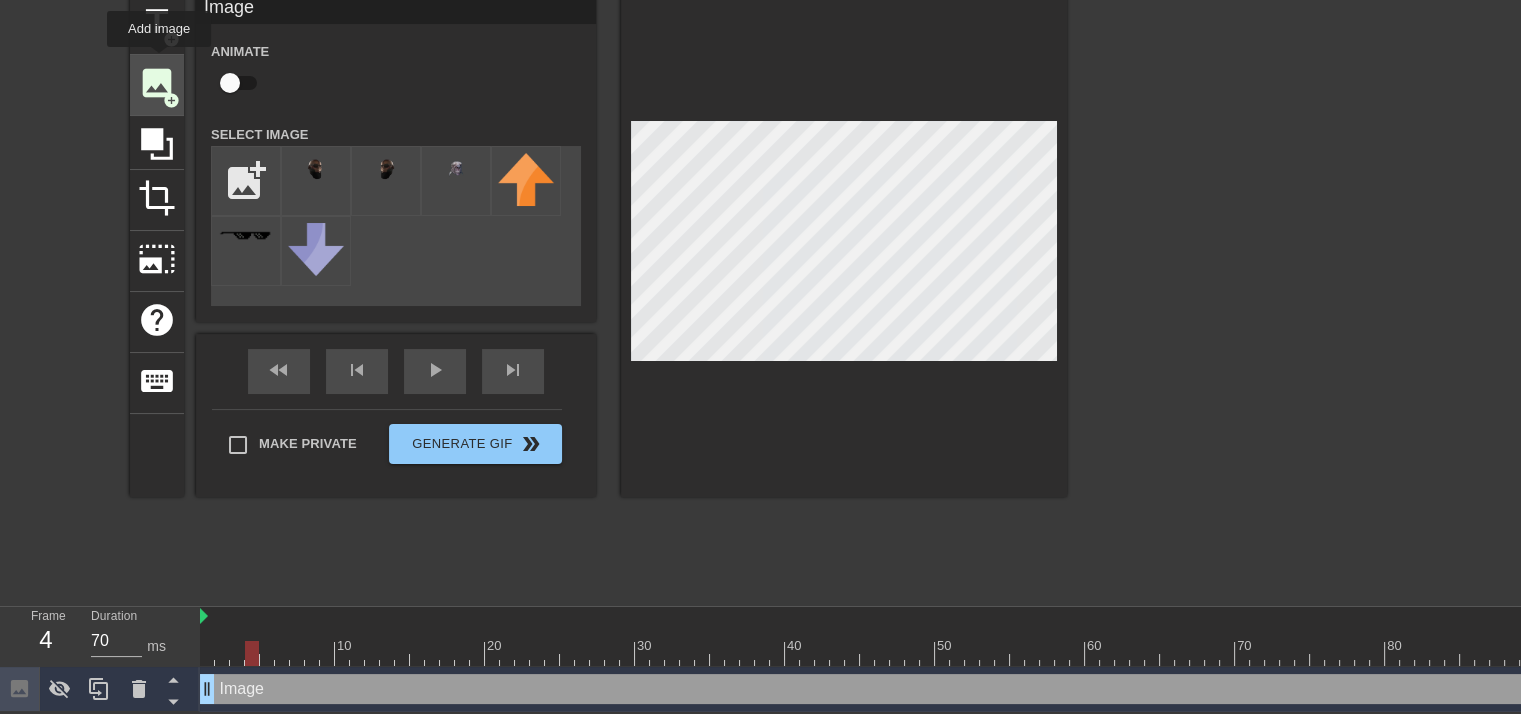 click on "image" at bounding box center (157, 83) 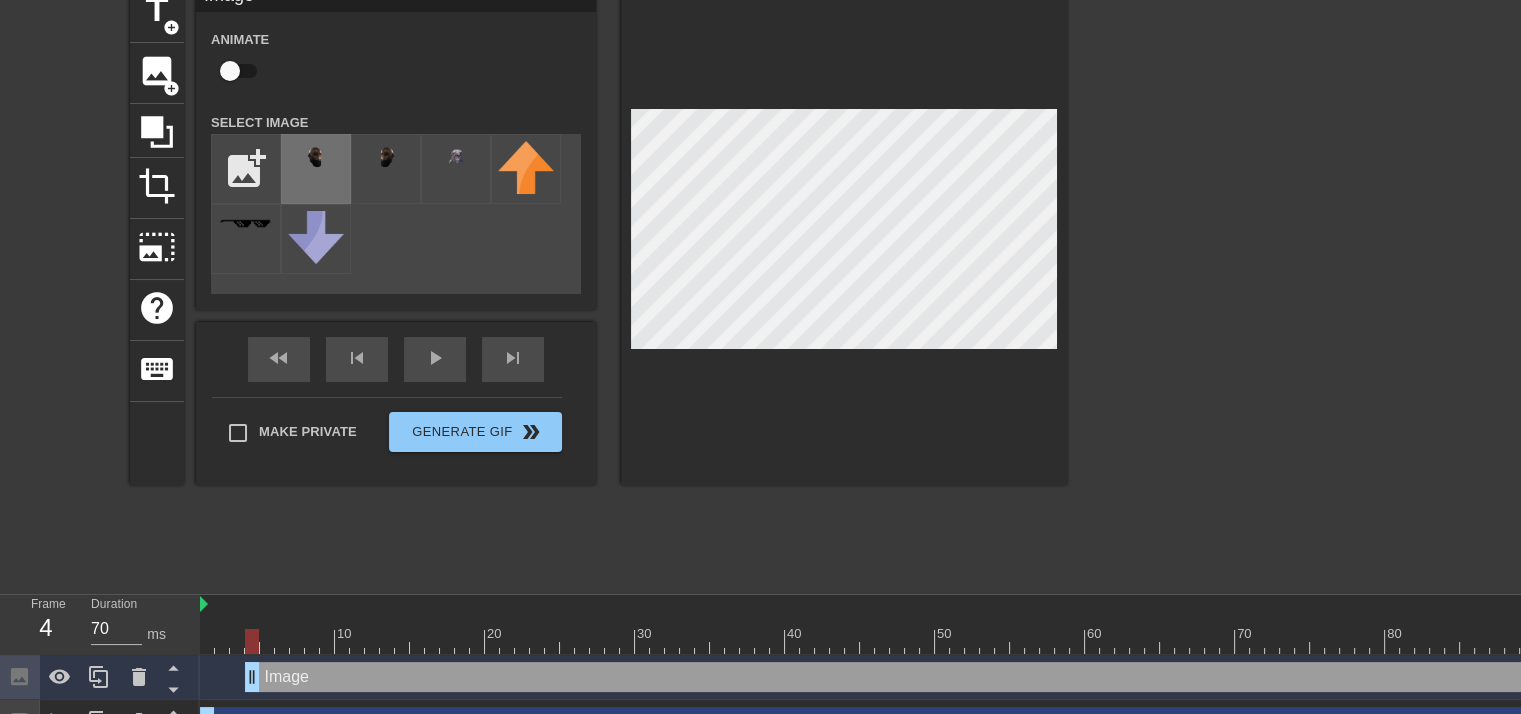 click at bounding box center [316, 159] 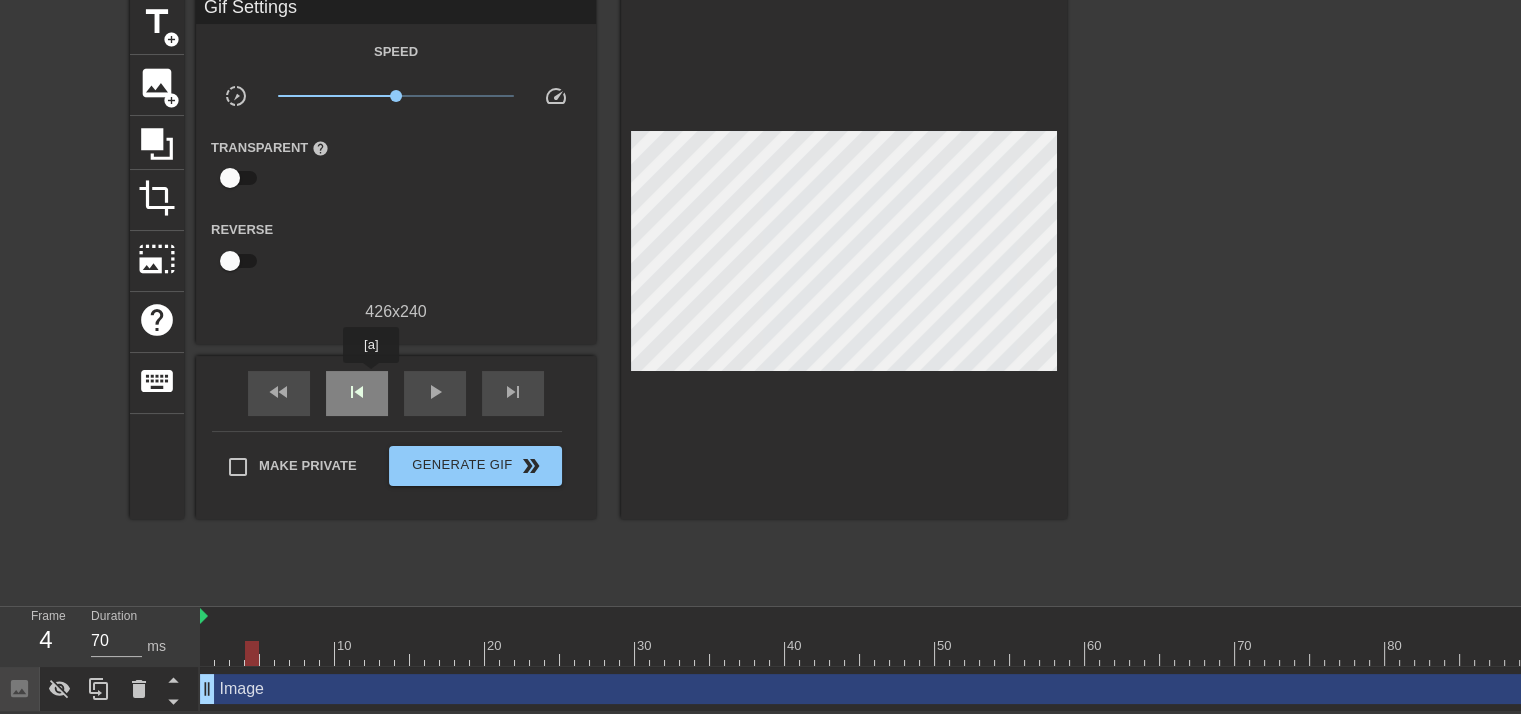 click on "skip_previous" at bounding box center (357, 393) 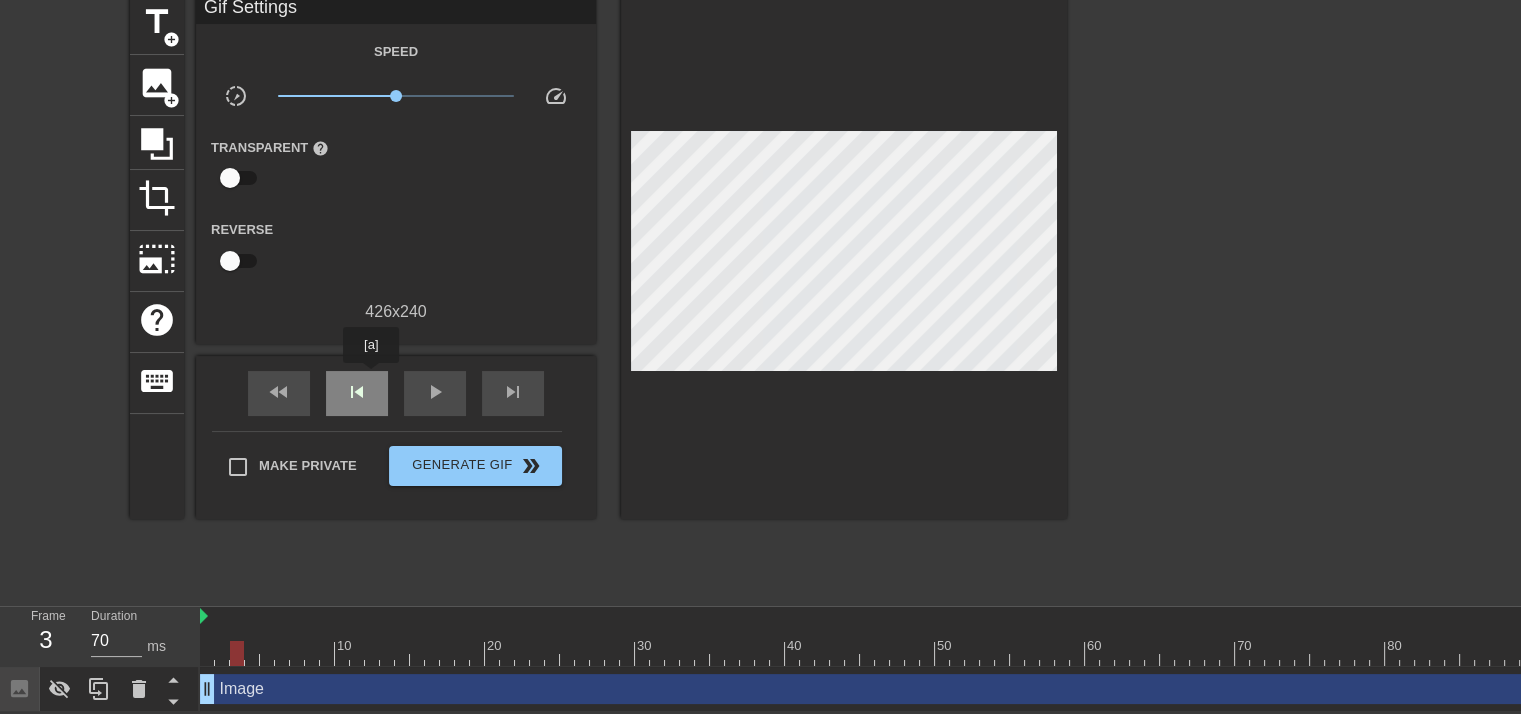 click on "skip_previous" at bounding box center (357, 393) 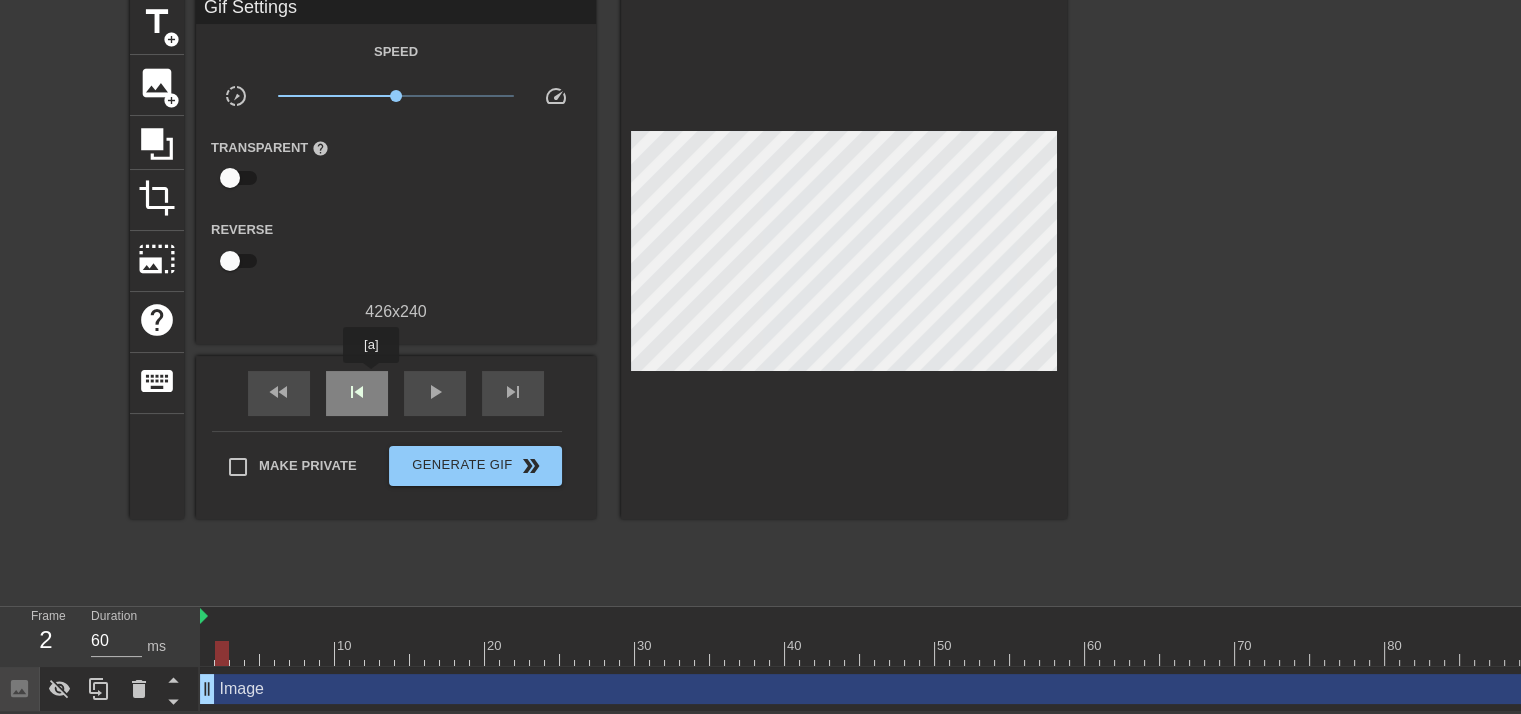 click on "skip_previous" at bounding box center [357, 393] 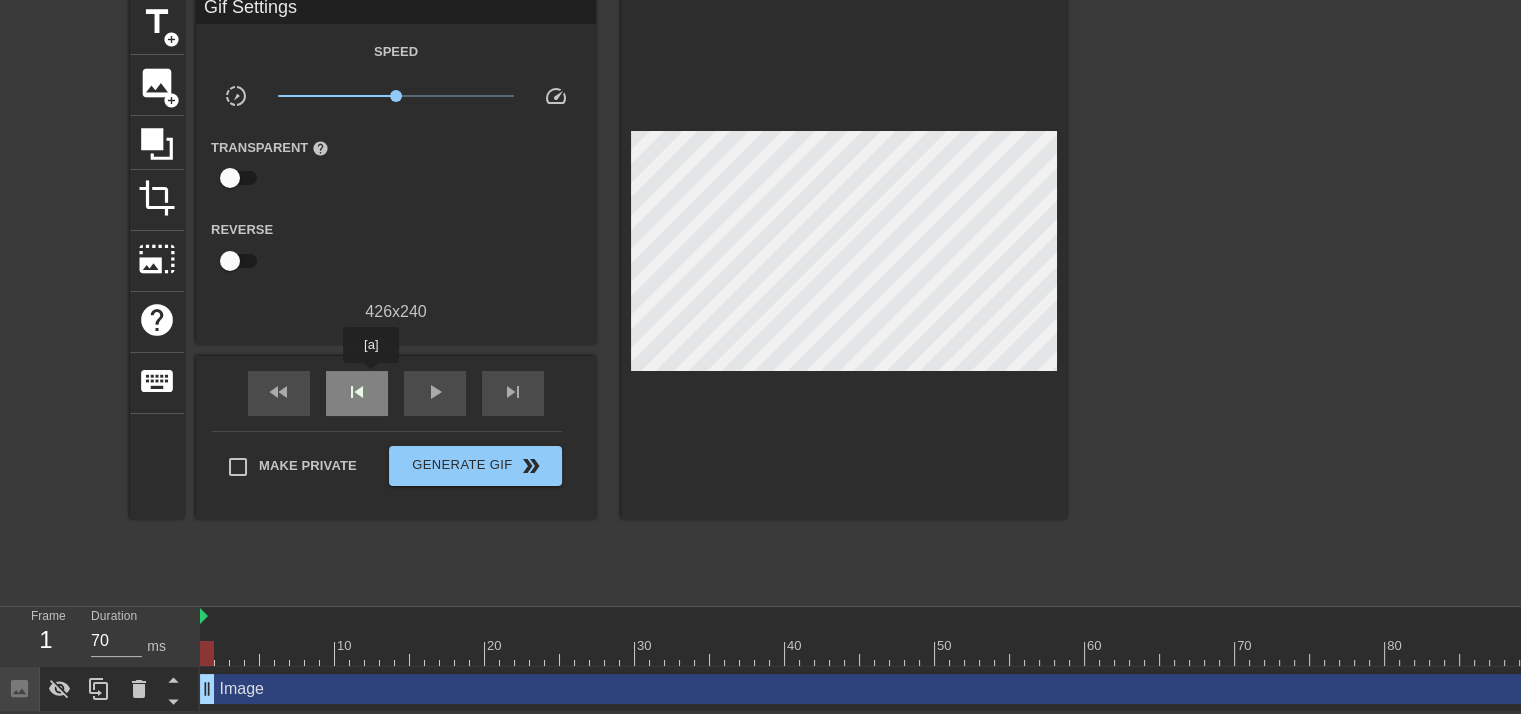 click on "skip_previous" at bounding box center (357, 393) 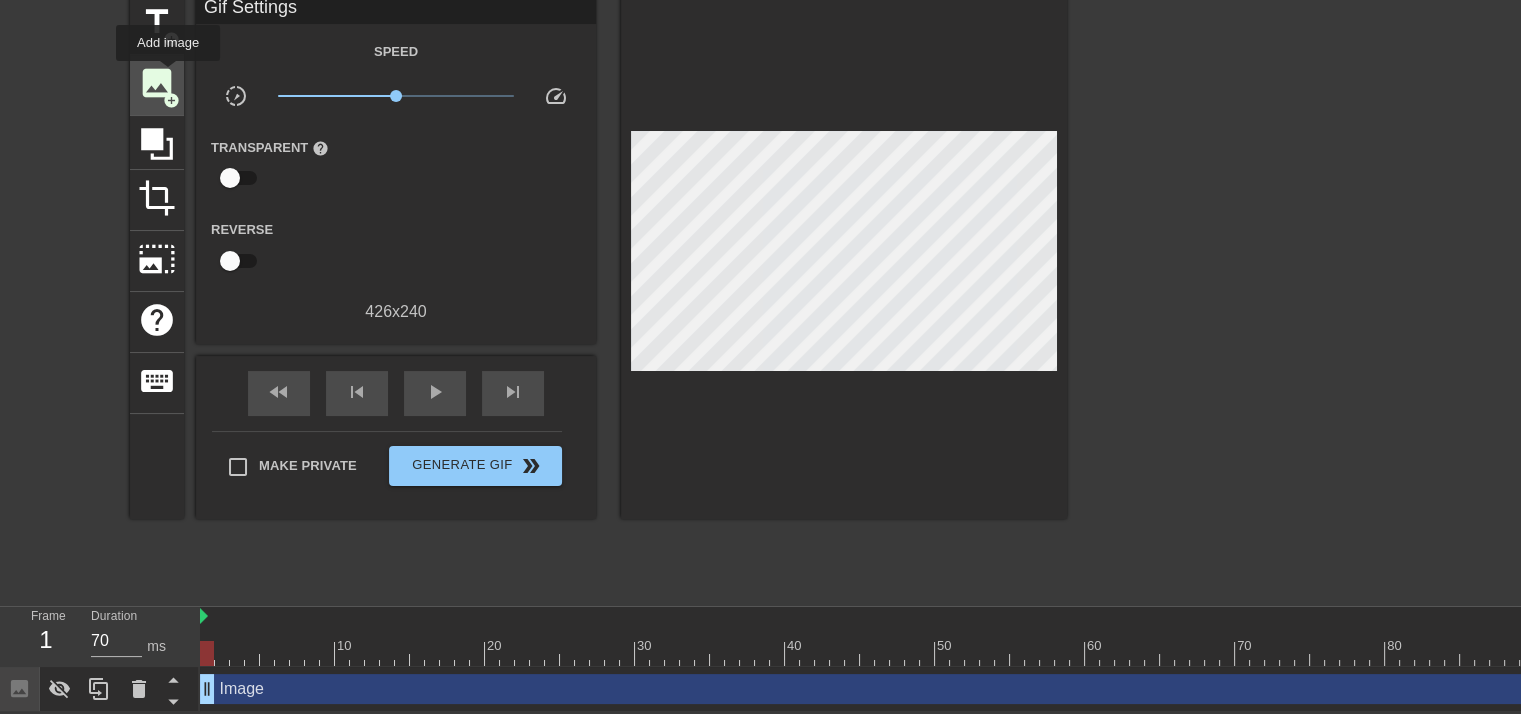 click on "image" at bounding box center [157, 83] 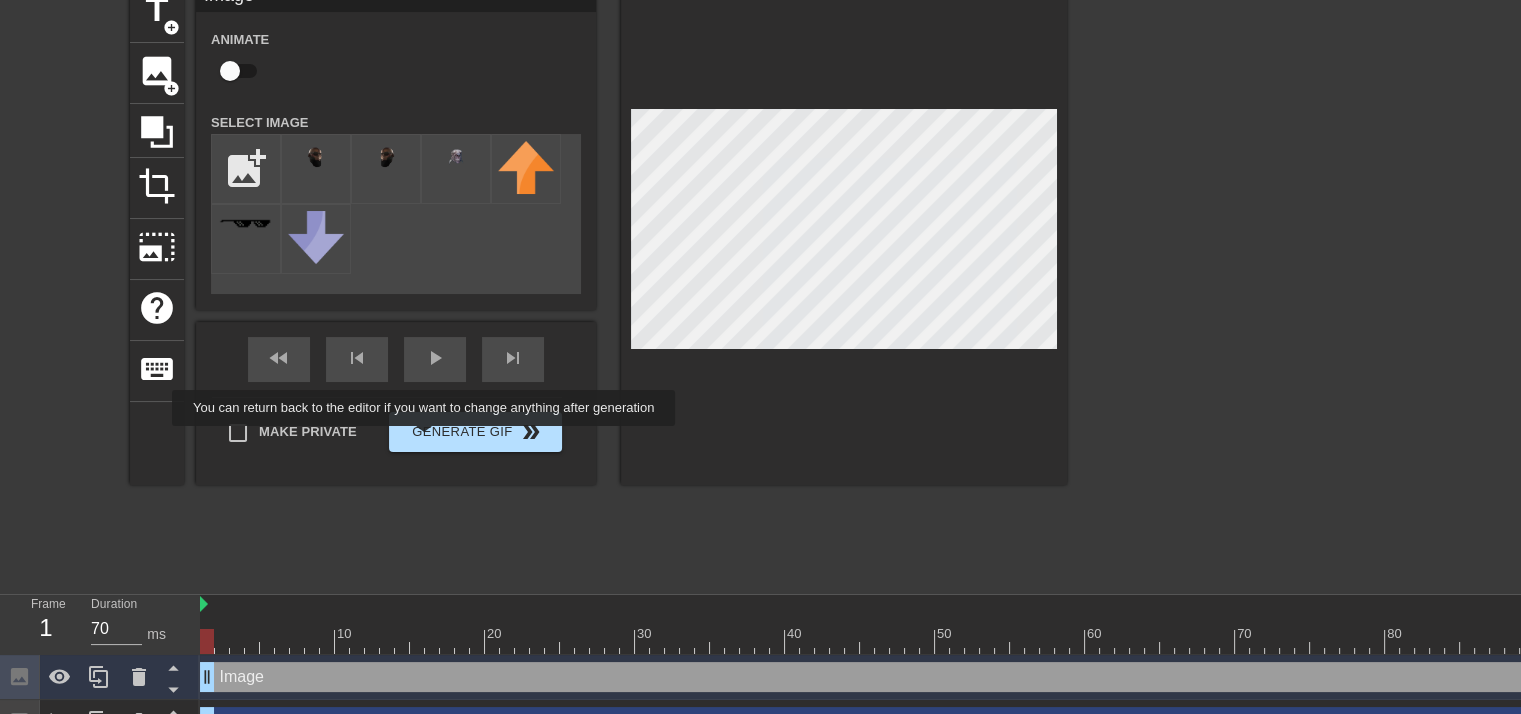 scroll, scrollTop: 142, scrollLeft: 0, axis: vertical 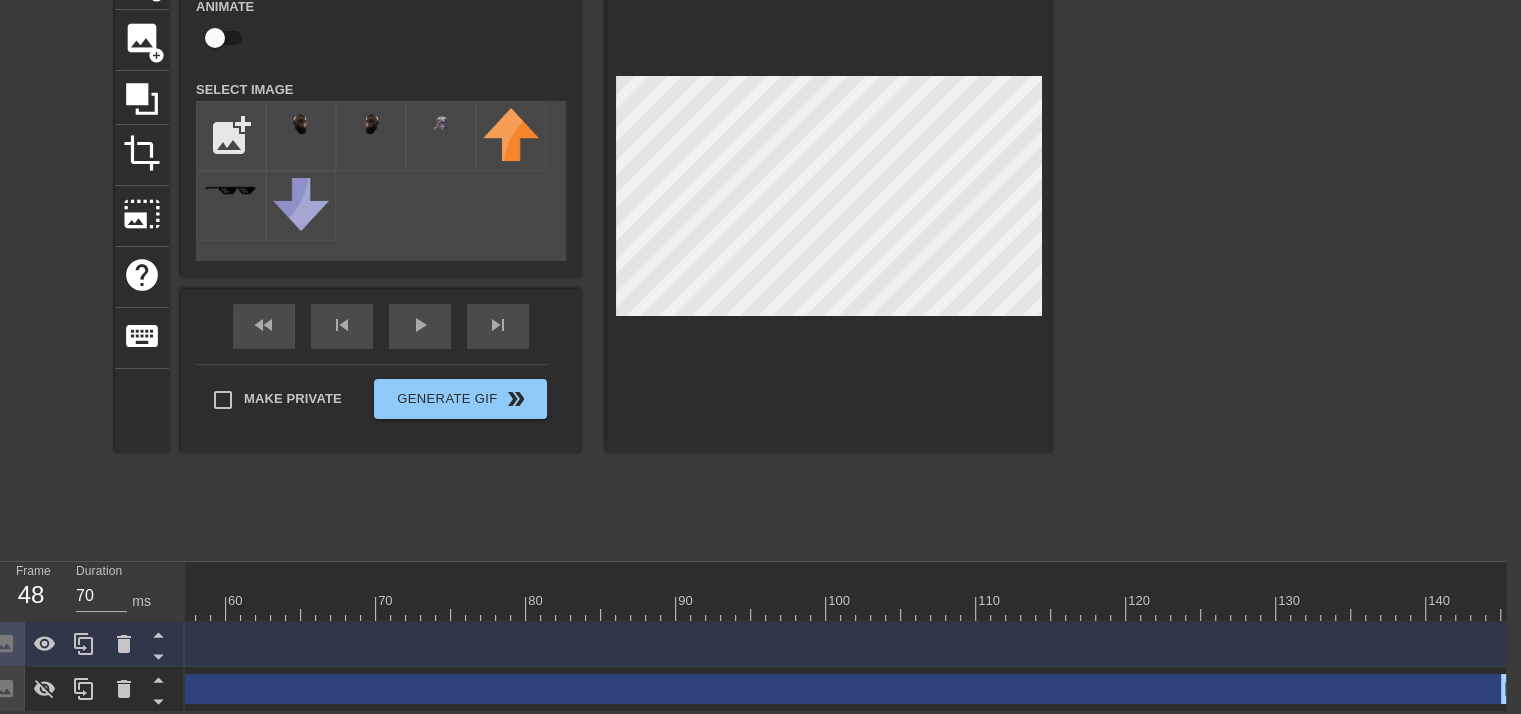 drag, startPoint x: 1508, startPoint y: 632, endPoint x: 52, endPoint y: 585, distance: 1456.7584 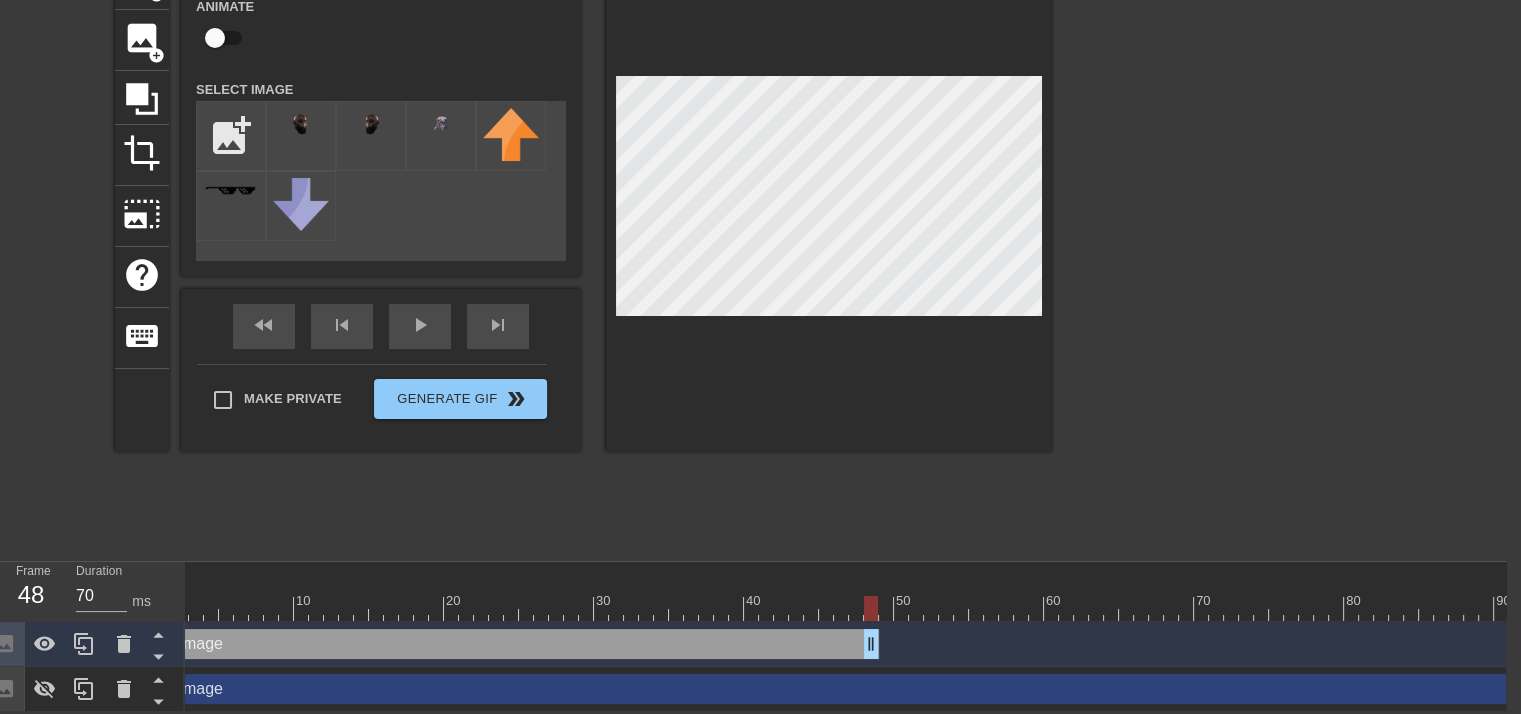 scroll, scrollTop: 0, scrollLeft: 0, axis: both 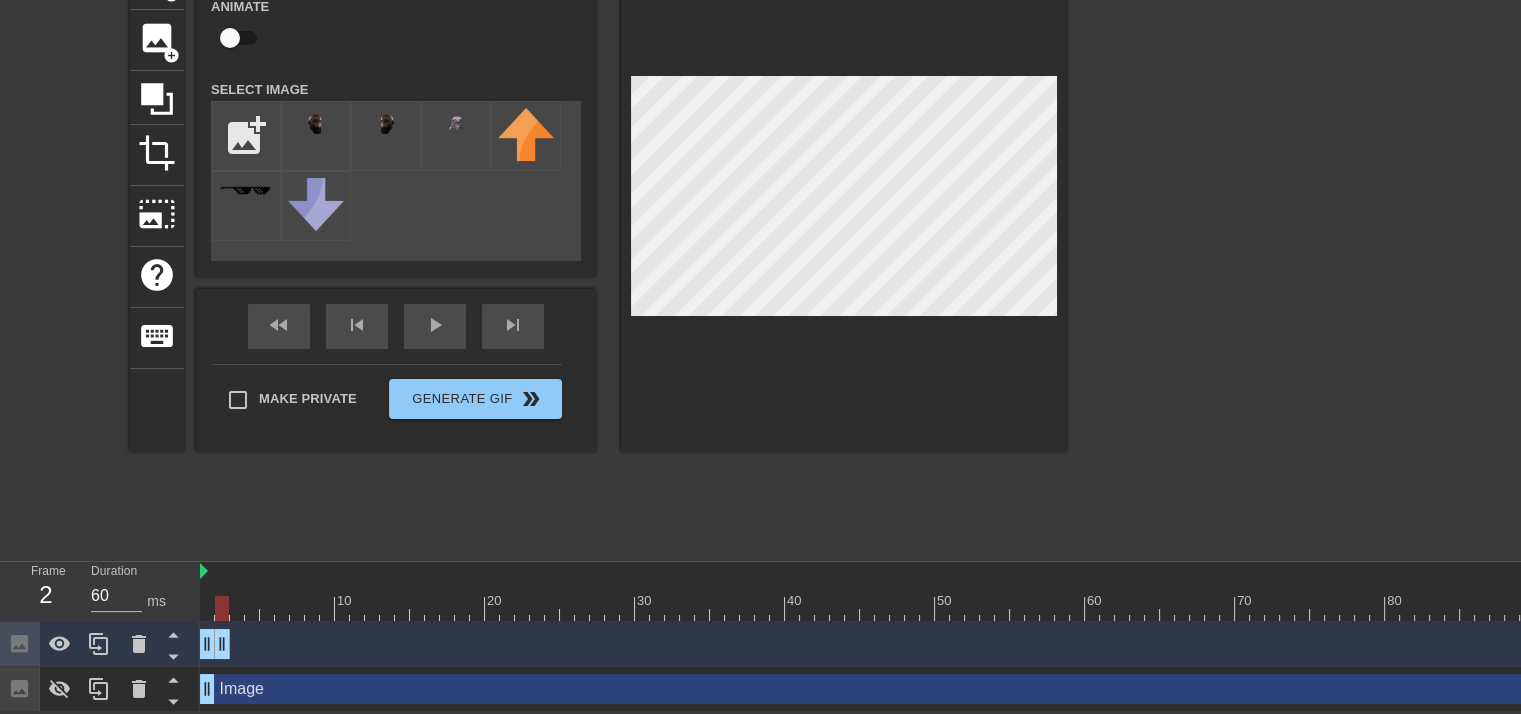 drag, startPoint x: 908, startPoint y: 635, endPoint x: 222, endPoint y: 585, distance: 687.81976 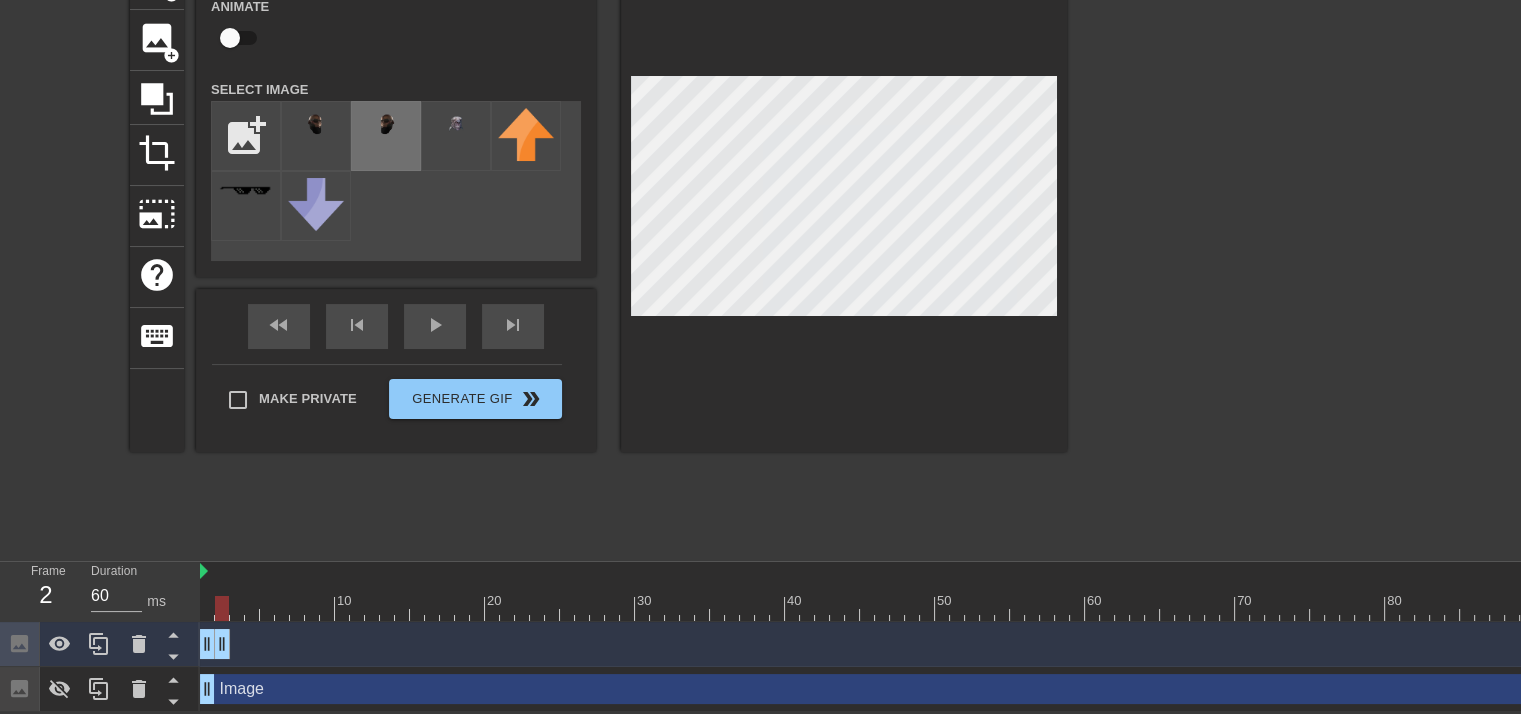 click at bounding box center (386, 126) 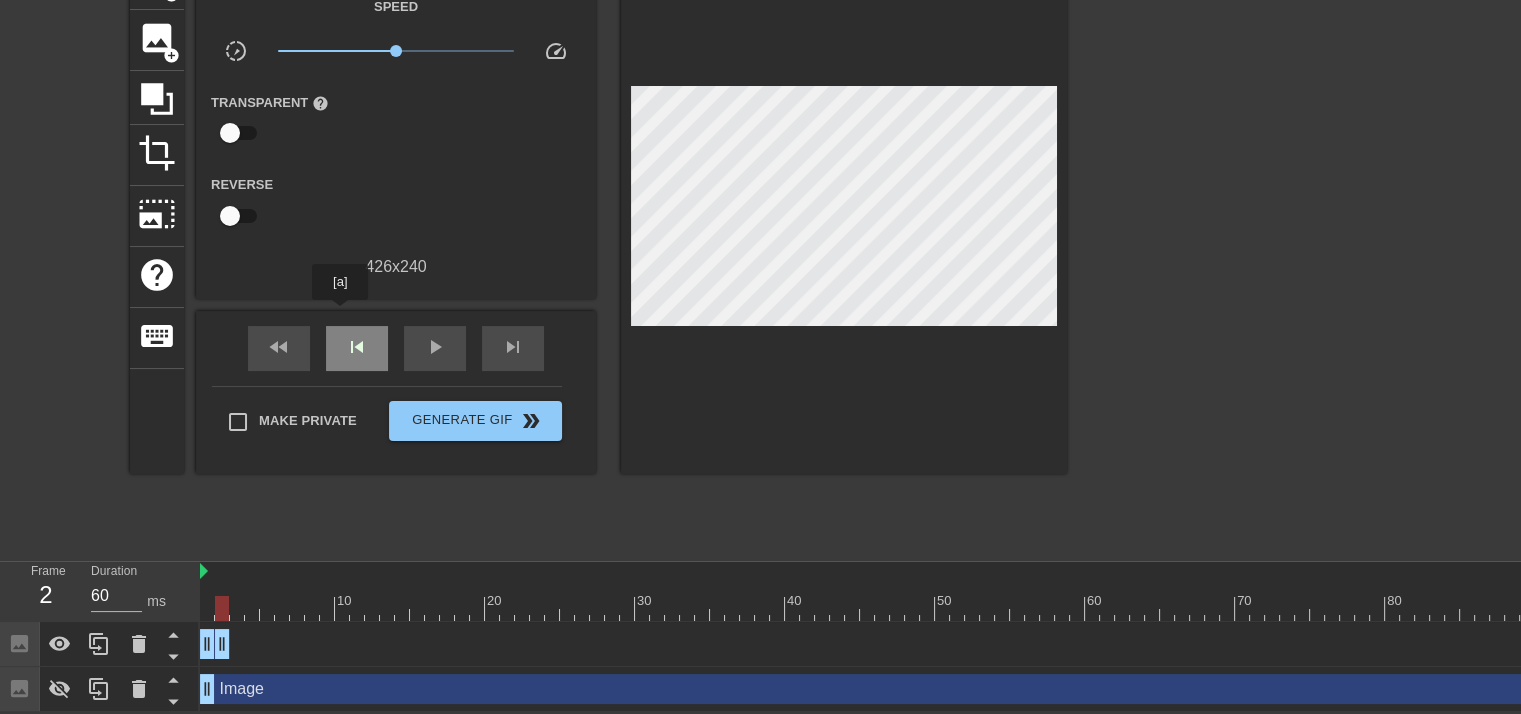 click on "skip_previous" at bounding box center (357, 348) 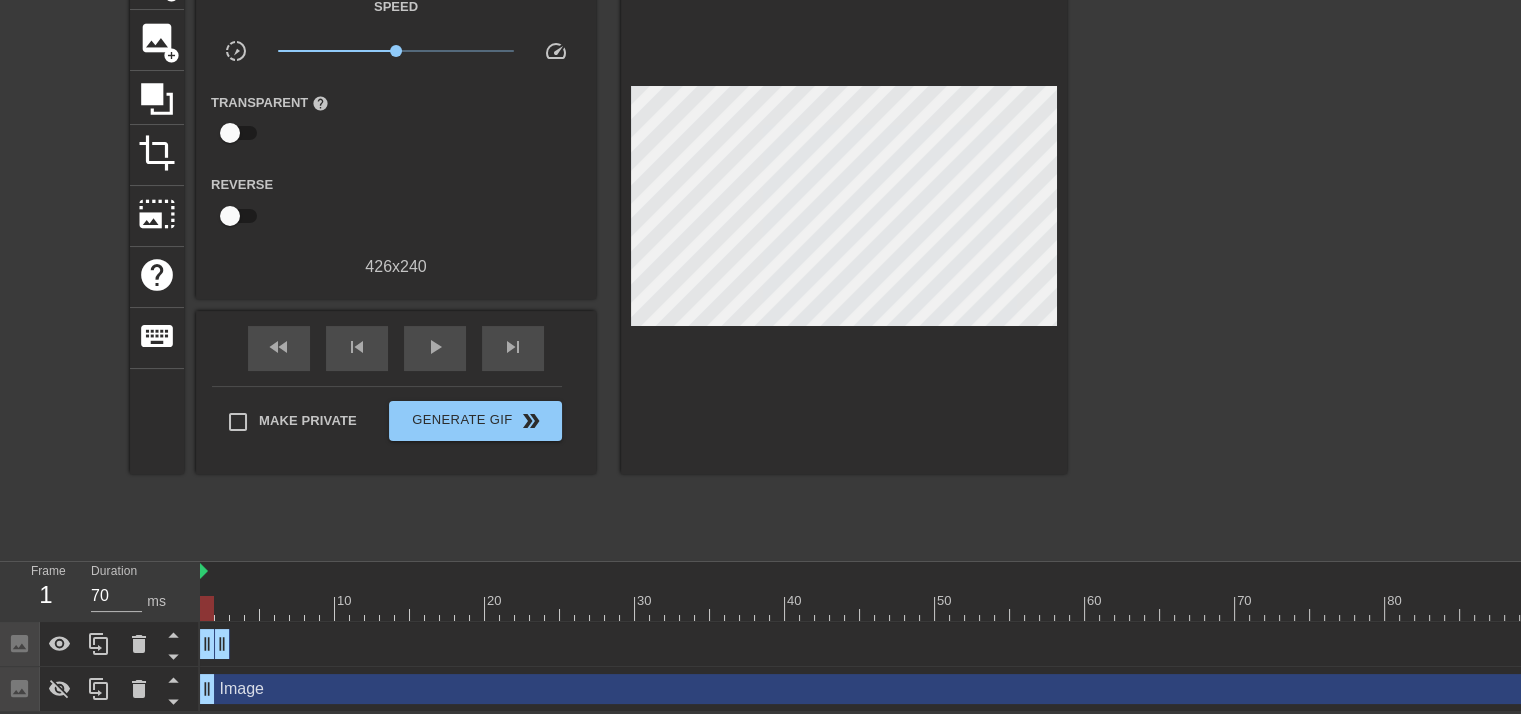 click on "fast_rewind skip_previous play_arrow skip_next" at bounding box center [396, 348] 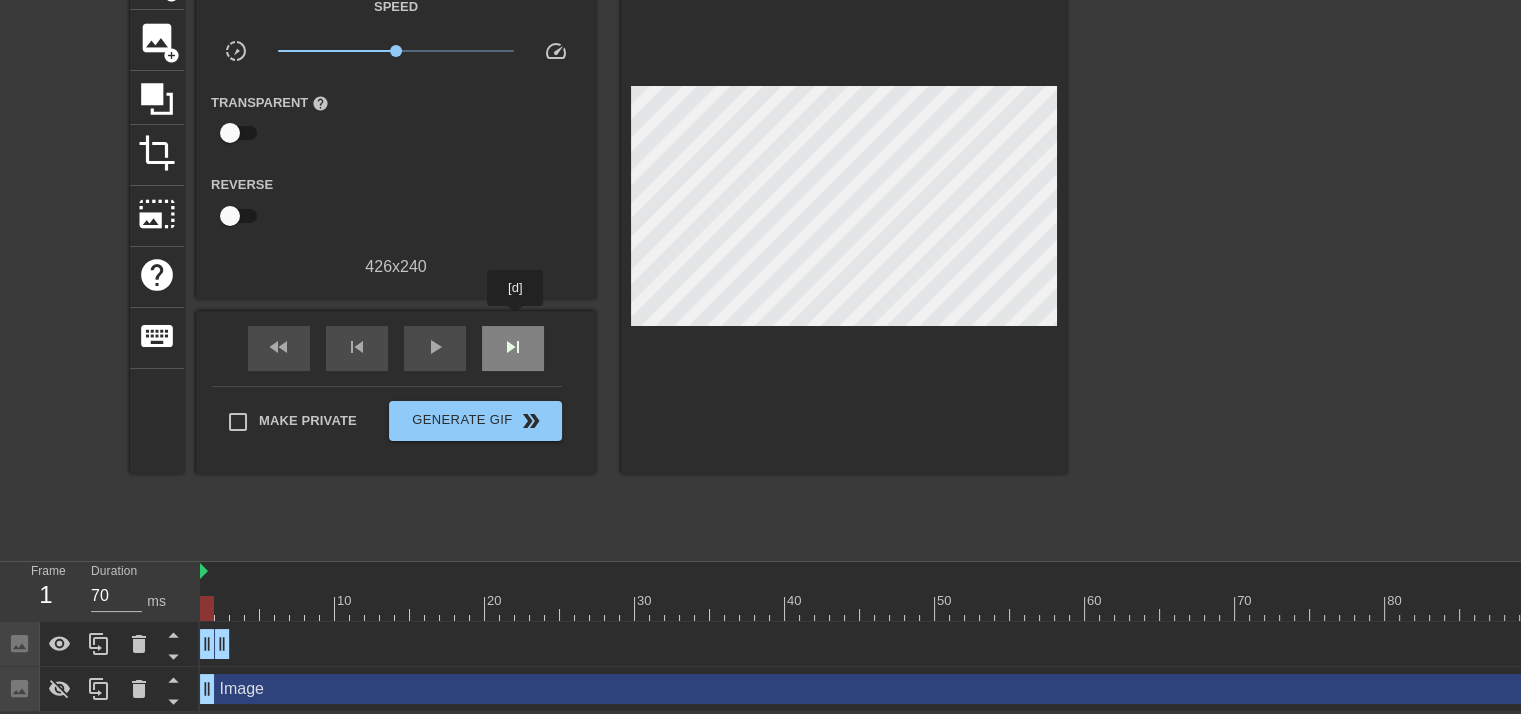 click on "skip_next" at bounding box center [513, 348] 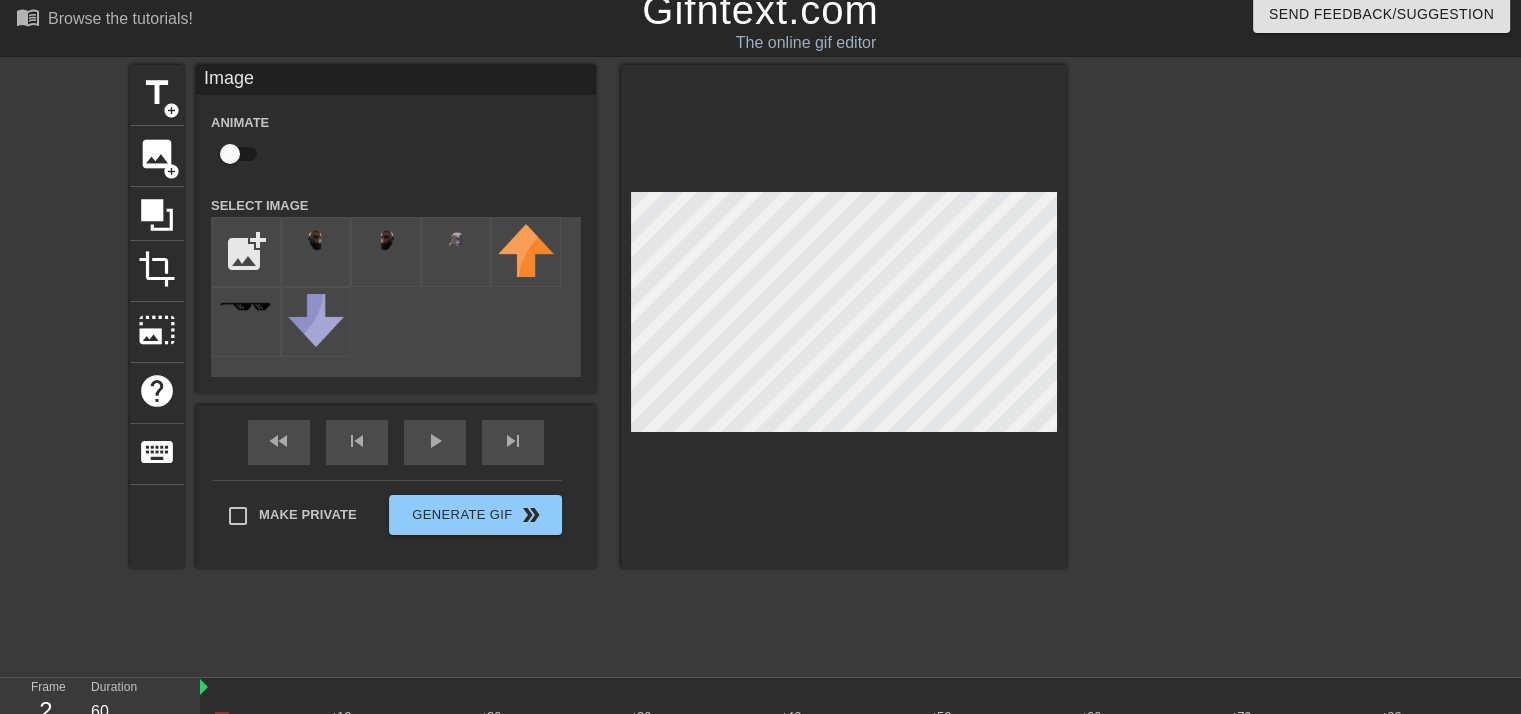 scroll, scrollTop: 142, scrollLeft: 0, axis: vertical 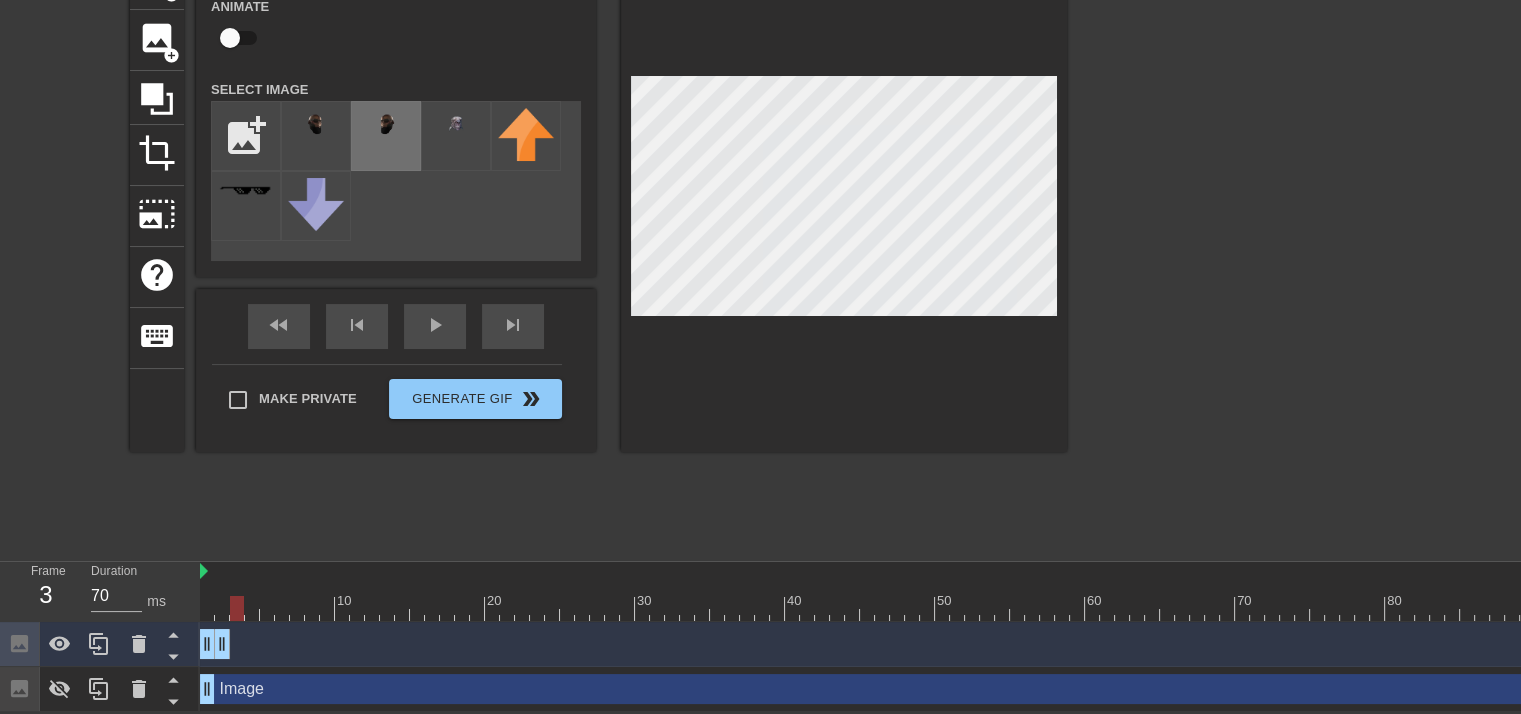 click at bounding box center (386, 126) 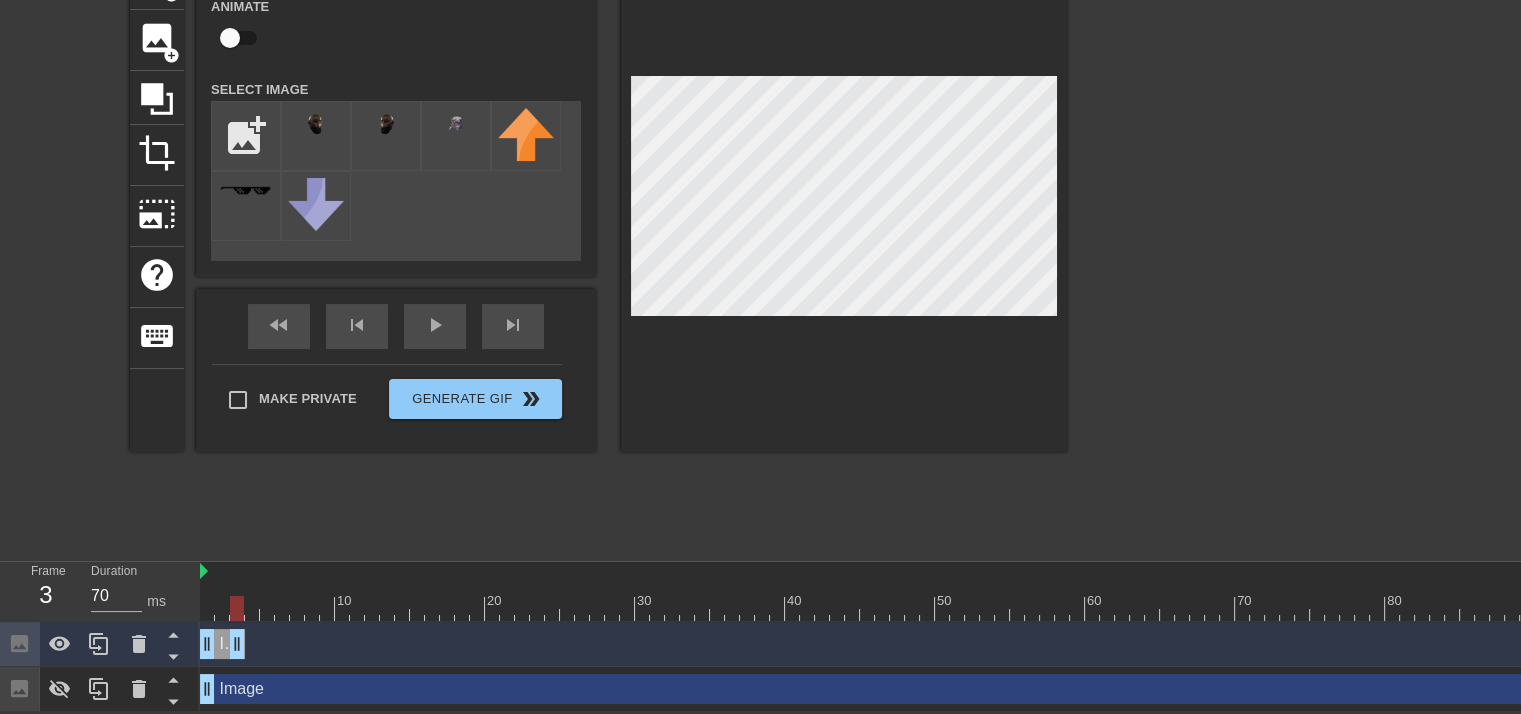 drag, startPoint x: 221, startPoint y: 631, endPoint x: 236, endPoint y: 628, distance: 15.297058 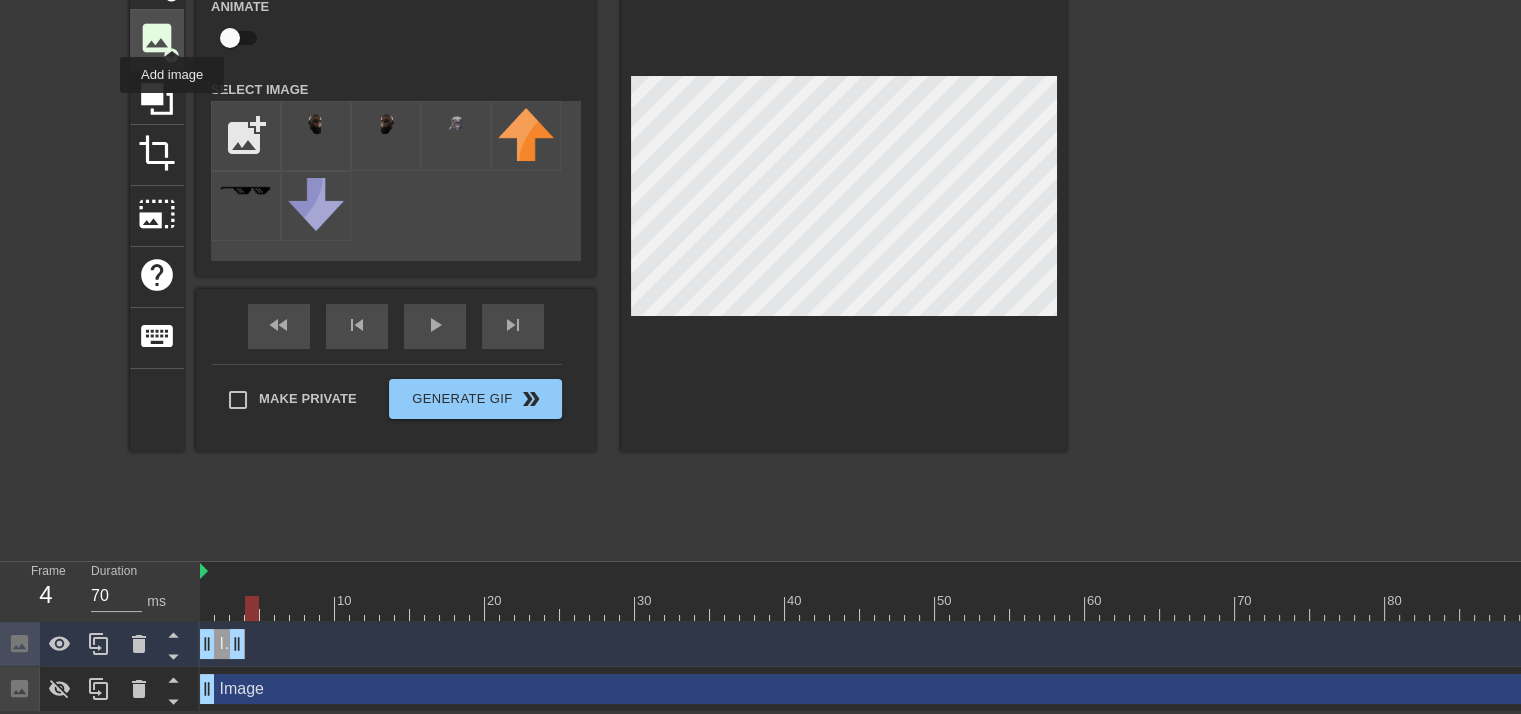 click on "add_circle" at bounding box center (171, 55) 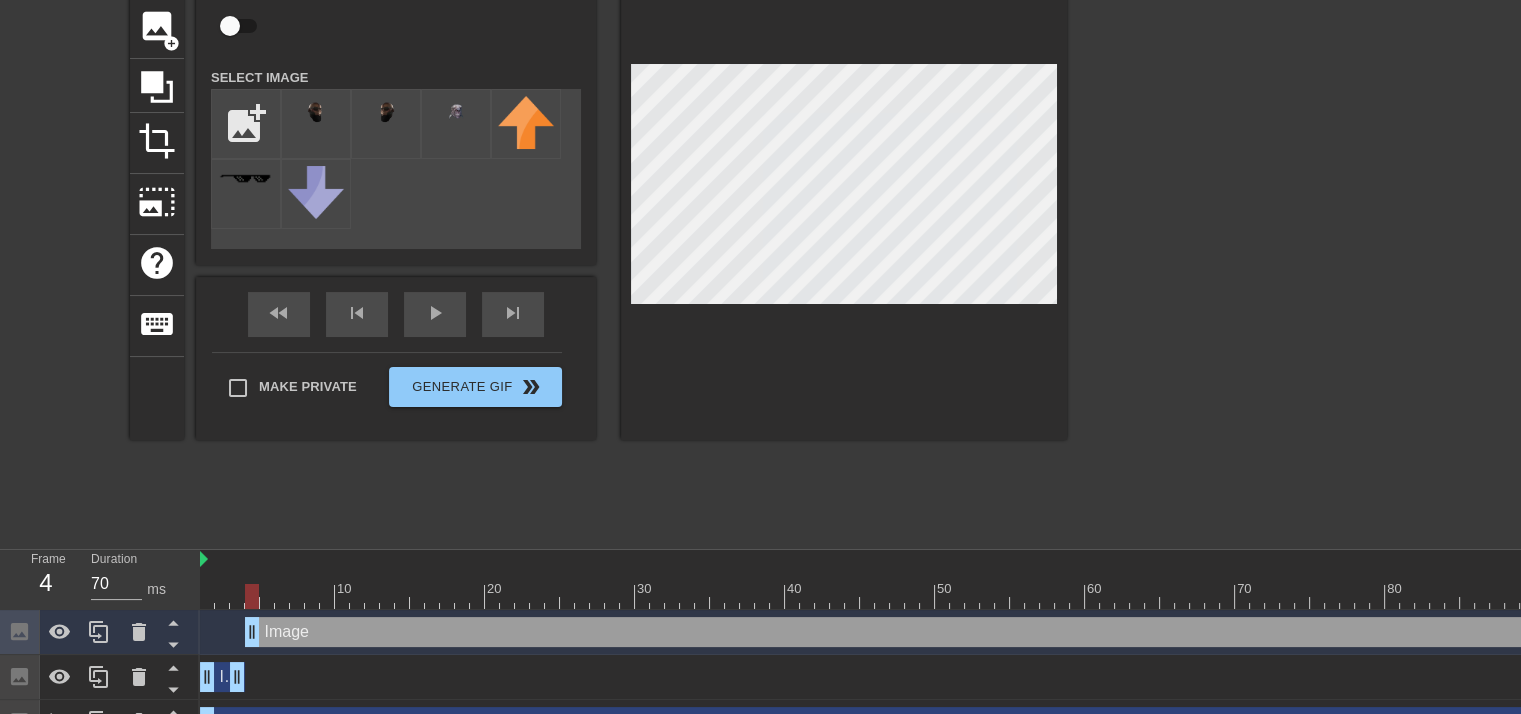 scroll, scrollTop: 188, scrollLeft: 0, axis: vertical 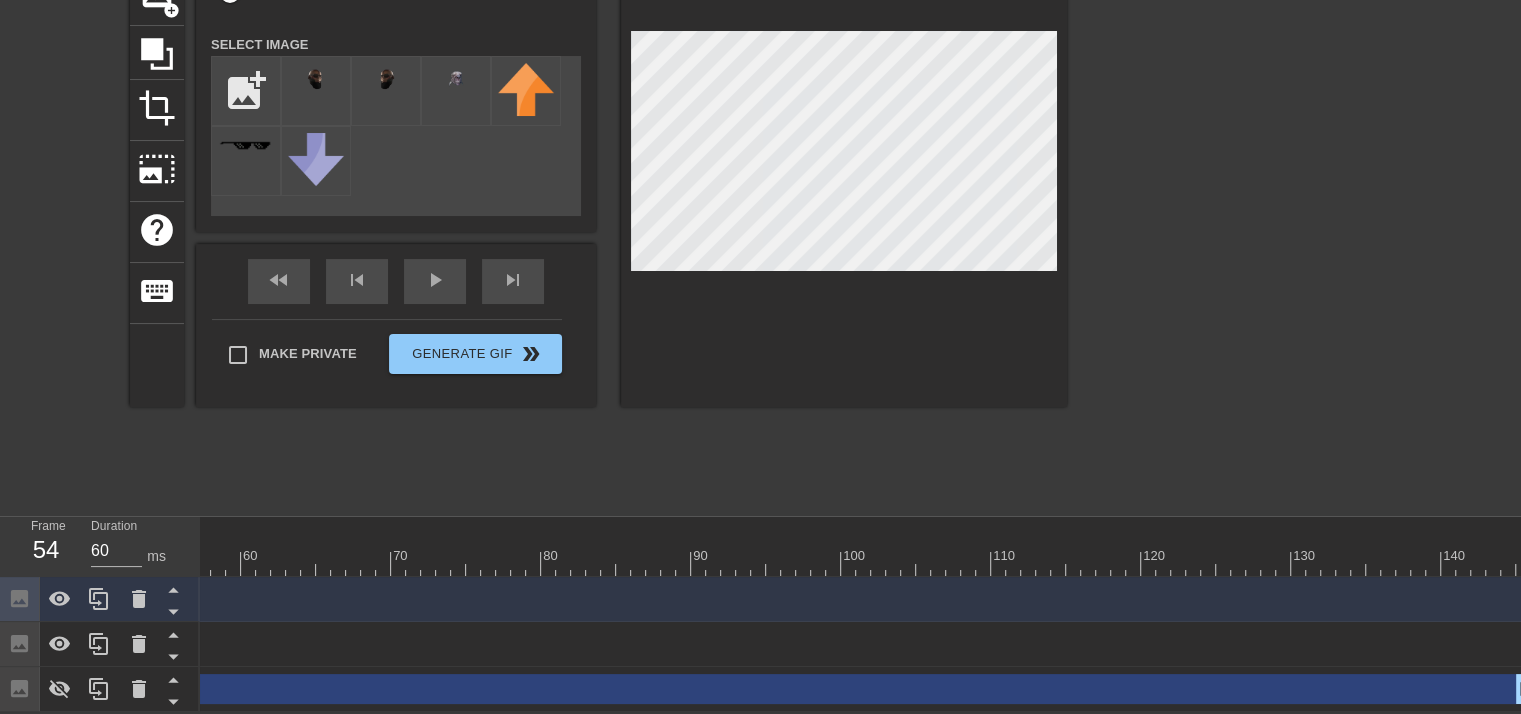drag, startPoint x: 1517, startPoint y: 577, endPoint x: 187, endPoint y: 577, distance: 1330 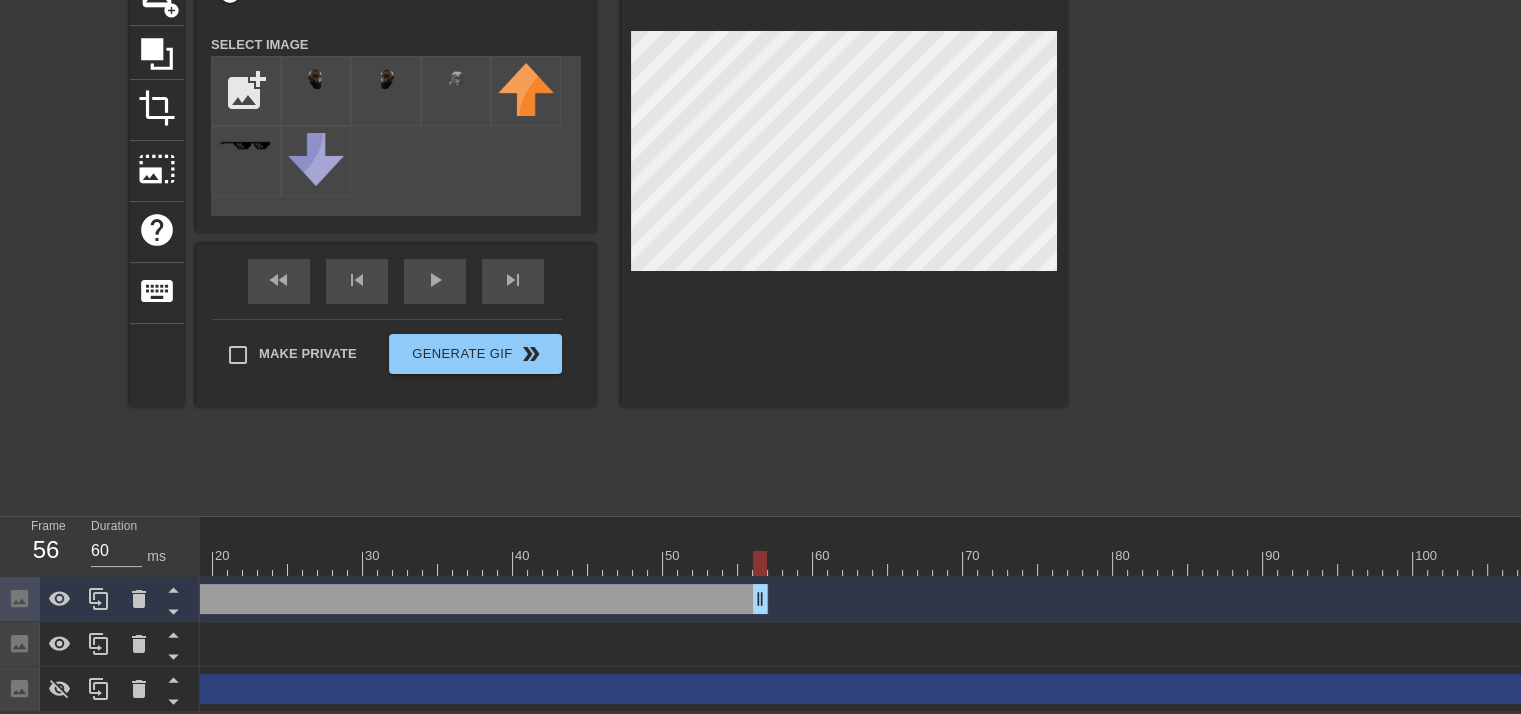 scroll, scrollTop: 0, scrollLeft: 0, axis: both 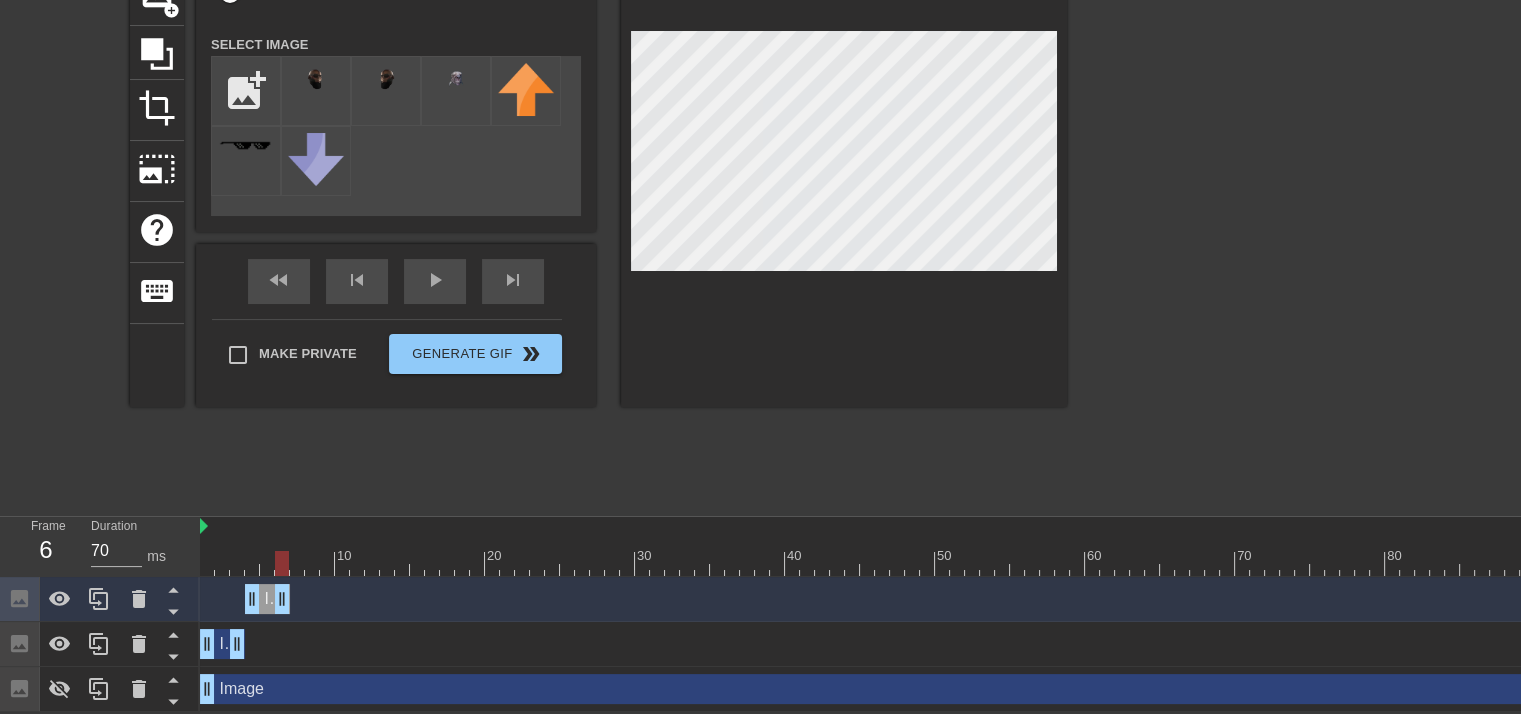 drag, startPoint x: 1030, startPoint y: 585, endPoint x: 284, endPoint y: 581, distance: 746.01074 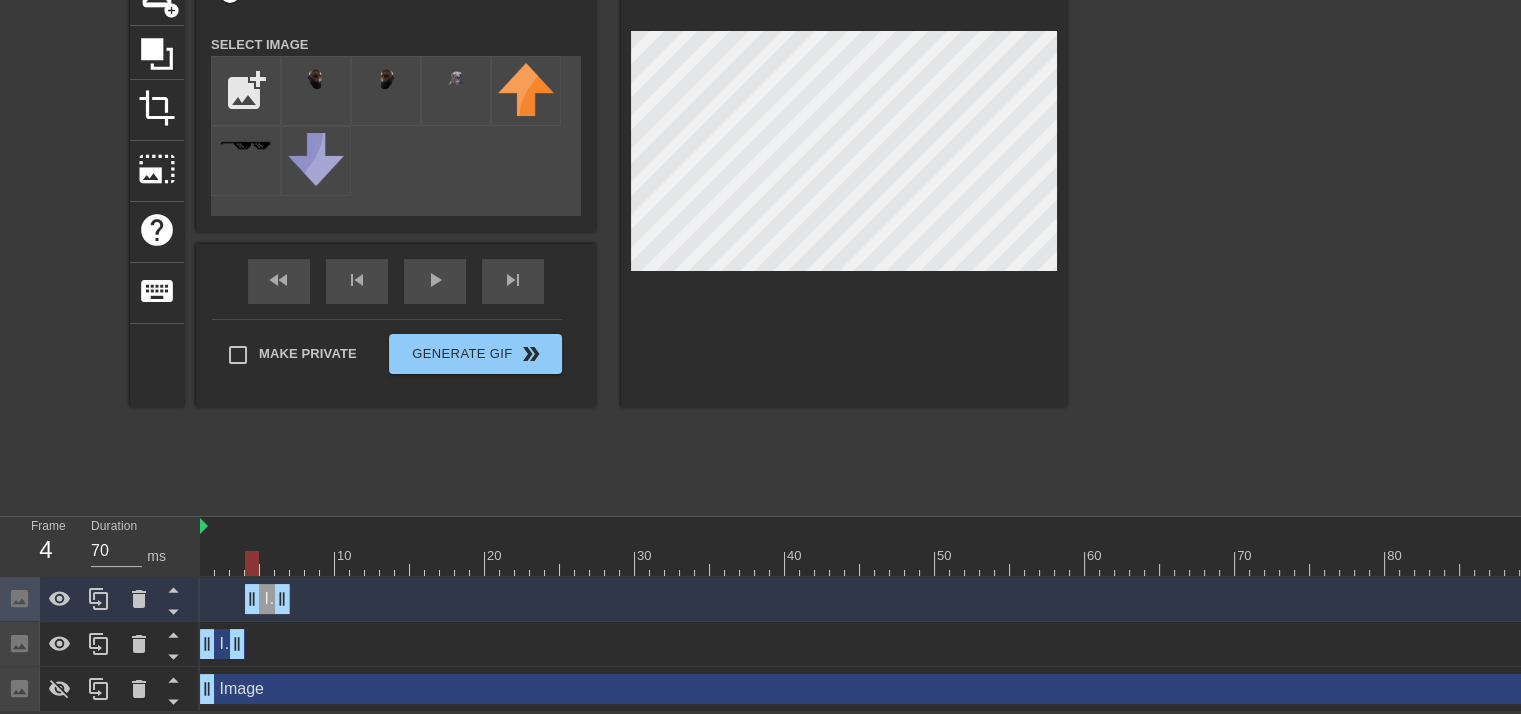 click at bounding box center (1287, 563) 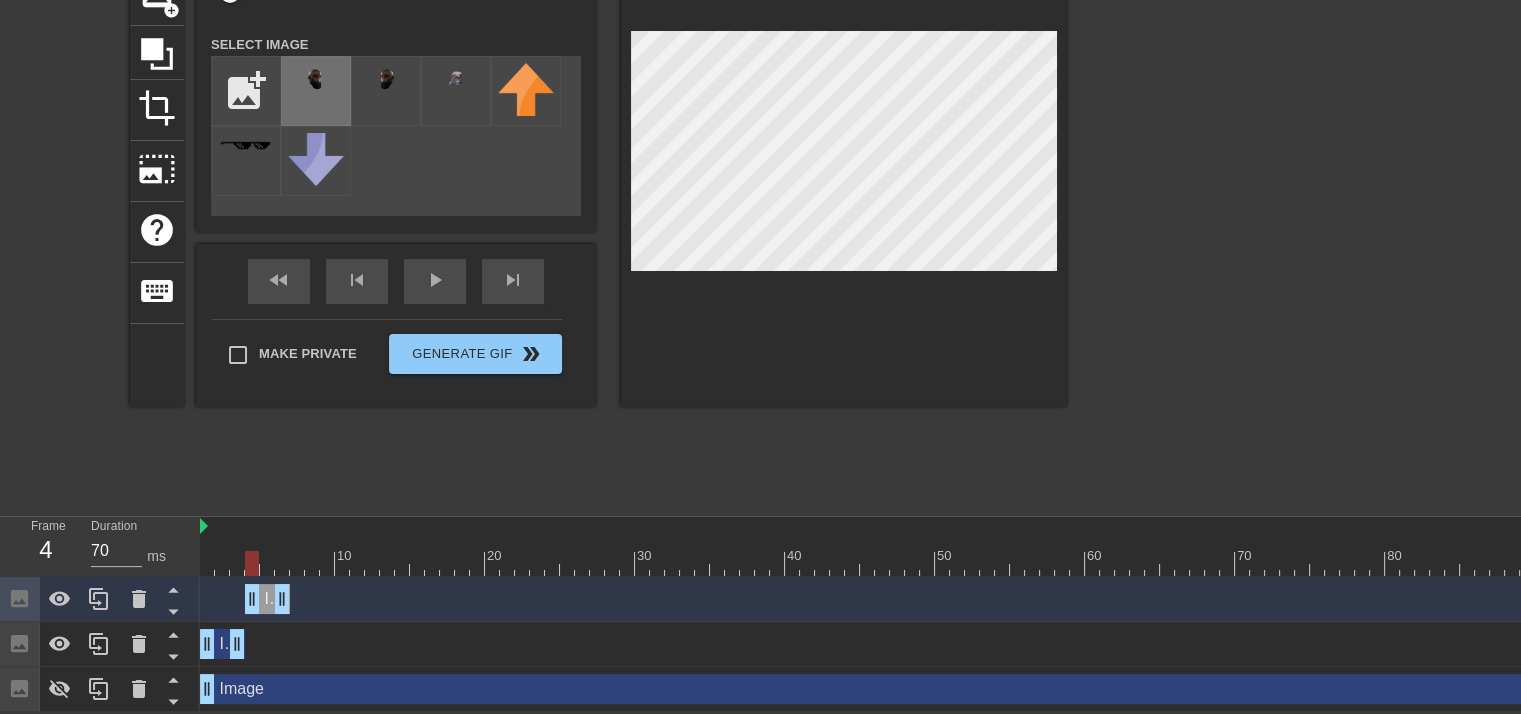 click at bounding box center [316, 81] 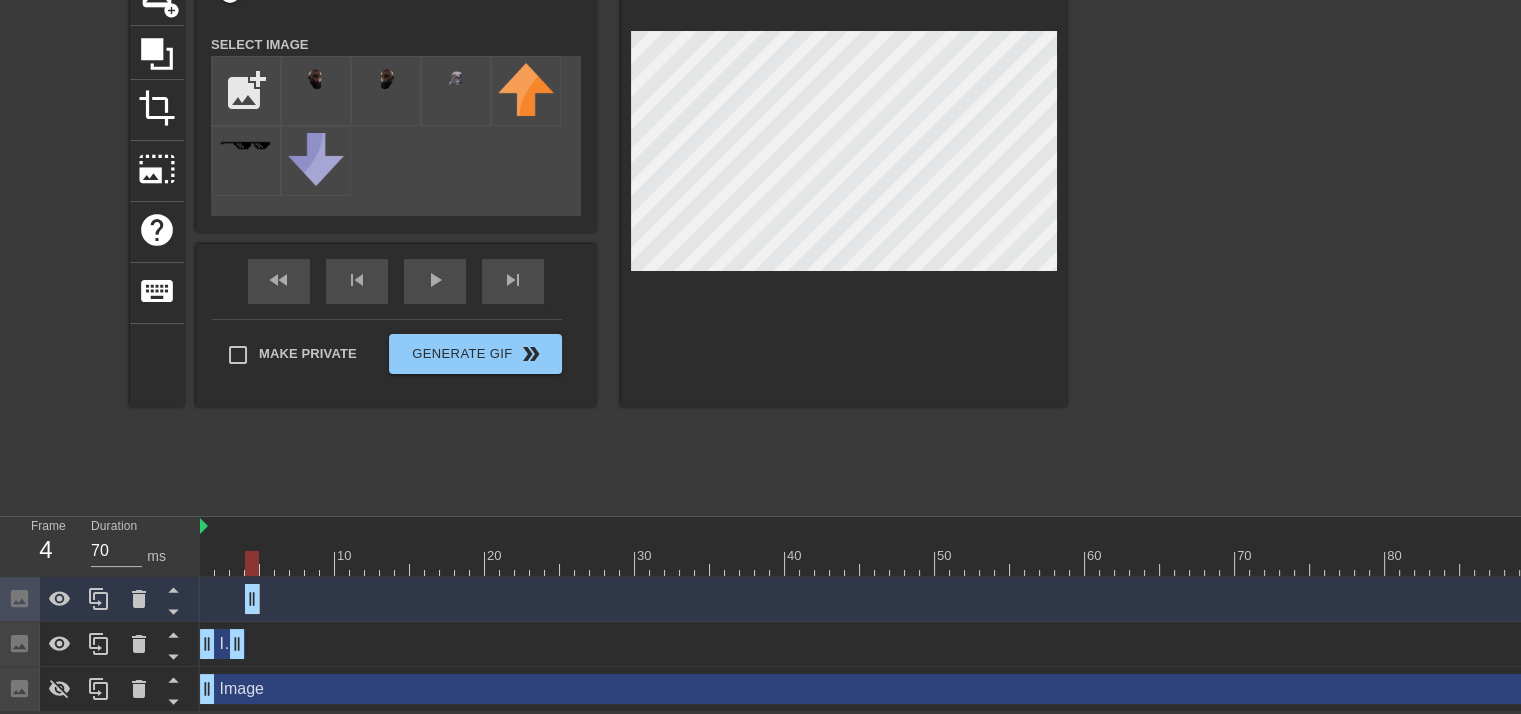drag, startPoint x: 284, startPoint y: 588, endPoint x: 260, endPoint y: 590, distance: 24.083189 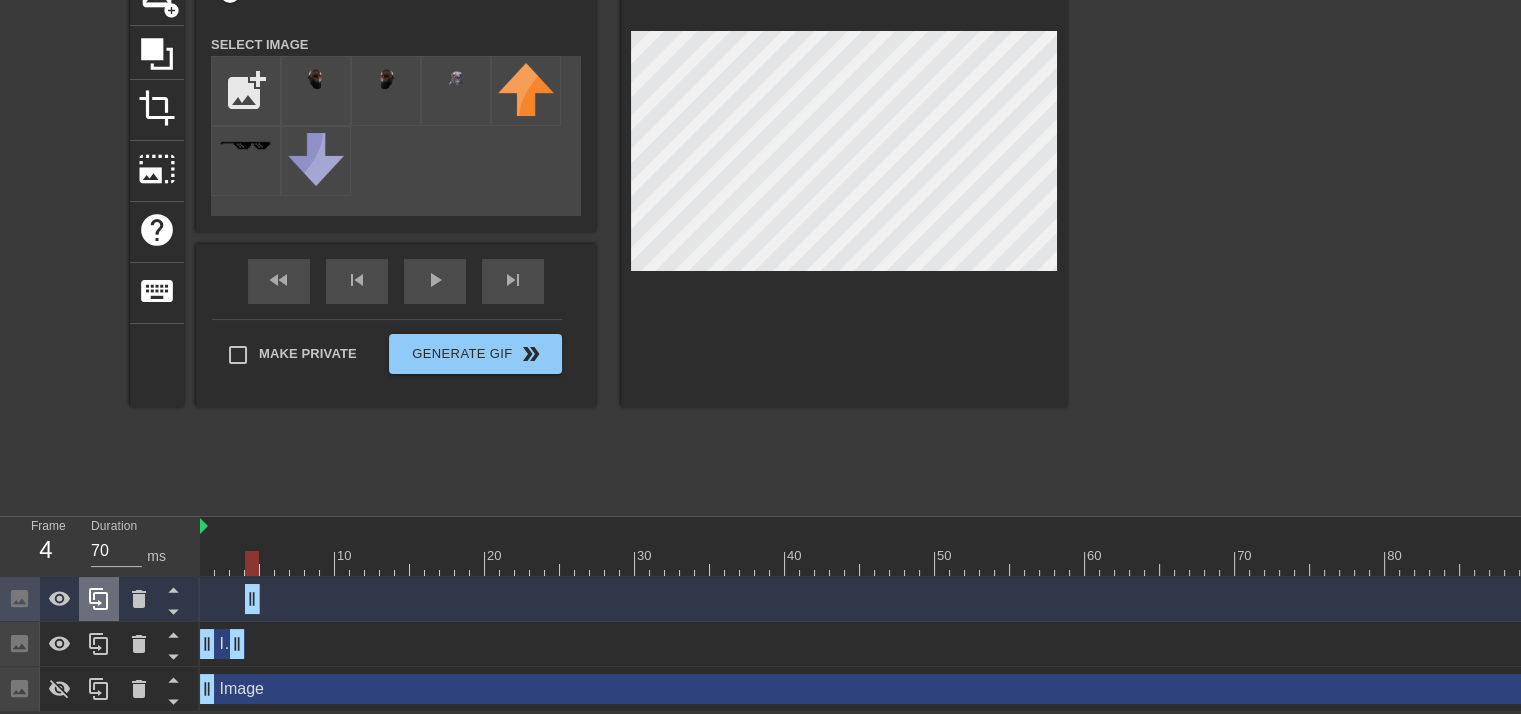 drag, startPoint x: 257, startPoint y: 585, endPoint x: 91, endPoint y: 580, distance: 166.07529 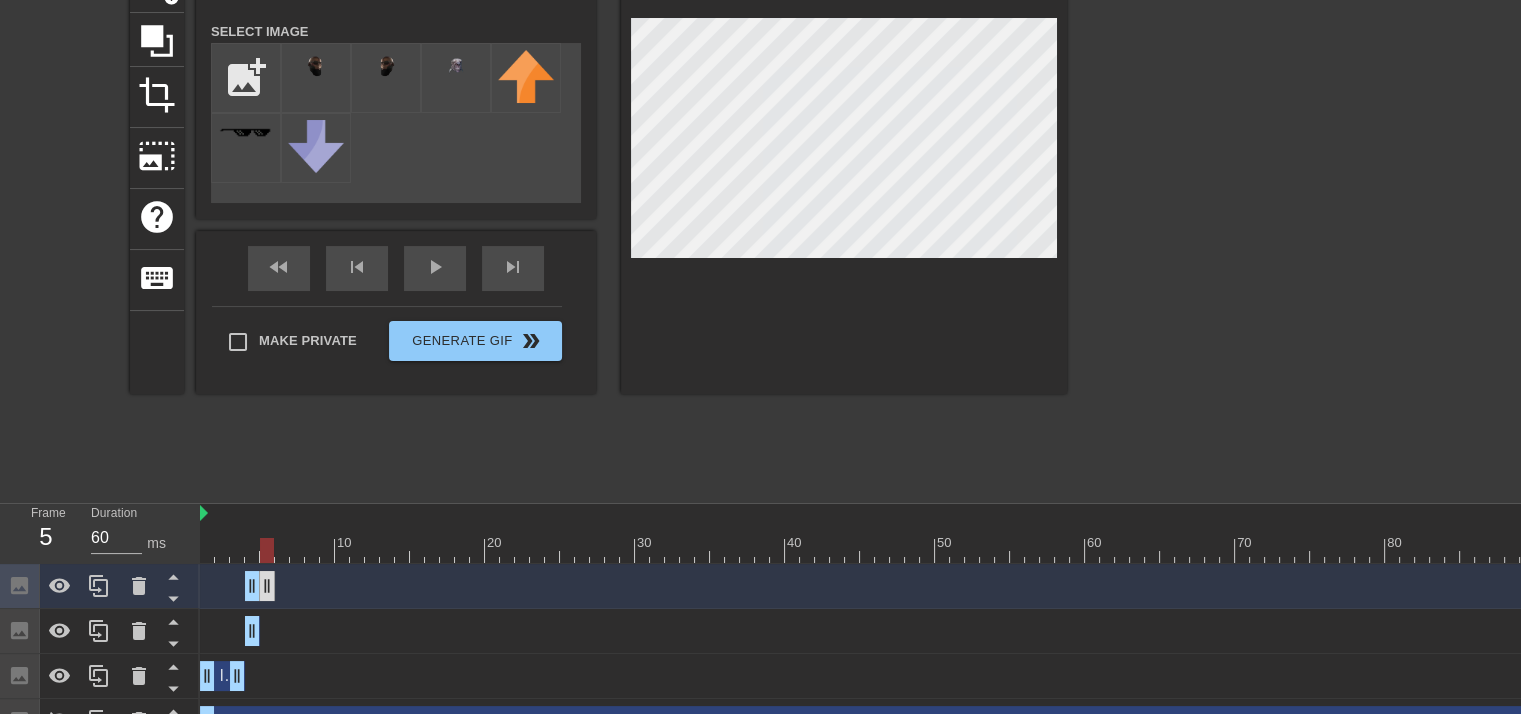 drag, startPoint x: 252, startPoint y: 584, endPoint x: 271, endPoint y: 581, distance: 19.235384 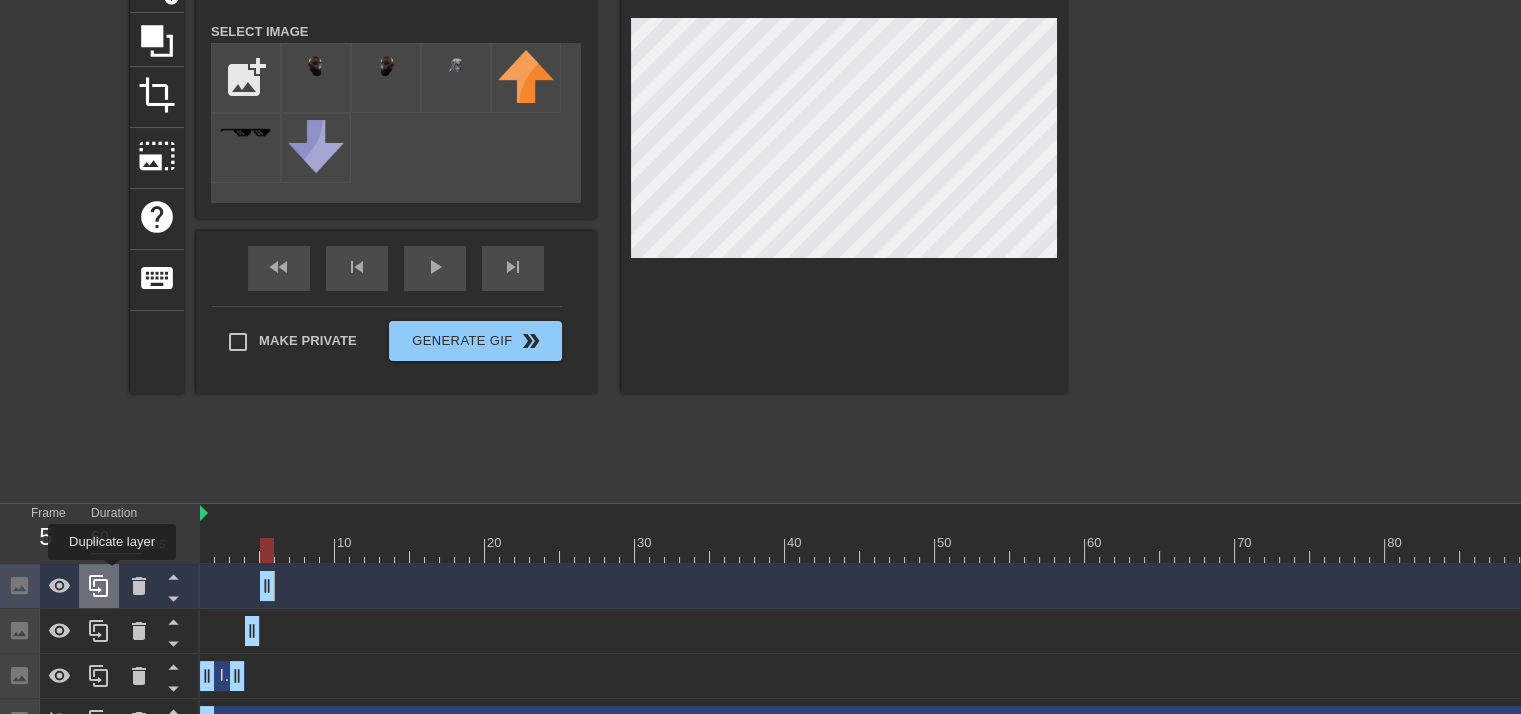click at bounding box center (99, 586) 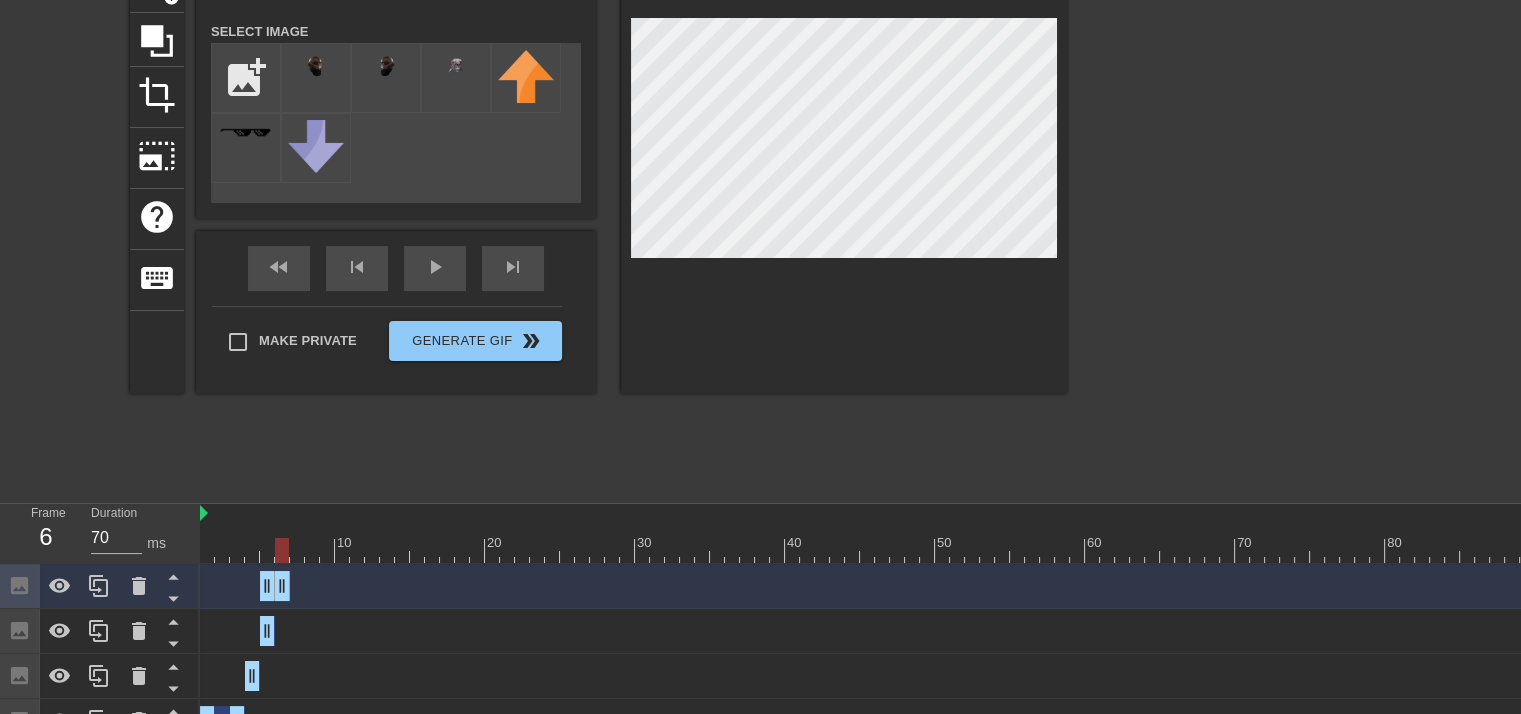 drag, startPoint x: 274, startPoint y: 576, endPoint x: 284, endPoint y: 573, distance: 10.440307 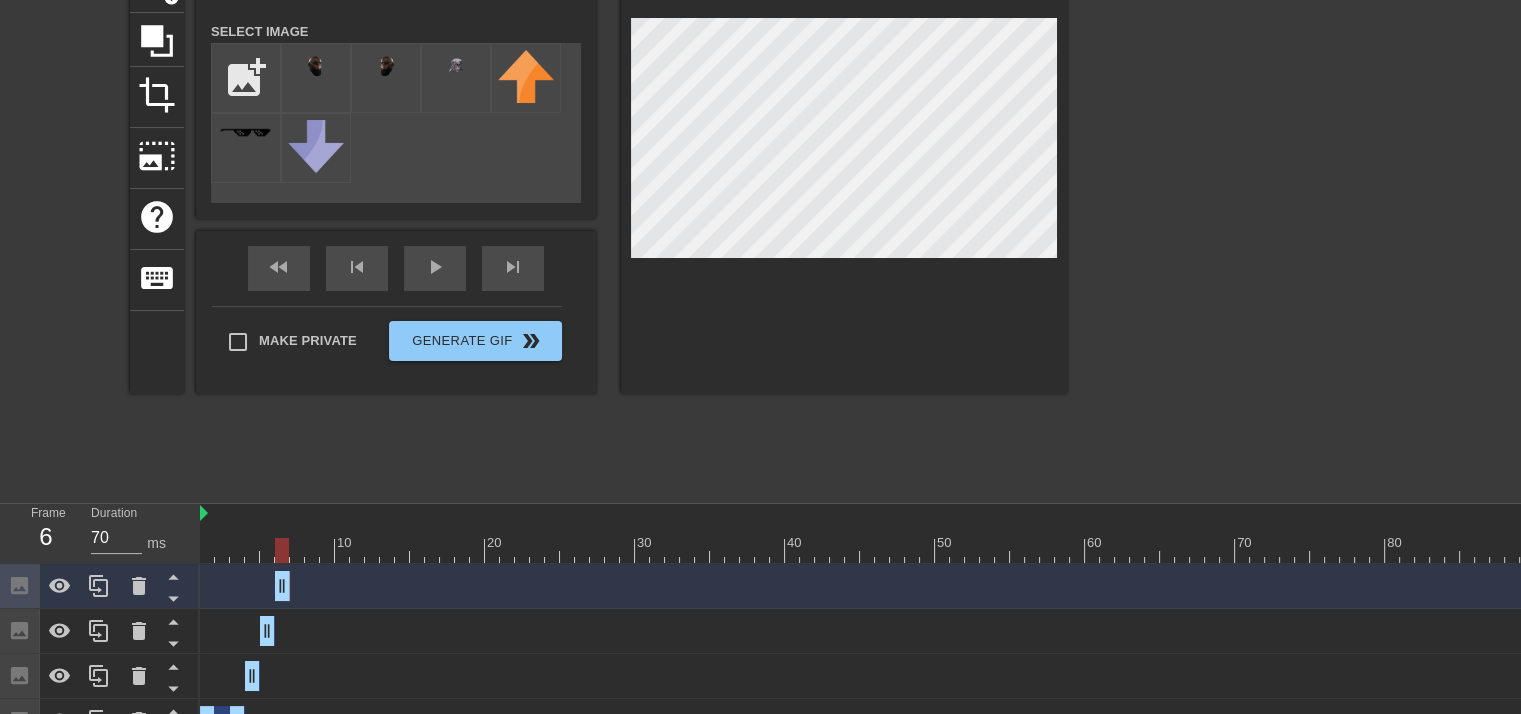 drag, startPoint x: 268, startPoint y: 585, endPoint x: 278, endPoint y: 581, distance: 10.770329 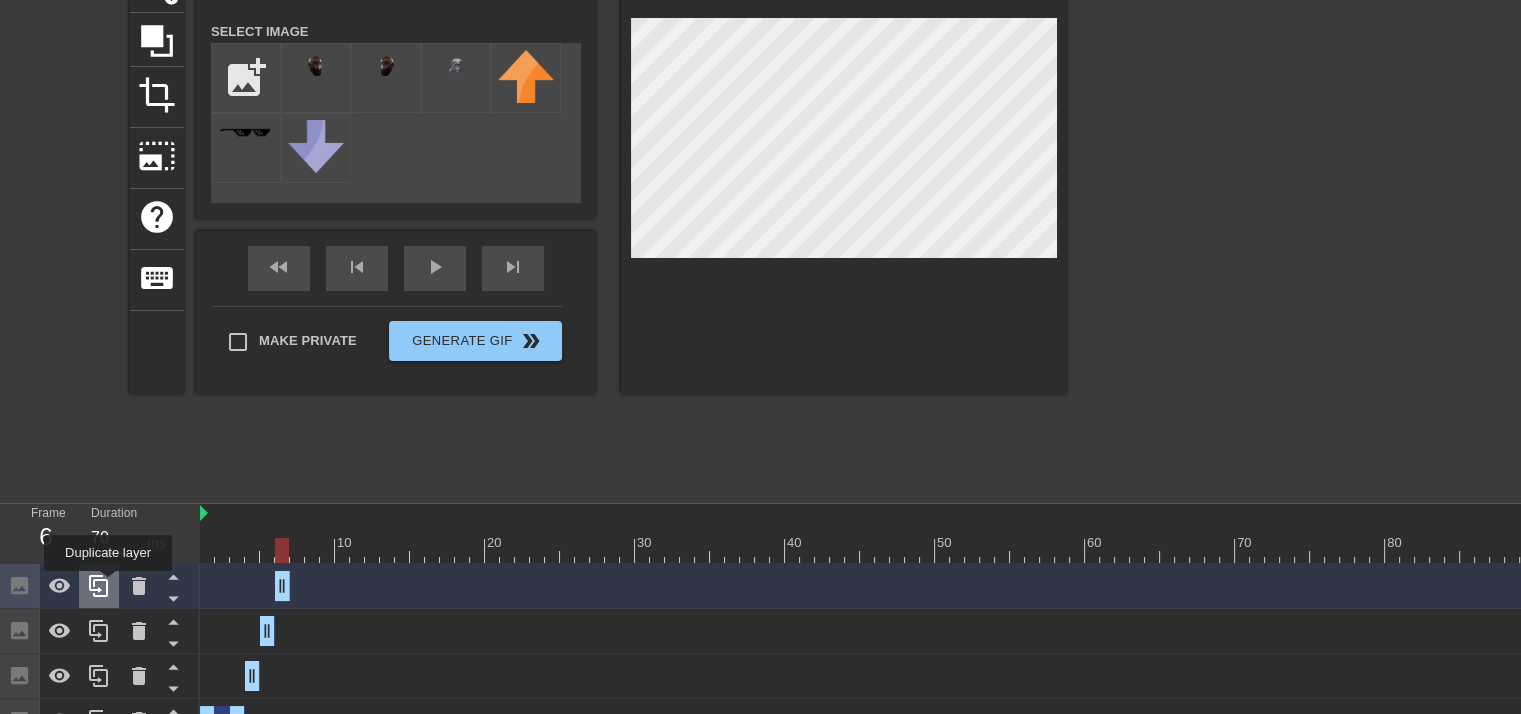 click 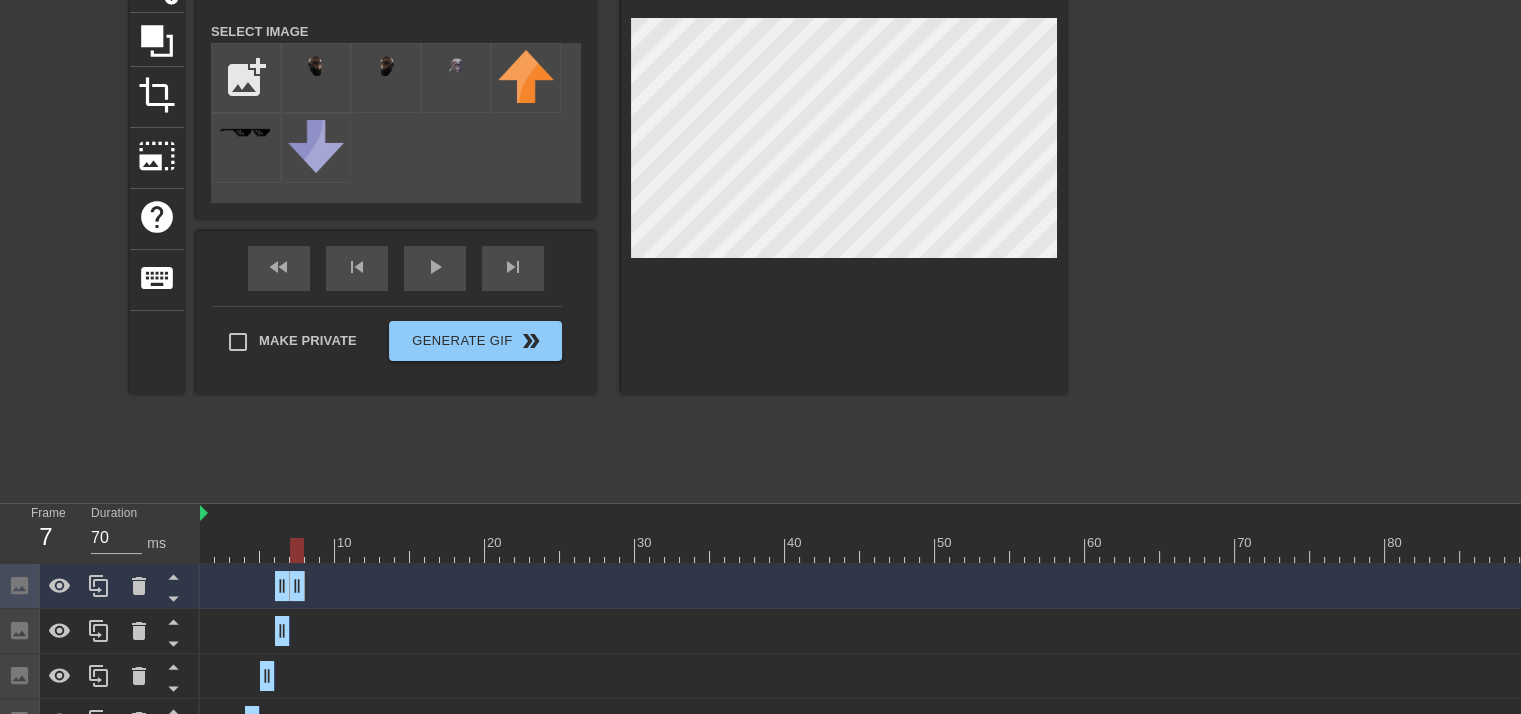 drag, startPoint x: 285, startPoint y: 590, endPoint x: 300, endPoint y: 587, distance: 15.297058 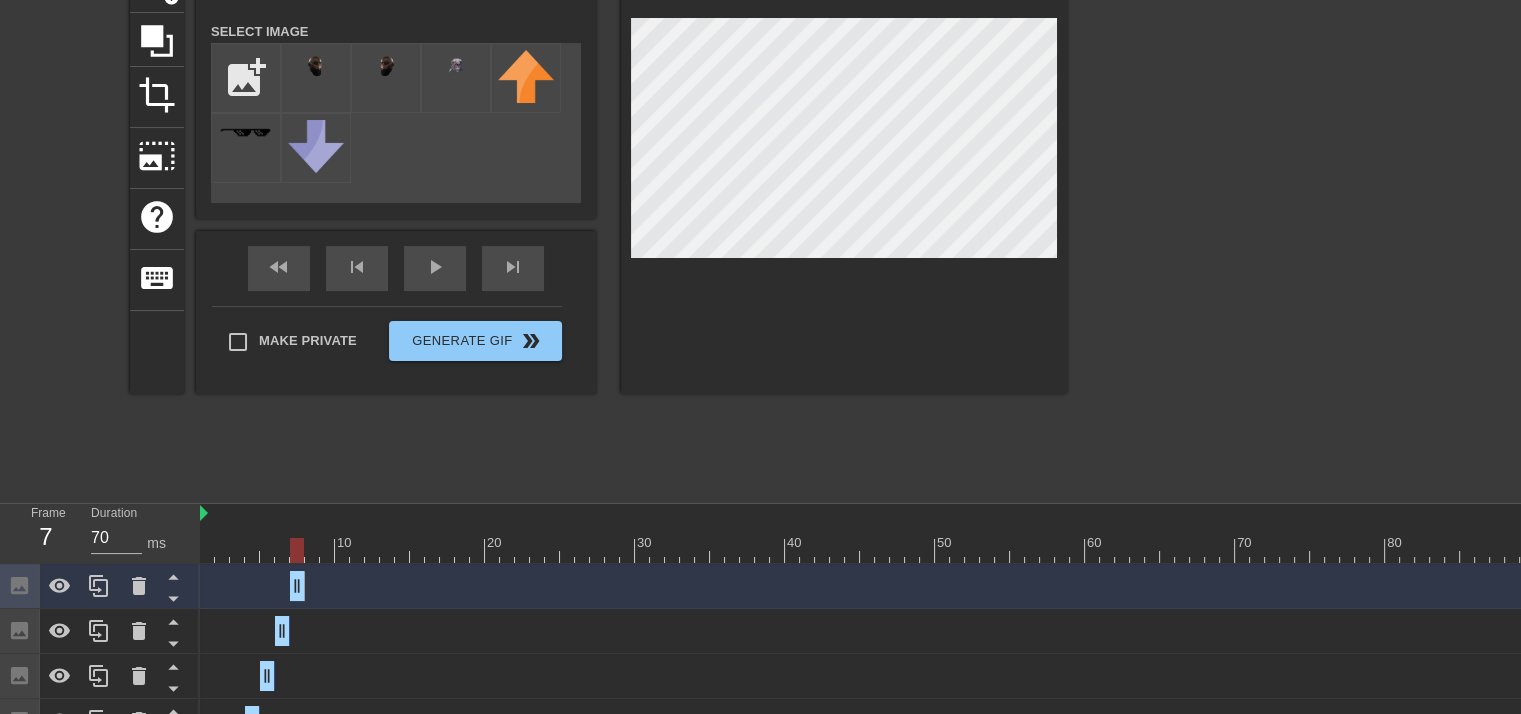 drag, startPoint x: 279, startPoint y: 585, endPoint x: 295, endPoint y: 582, distance: 16.27882 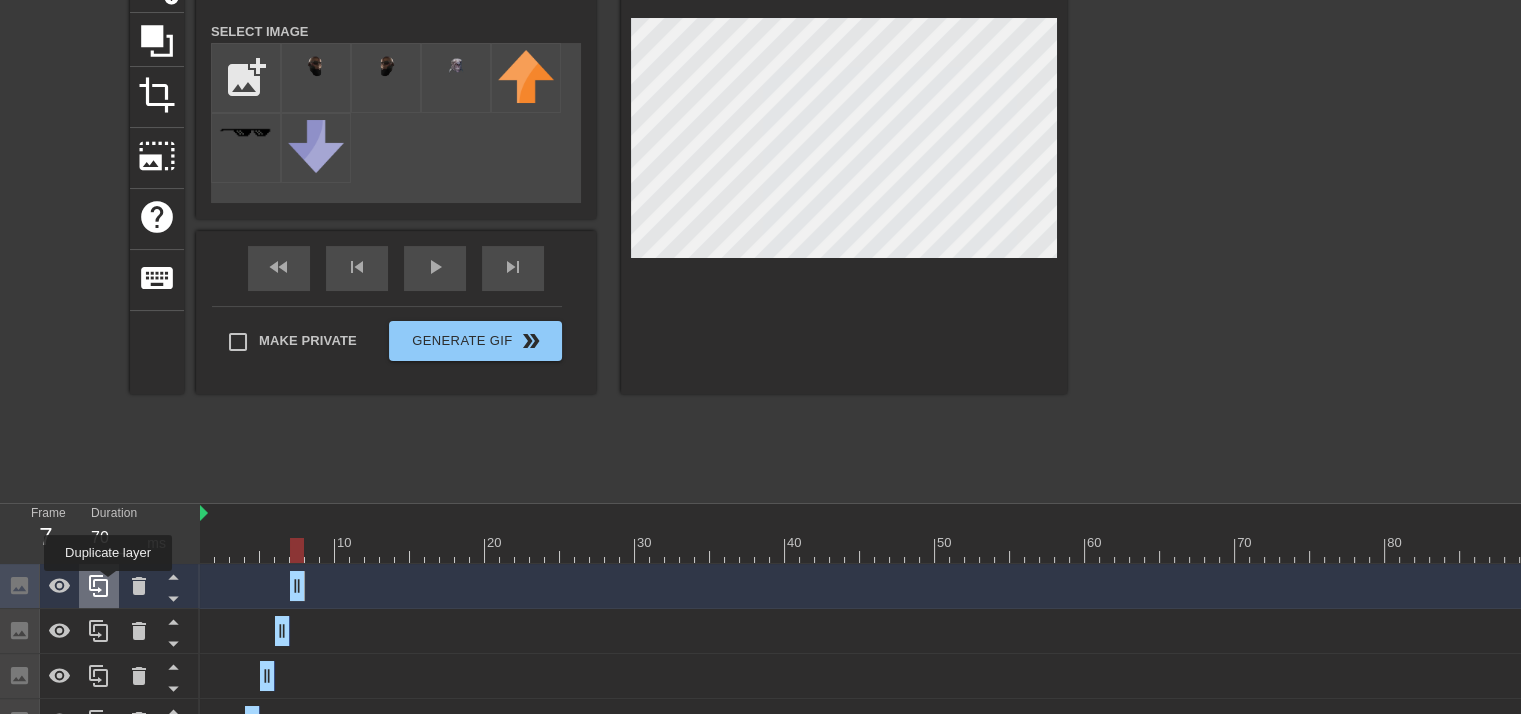 click 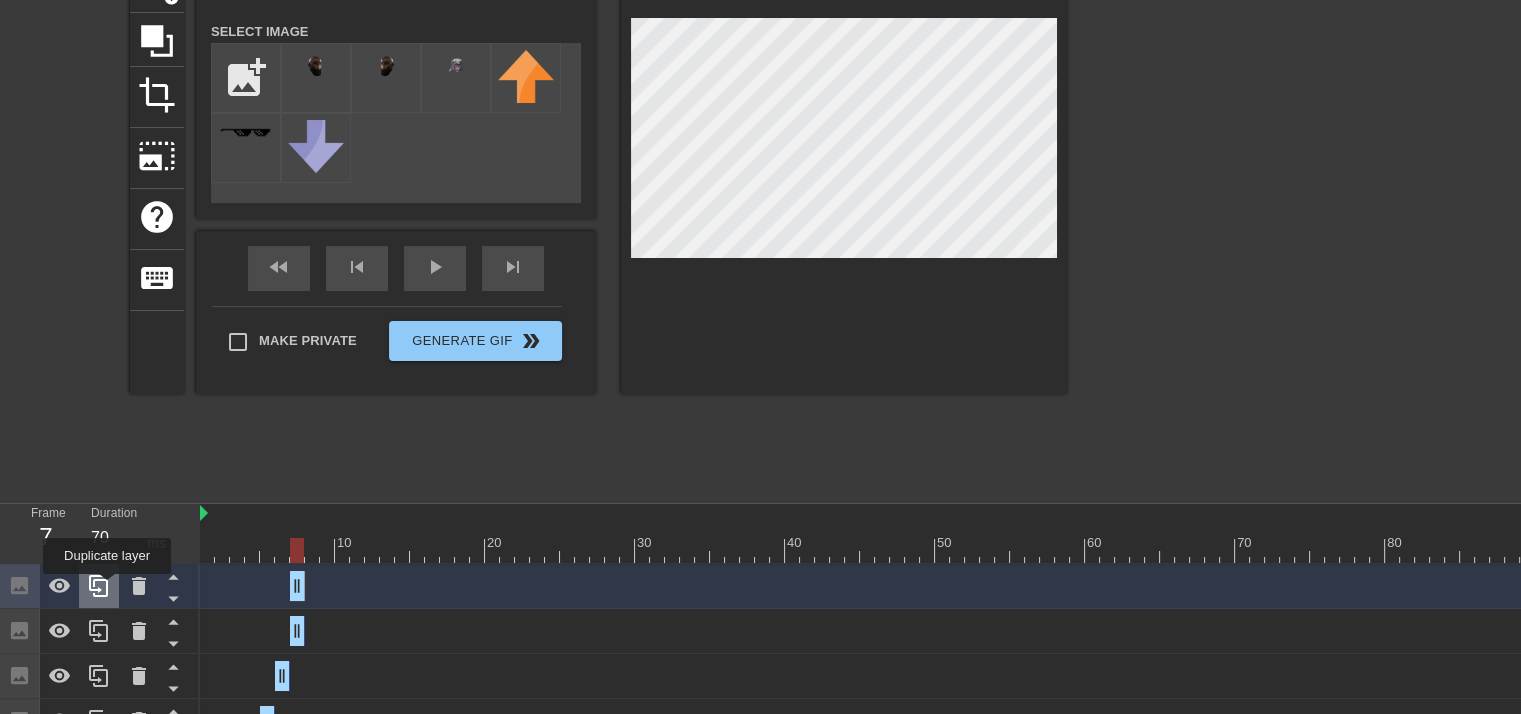 click 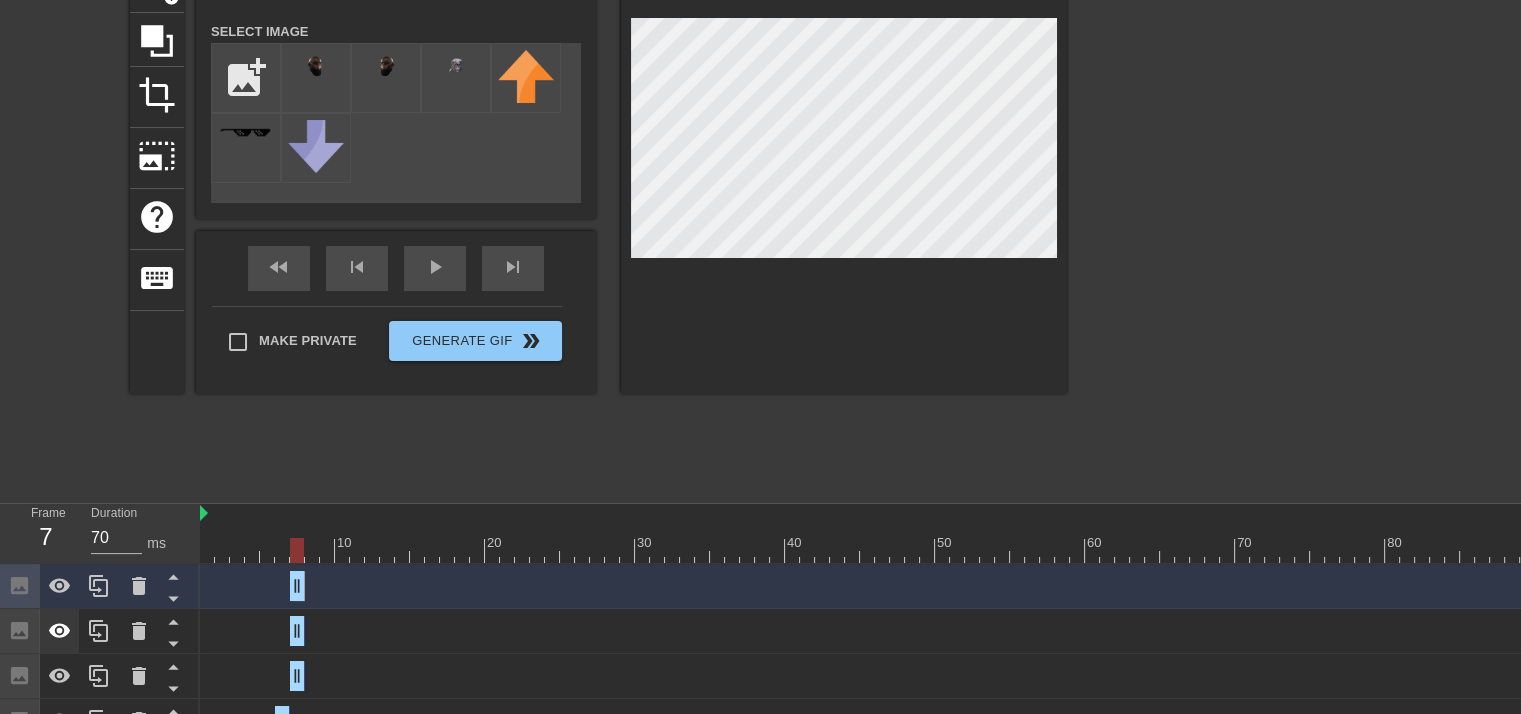click 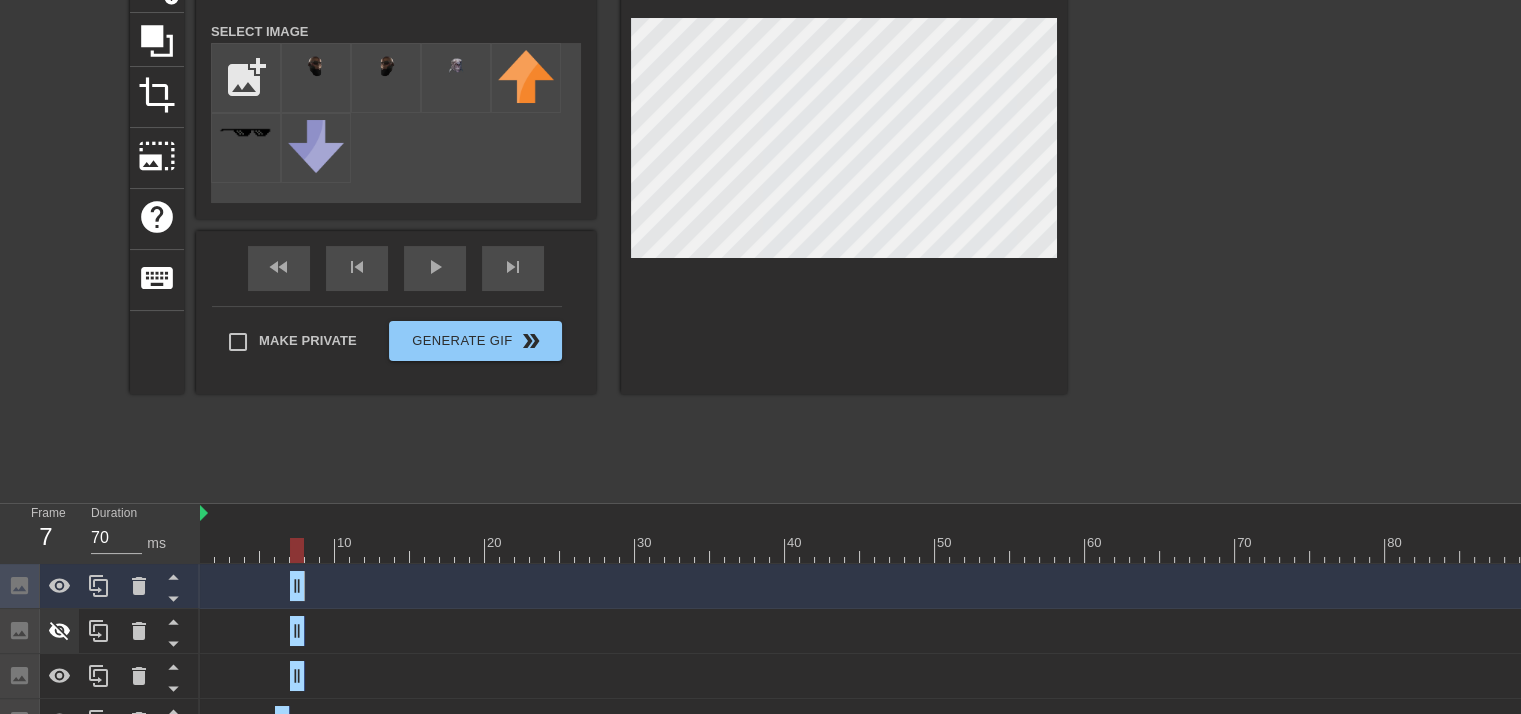 click 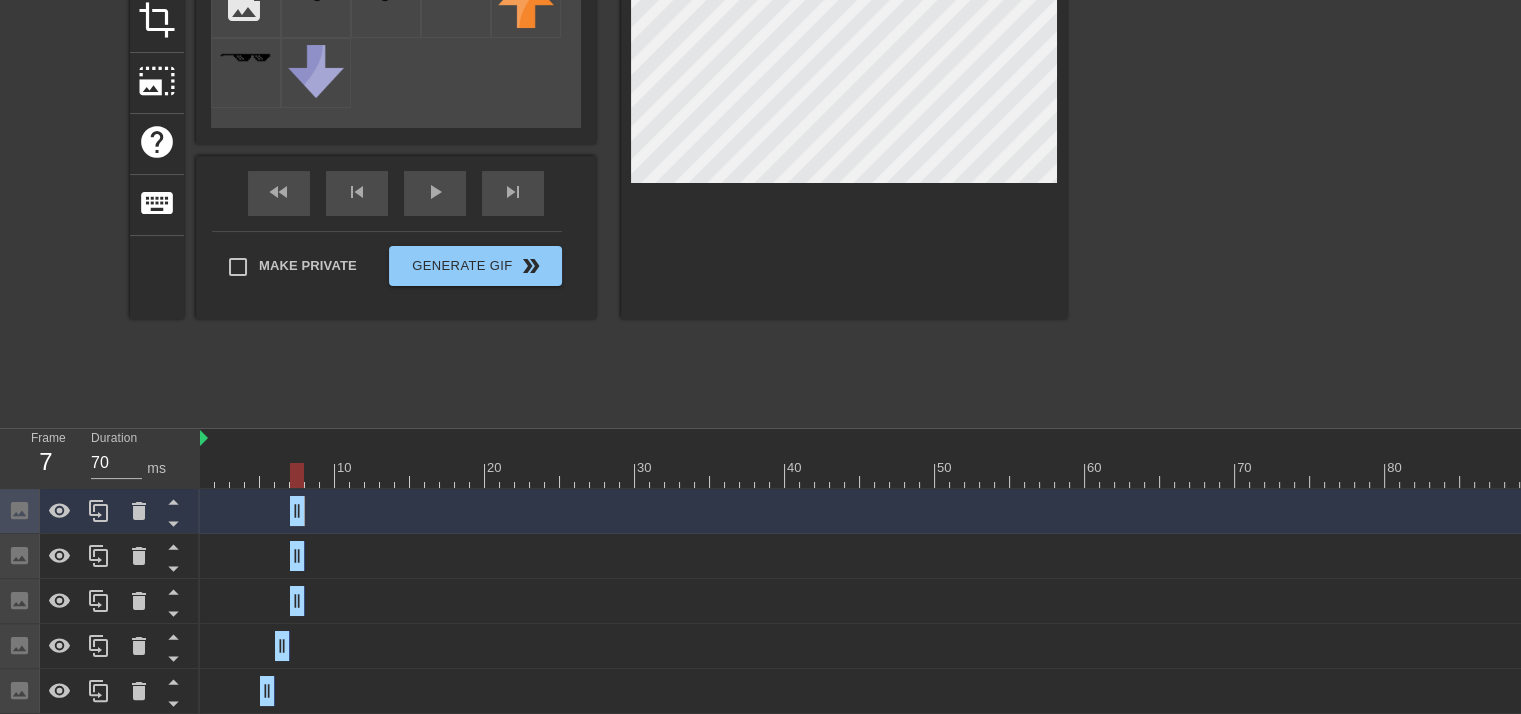 scroll, scrollTop: 256, scrollLeft: 0, axis: vertical 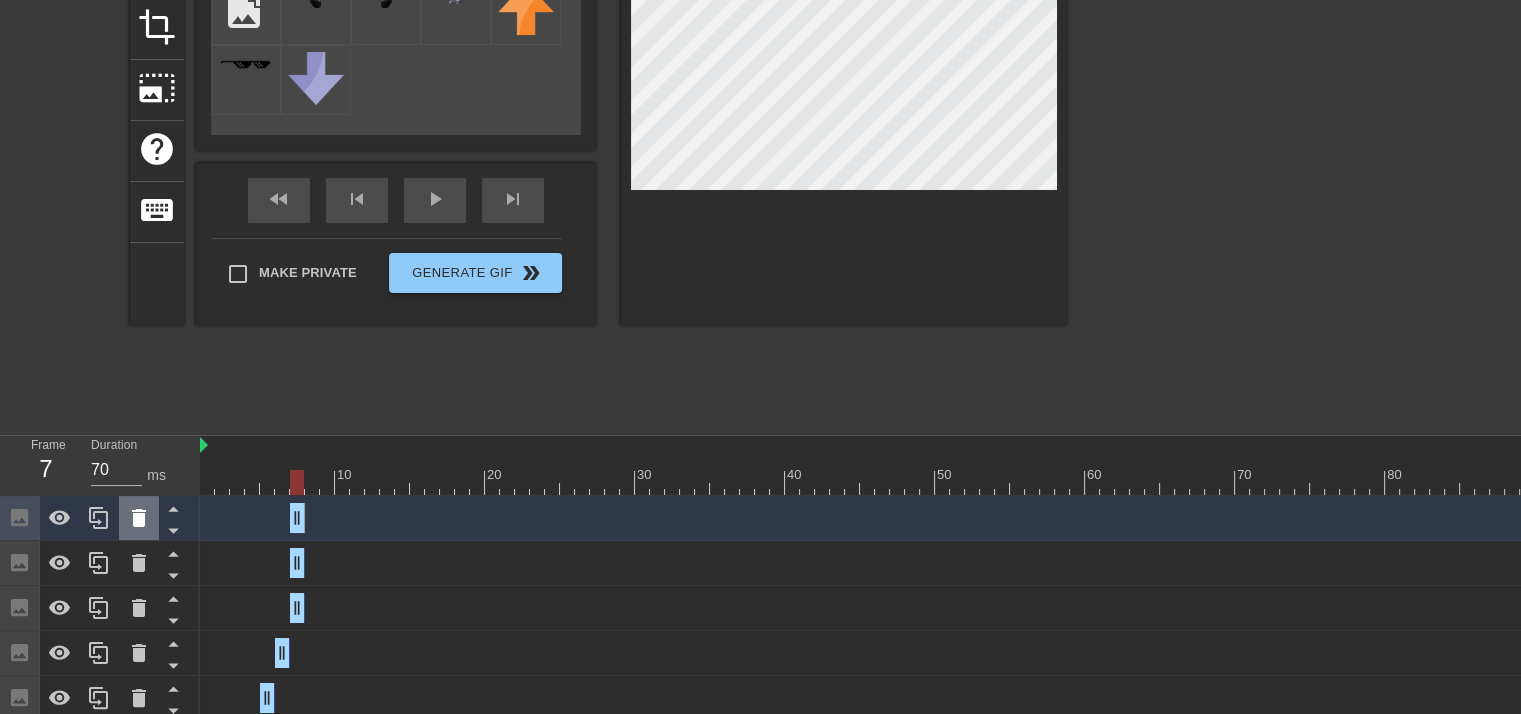 click 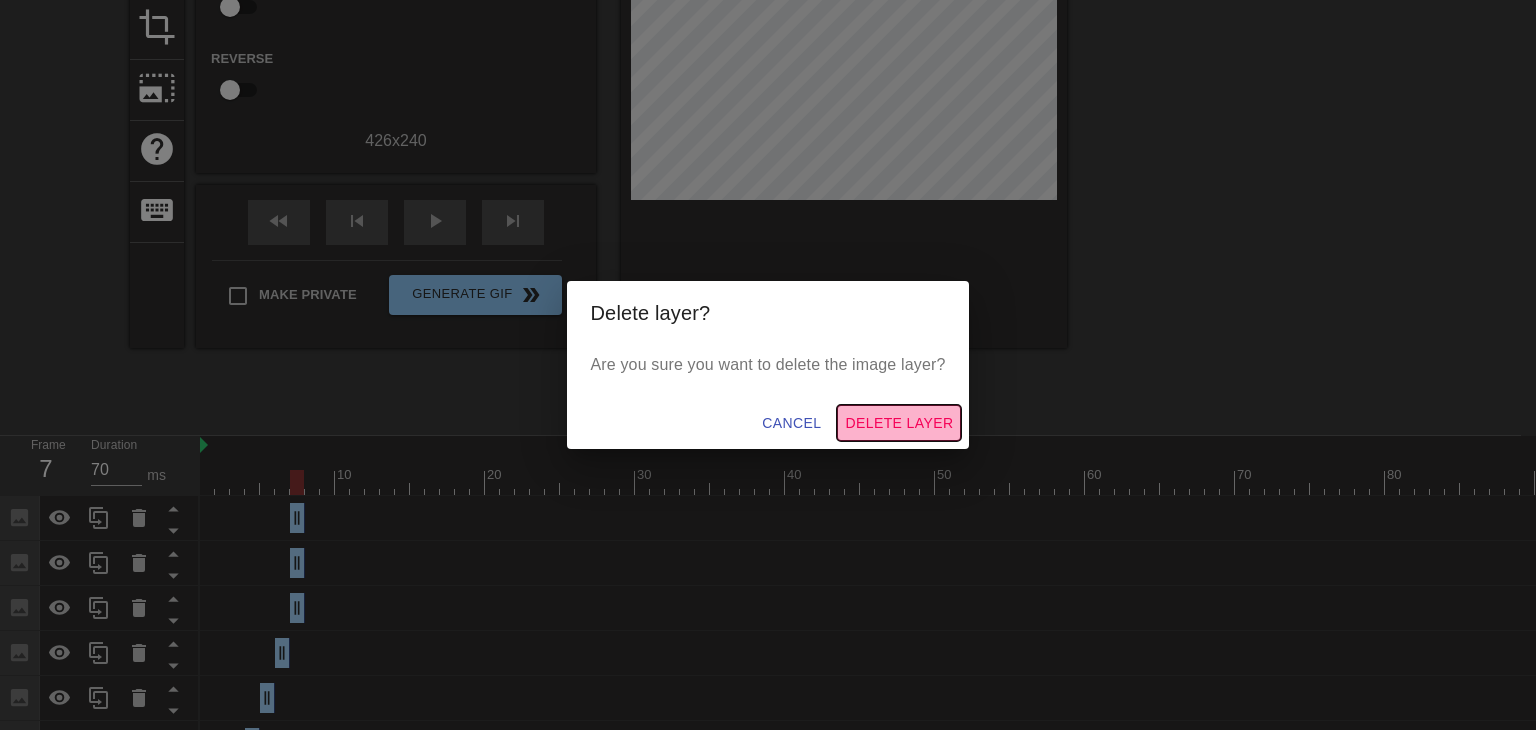 click on "Delete Layer" at bounding box center [899, 423] 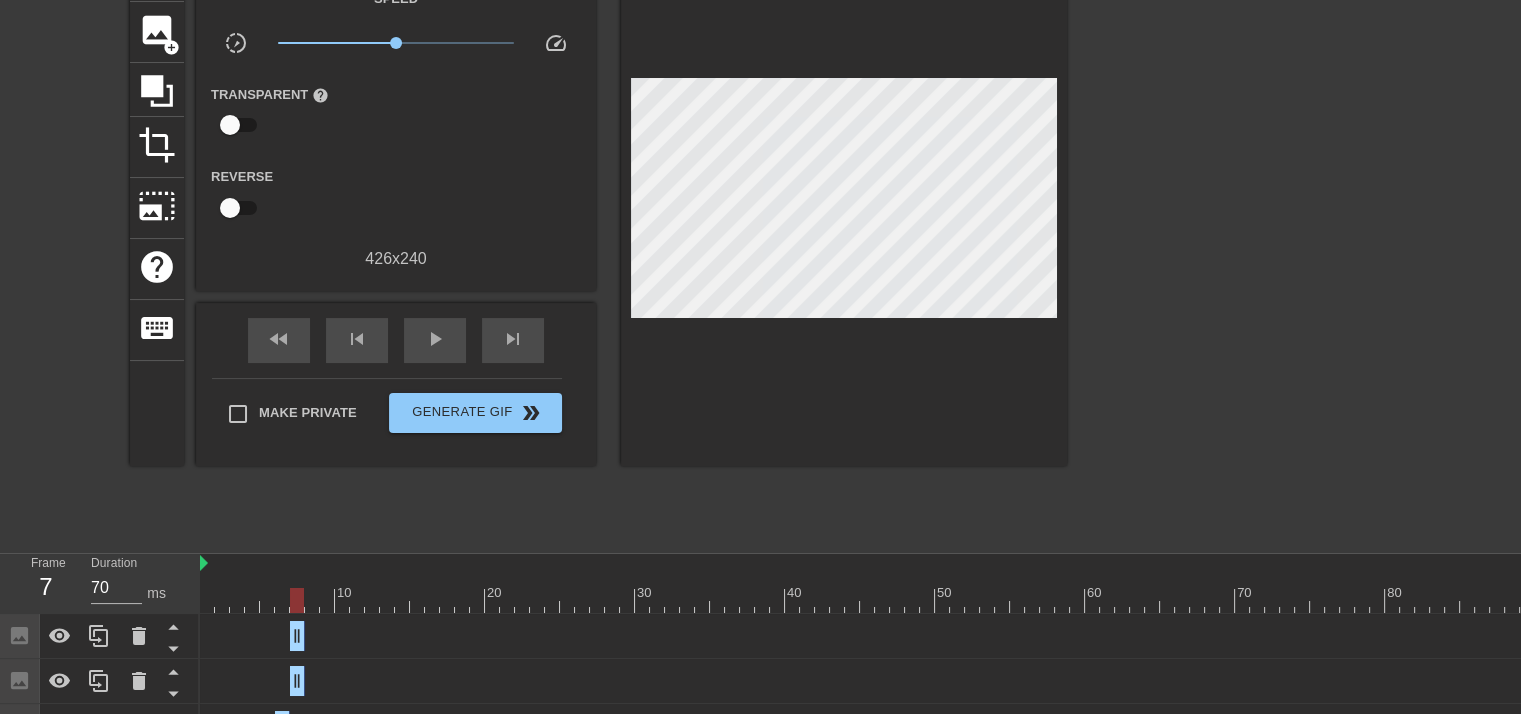scroll, scrollTop: 130, scrollLeft: 0, axis: vertical 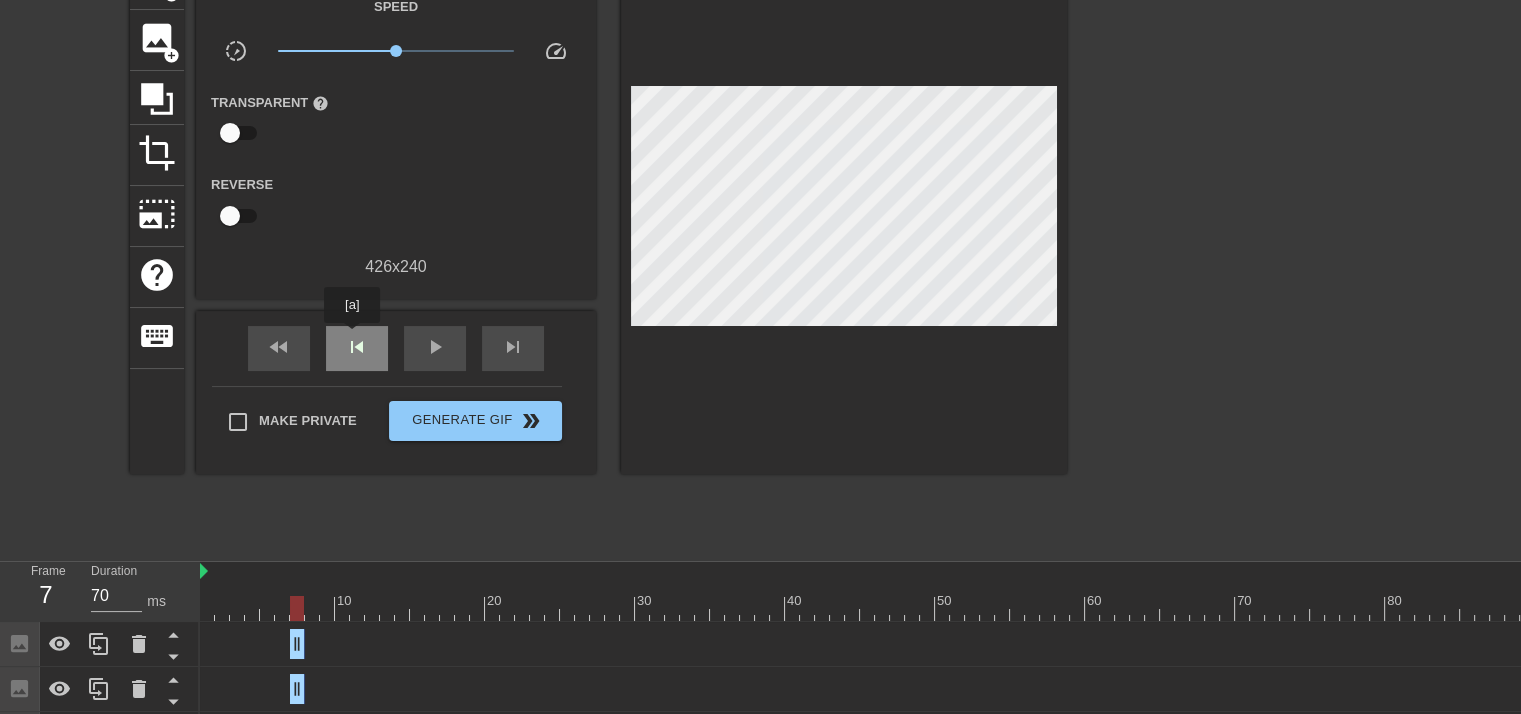 click on "skip_previous" at bounding box center (357, 347) 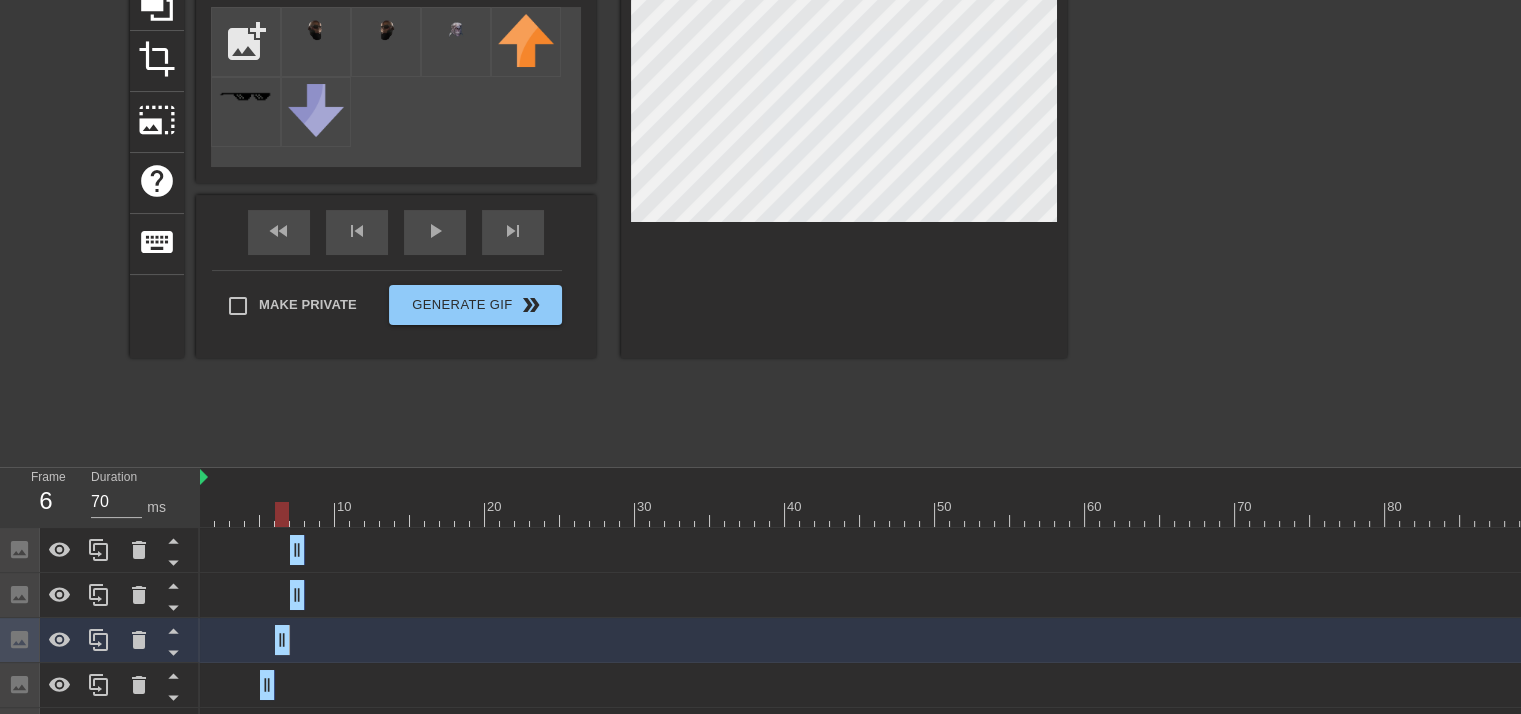 scroll, scrollTop: 223, scrollLeft: 0, axis: vertical 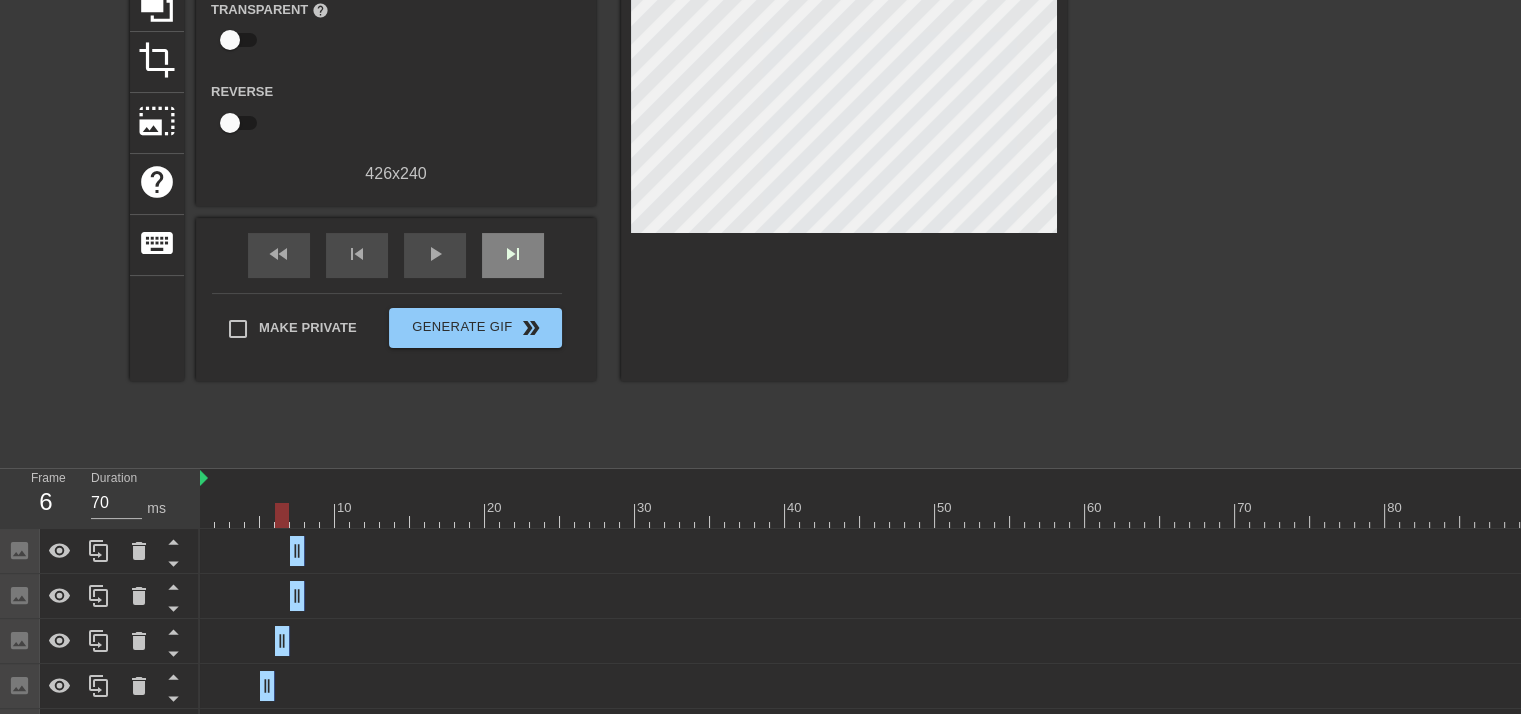 click on "Gif Settings Speed slow_motion_video x1.00 speed Transparent help Reverse 426  x  240 fast_rewind skip_previous play_arrow skip_next Make Private Generate Gif double_arrow" at bounding box center (396, 118) 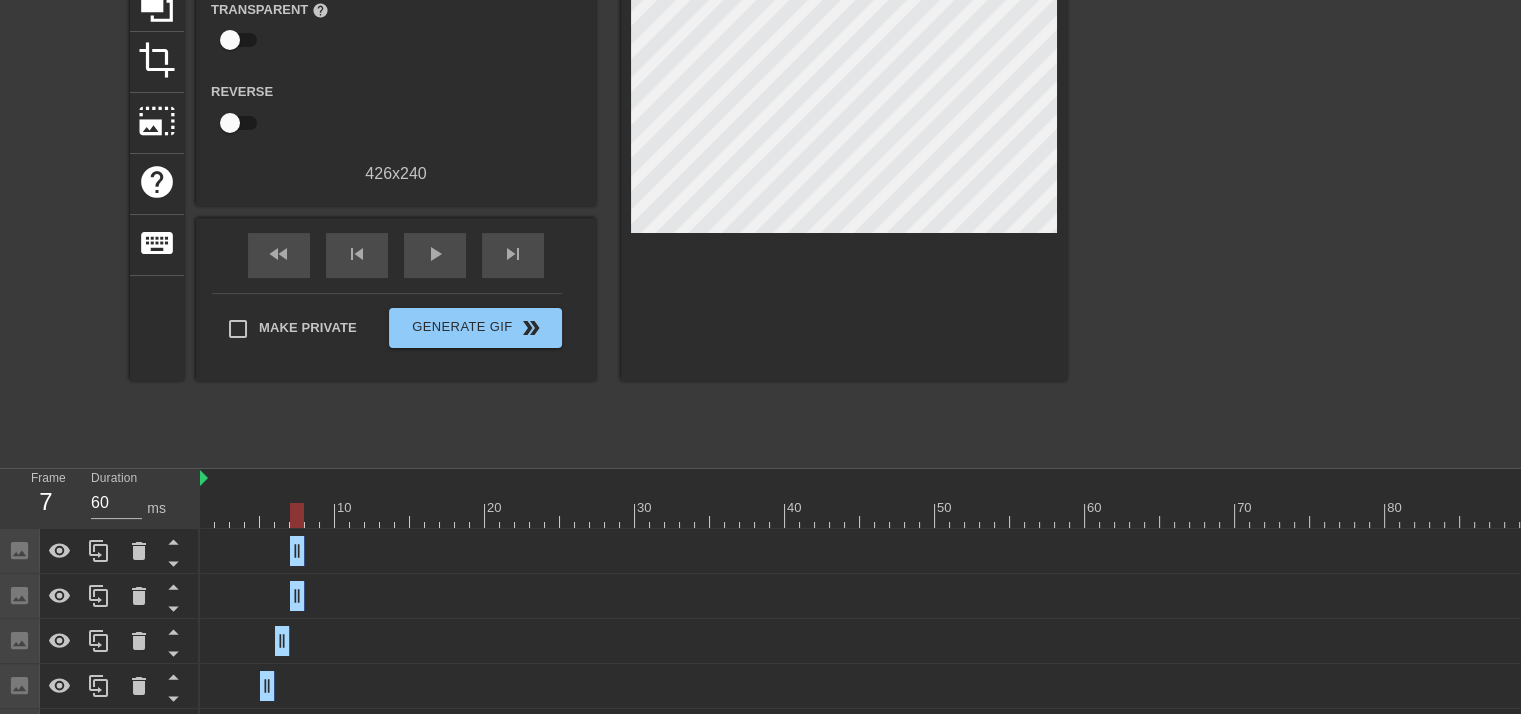 click on "Image drag_handle drag_handle" at bounding box center [1287, 551] 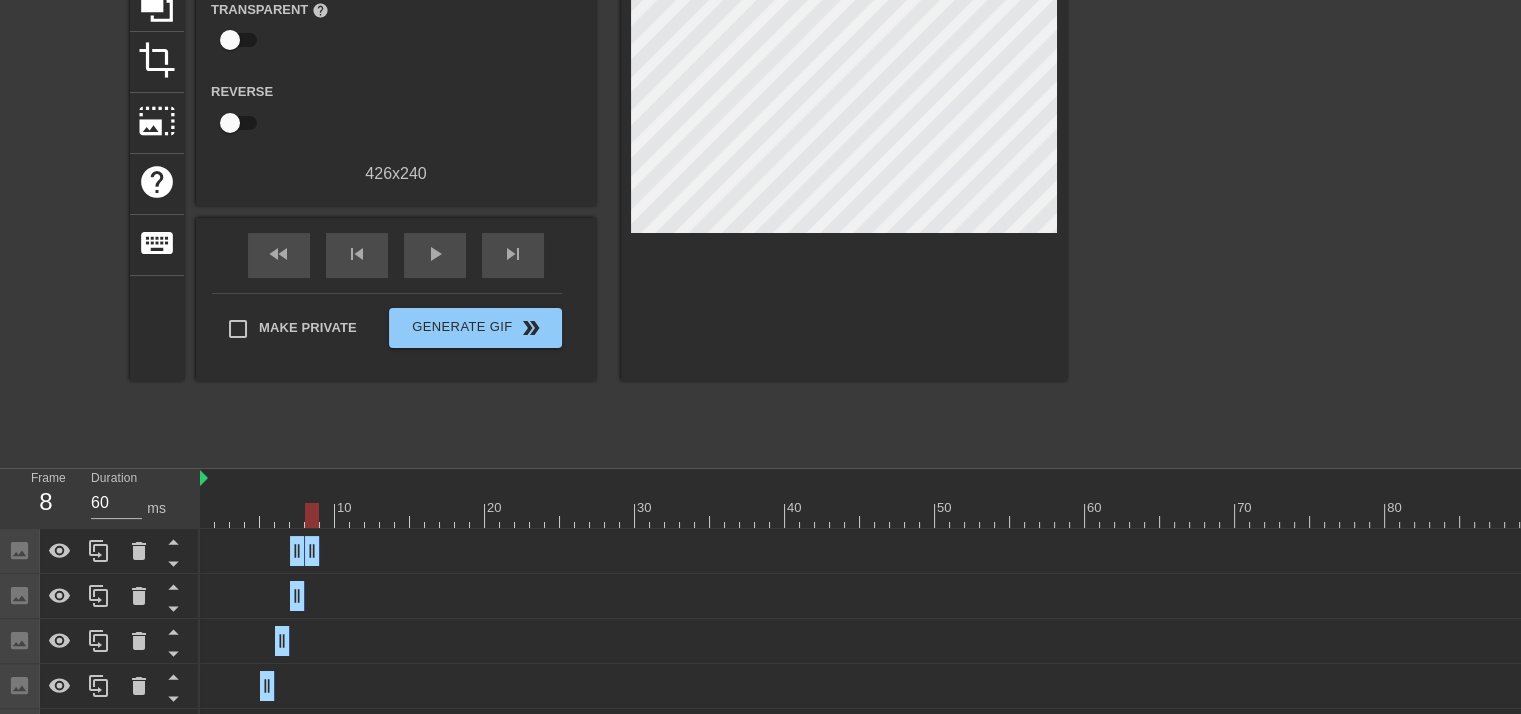 drag, startPoint x: 296, startPoint y: 541, endPoint x: 307, endPoint y: 539, distance: 11.18034 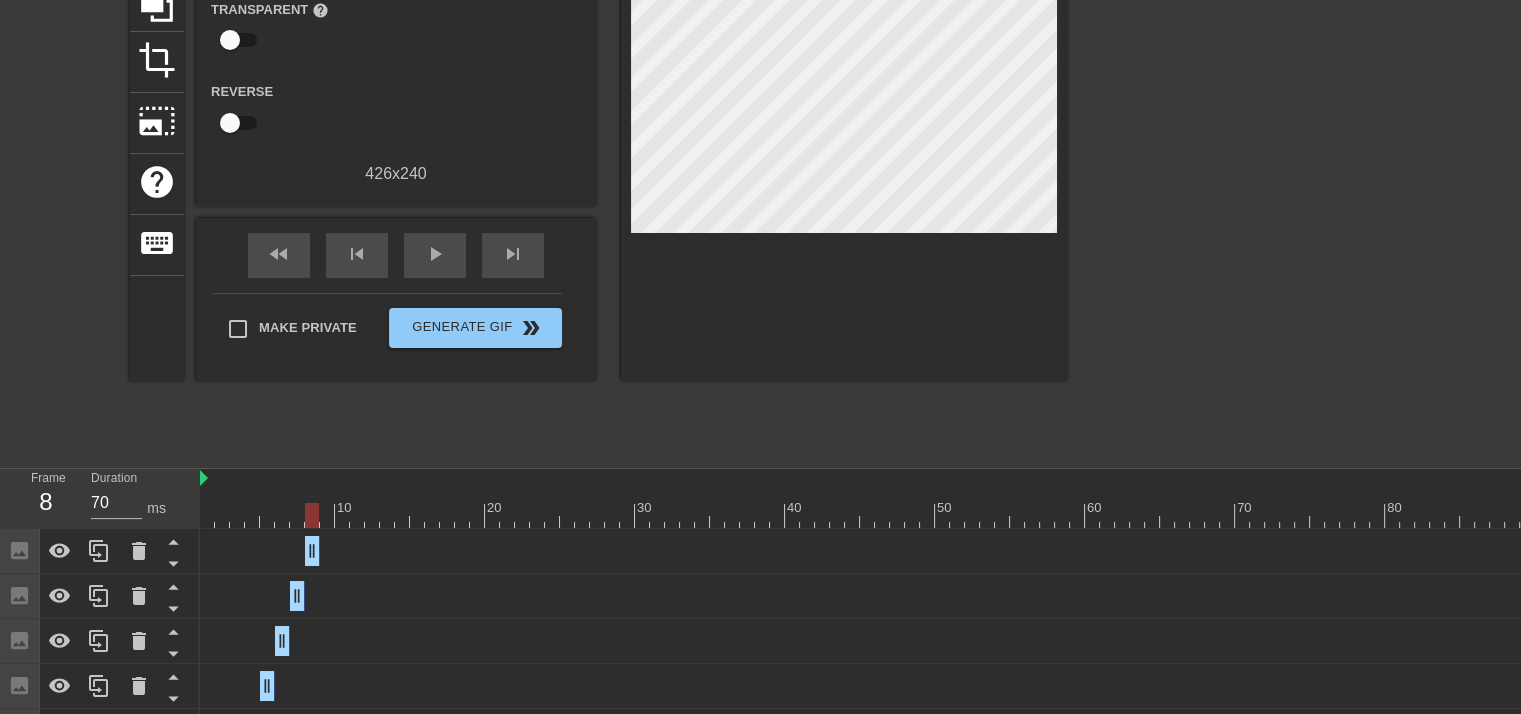 type on "60" 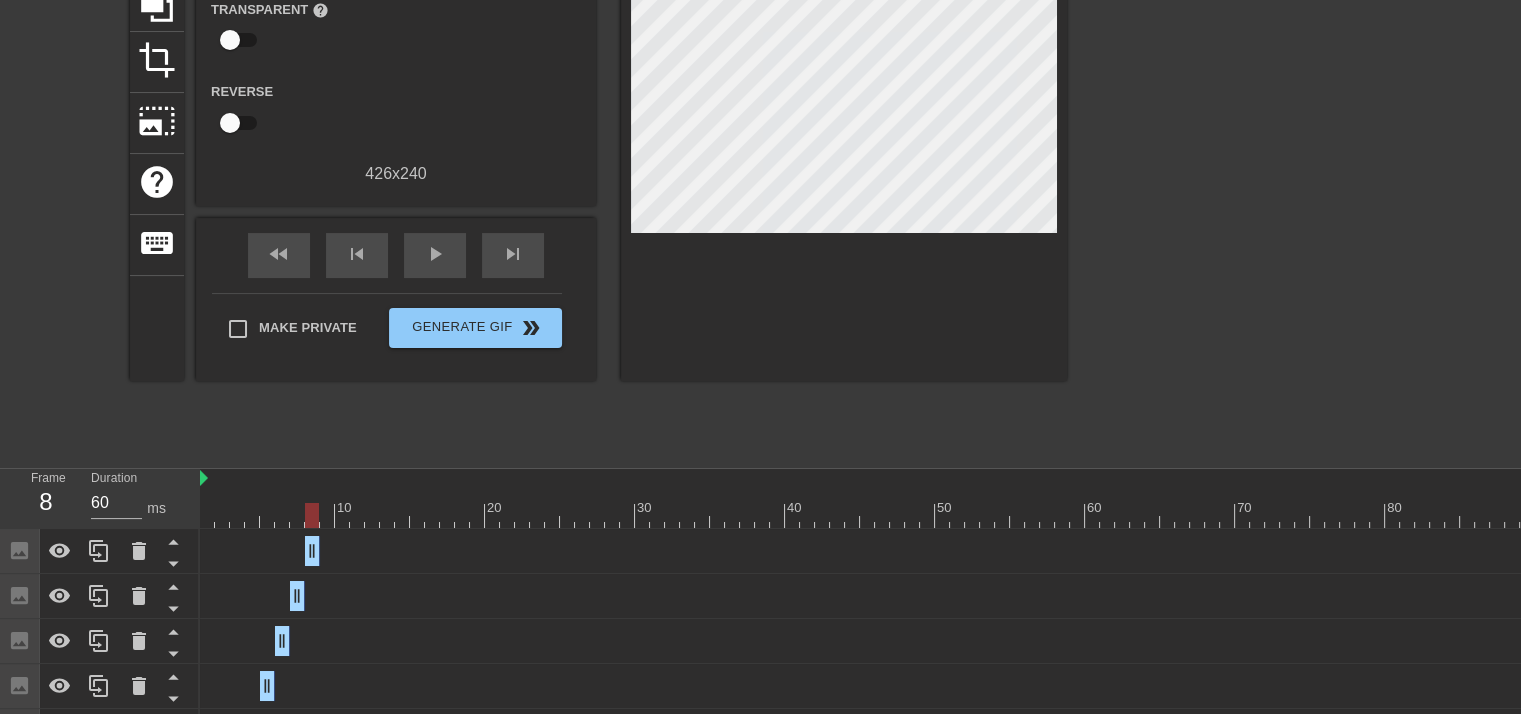 drag, startPoint x: 296, startPoint y: 548, endPoint x: 306, endPoint y: 545, distance: 10.440307 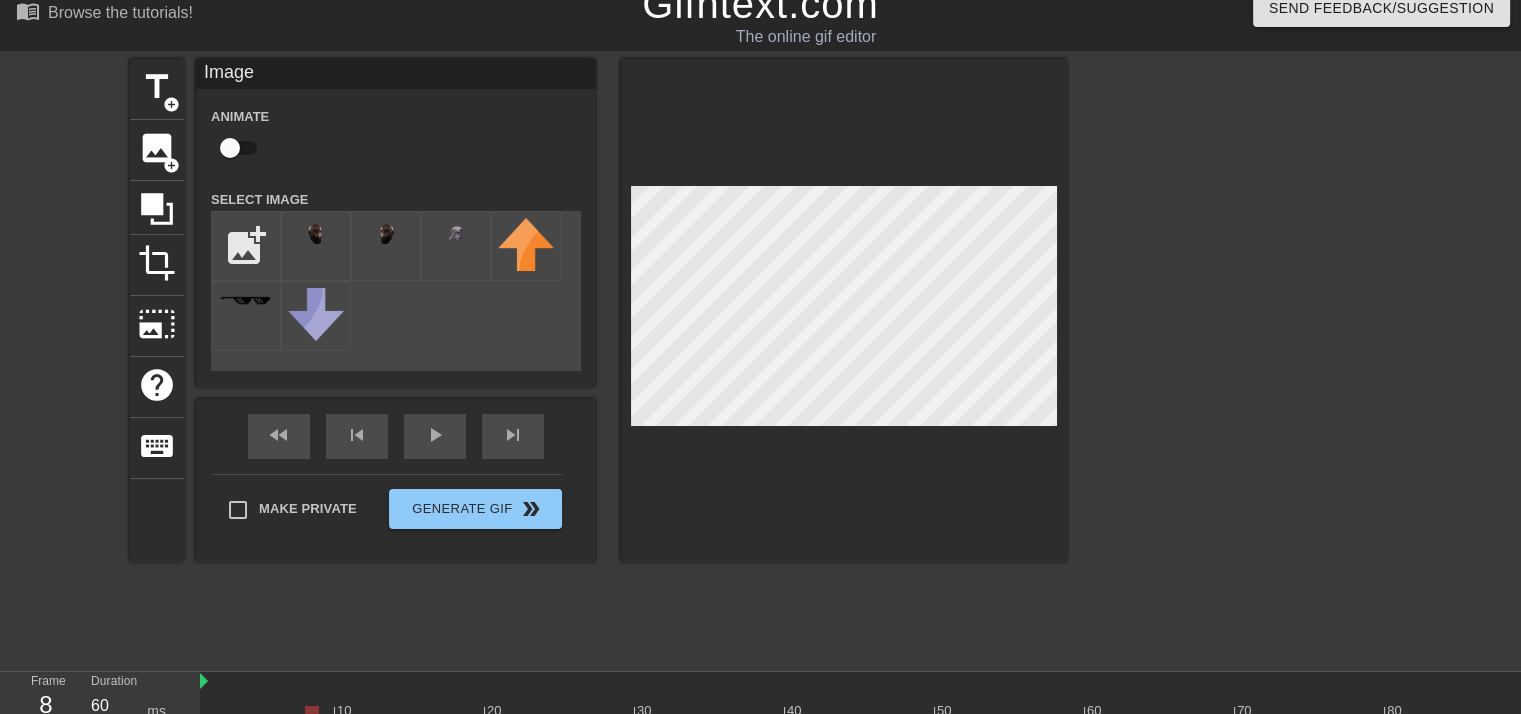 scroll, scrollTop: 20, scrollLeft: 0, axis: vertical 